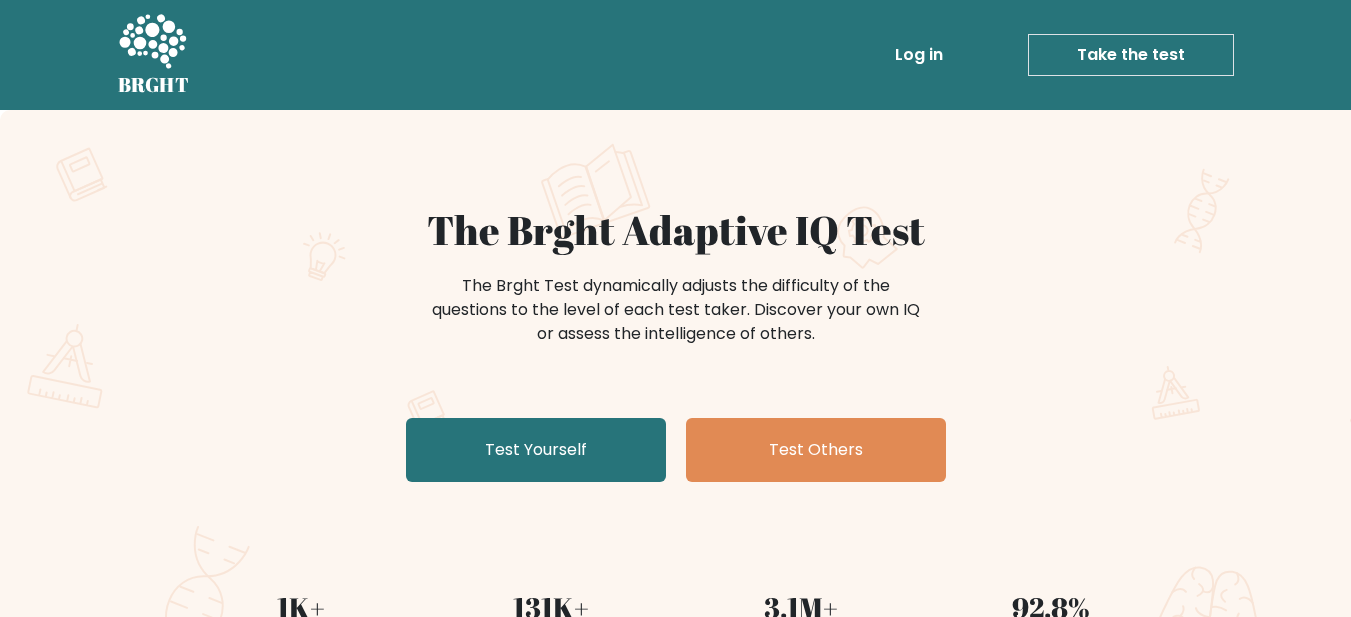 scroll, scrollTop: 0, scrollLeft: 0, axis: both 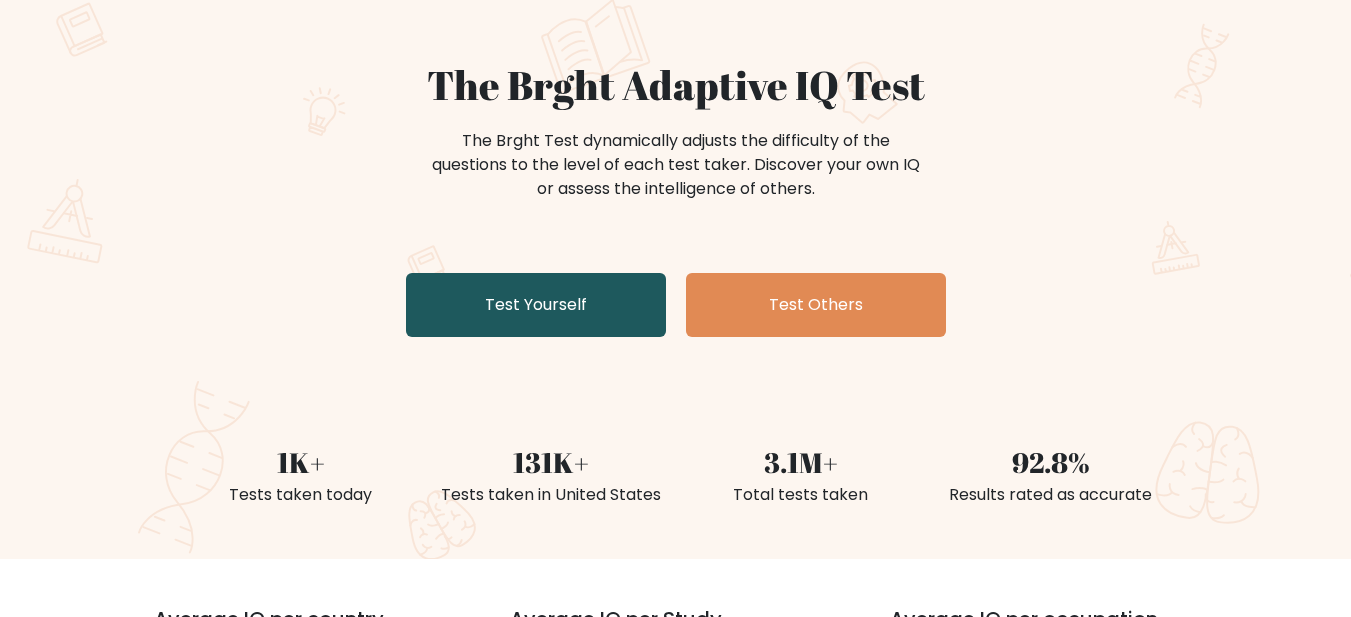 click on "Test Yourself" at bounding box center [536, 305] 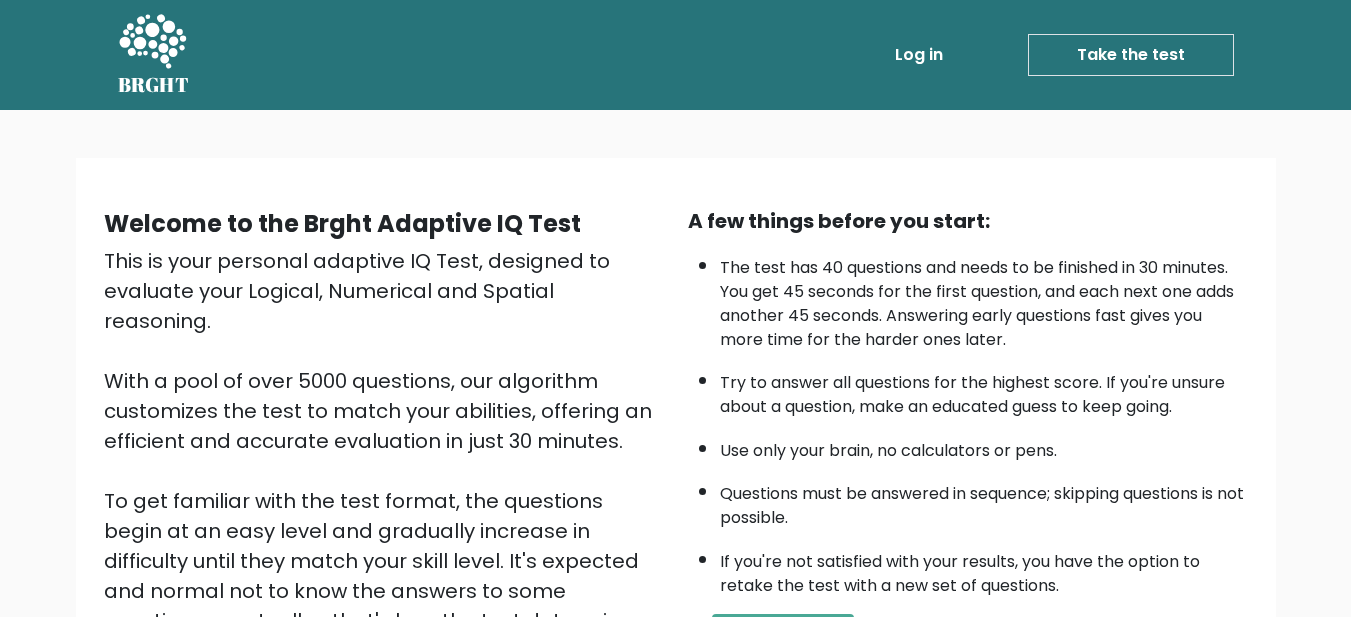 scroll, scrollTop: 0, scrollLeft: 0, axis: both 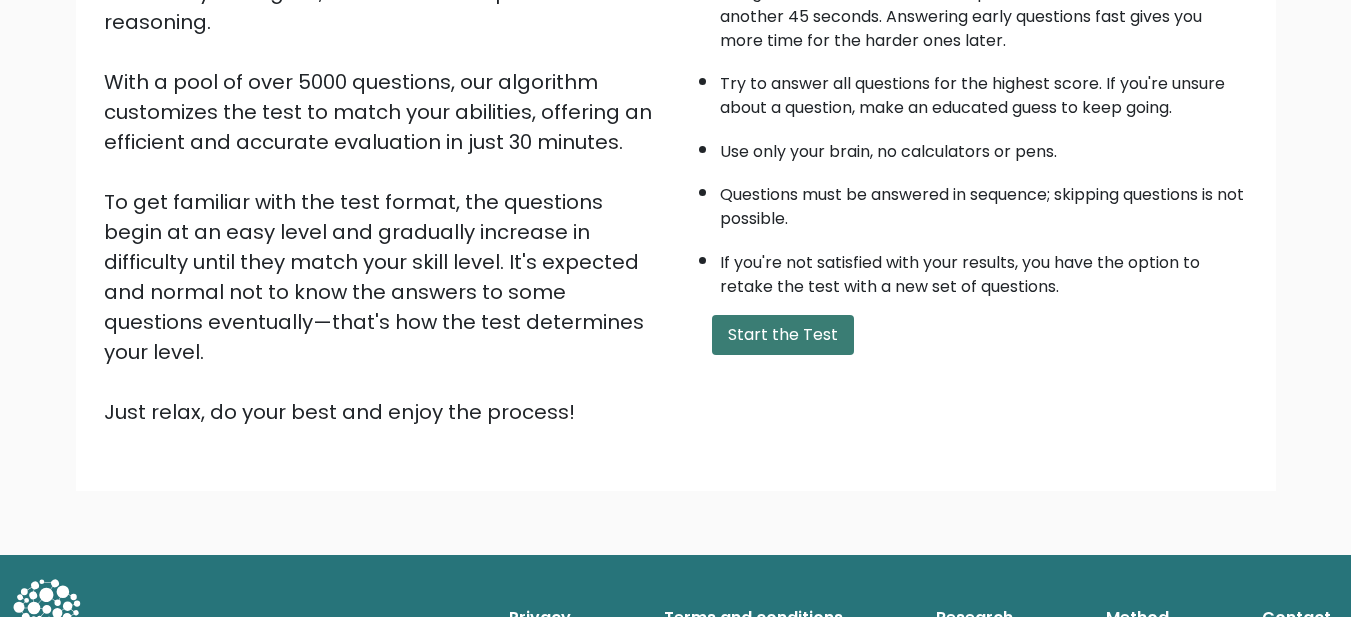 click on "Start the Test" at bounding box center [783, 335] 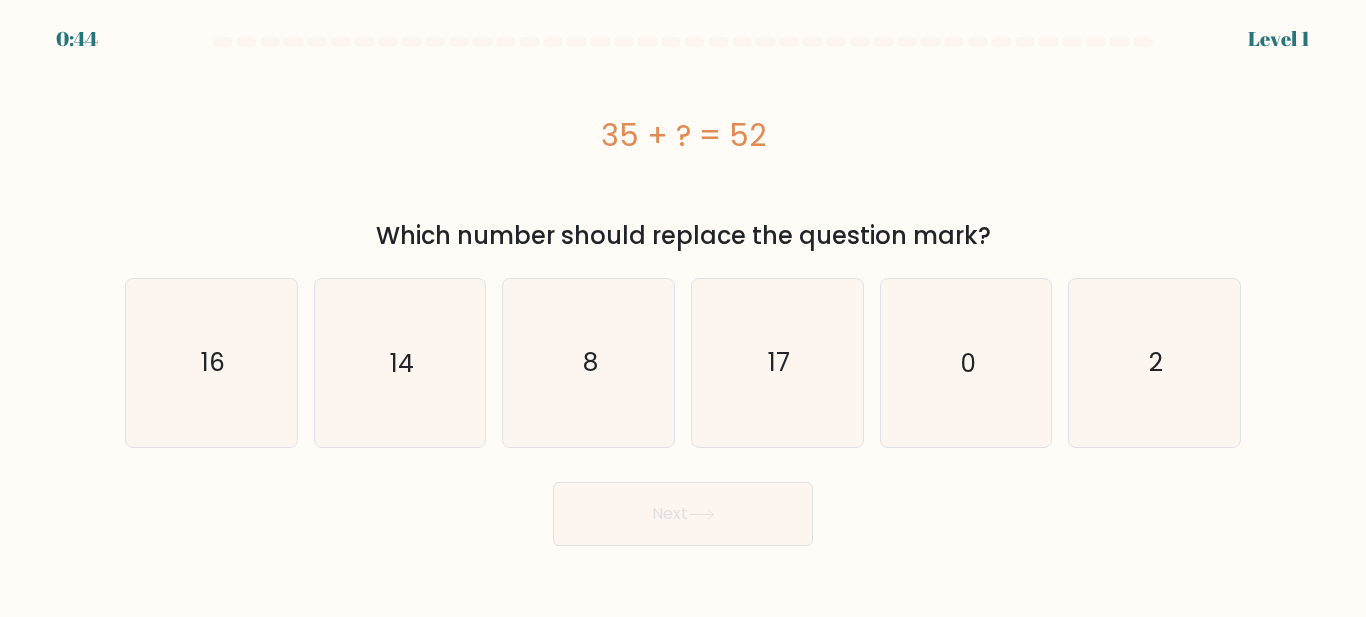 scroll, scrollTop: 0, scrollLeft: 0, axis: both 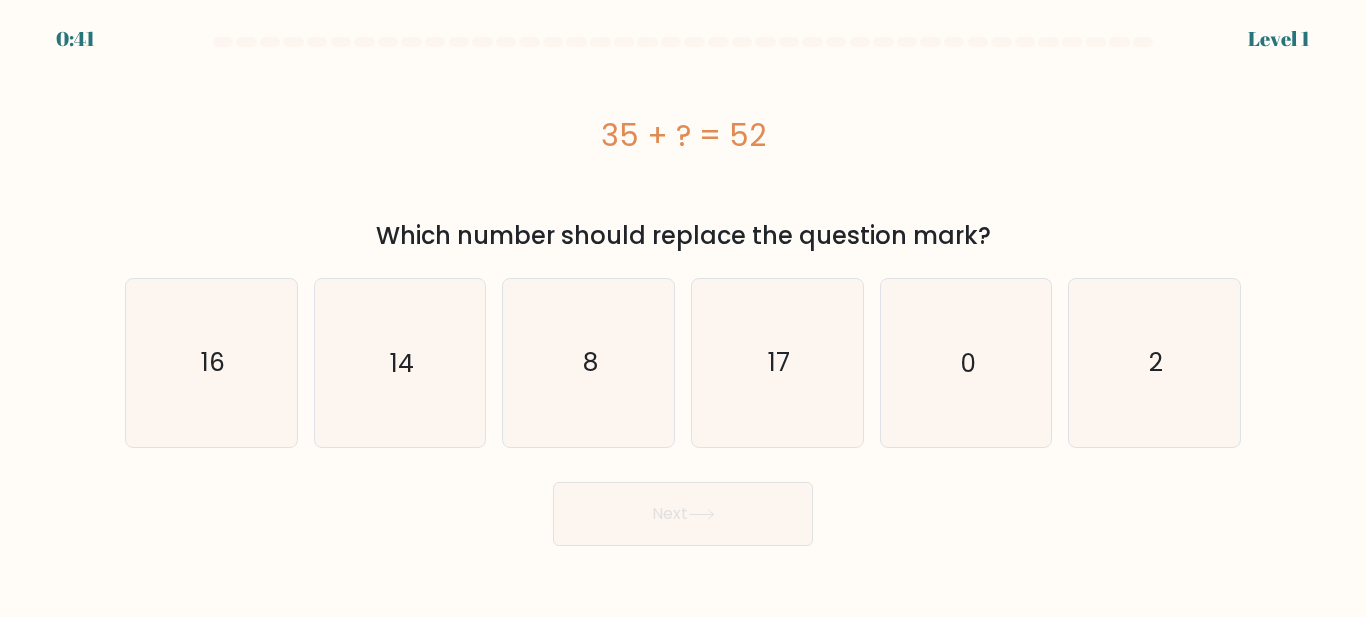 drag, startPoint x: 605, startPoint y: 133, endPoint x: 870, endPoint y: 227, distance: 281.1779 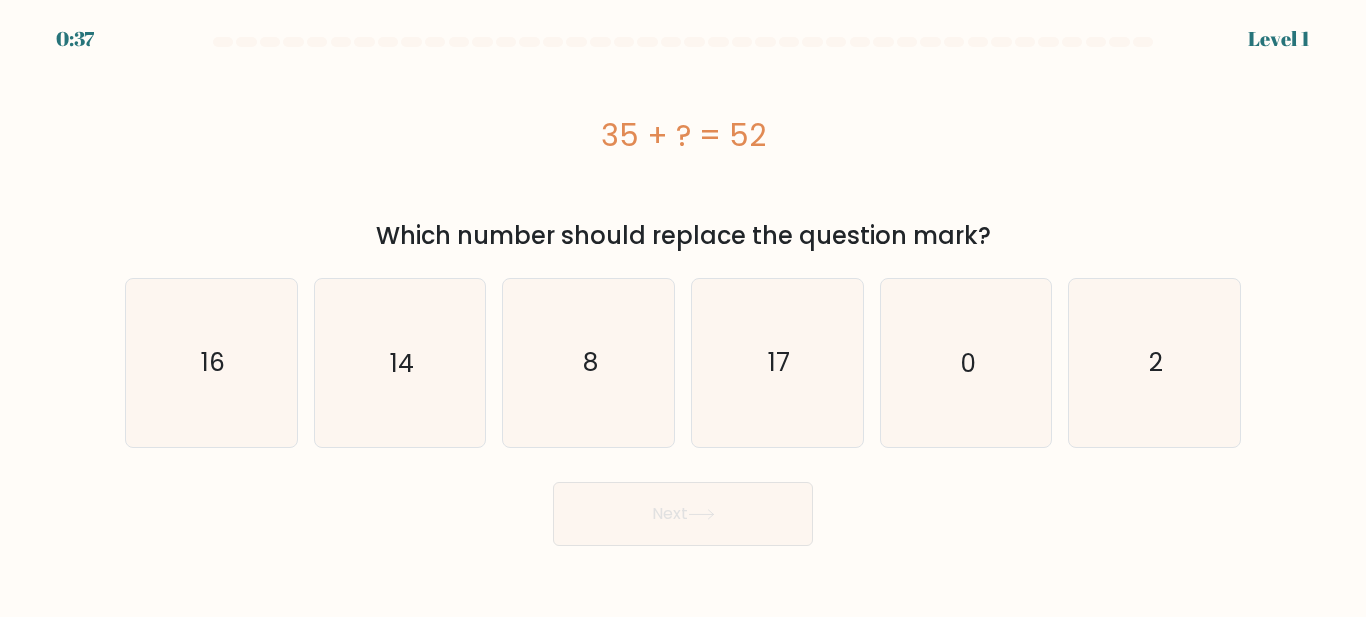 drag, startPoint x: 983, startPoint y: 239, endPoint x: 601, endPoint y: 138, distance: 395.12656 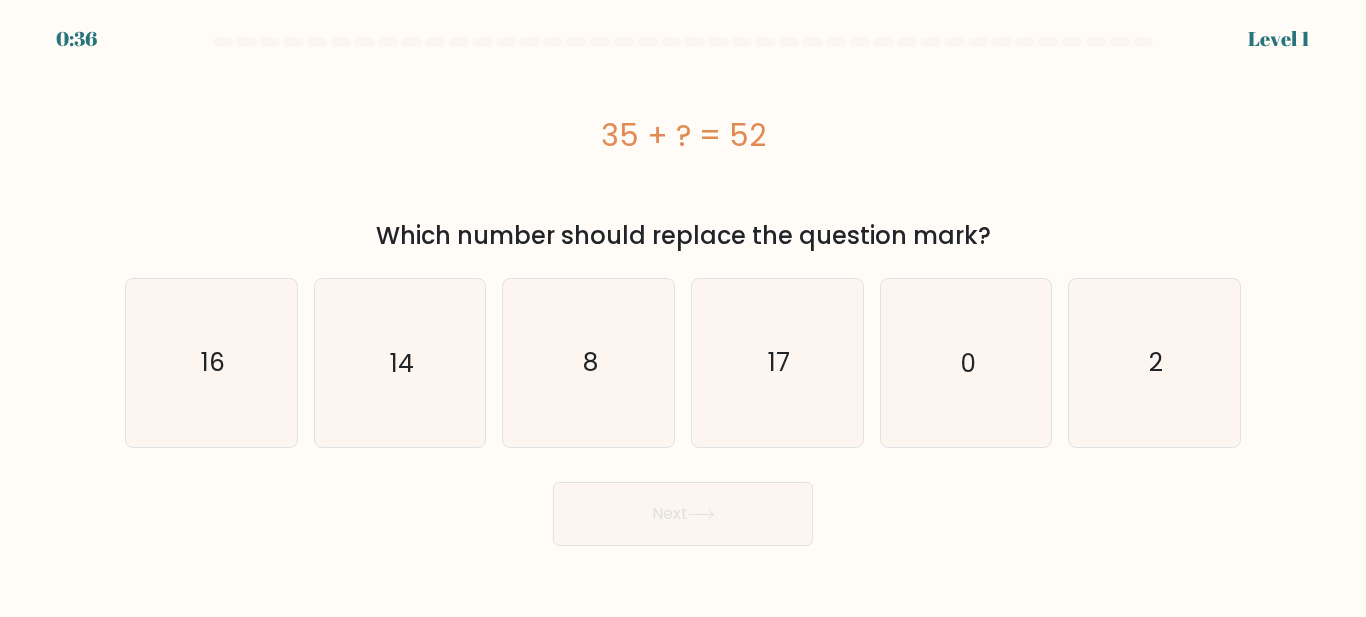 copy on "[NUMBER] + ?  = [NUMBER]
Which number should replace the question mark?" 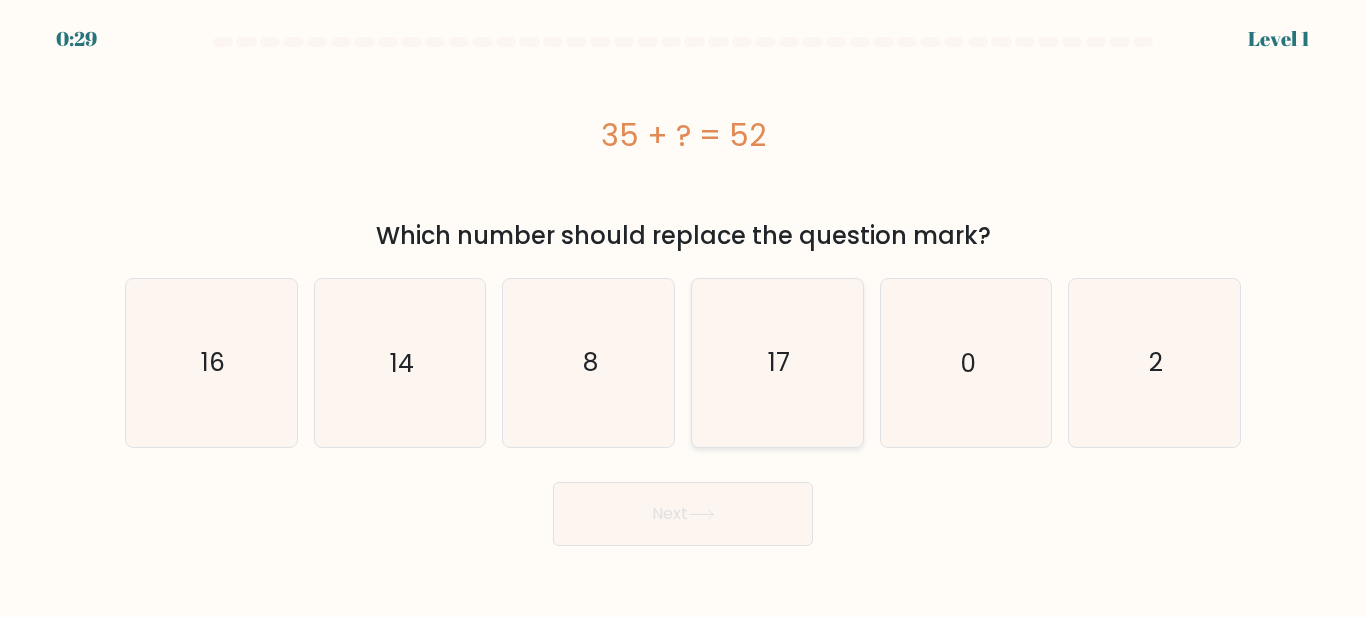 click on "17" at bounding box center (777, 362) 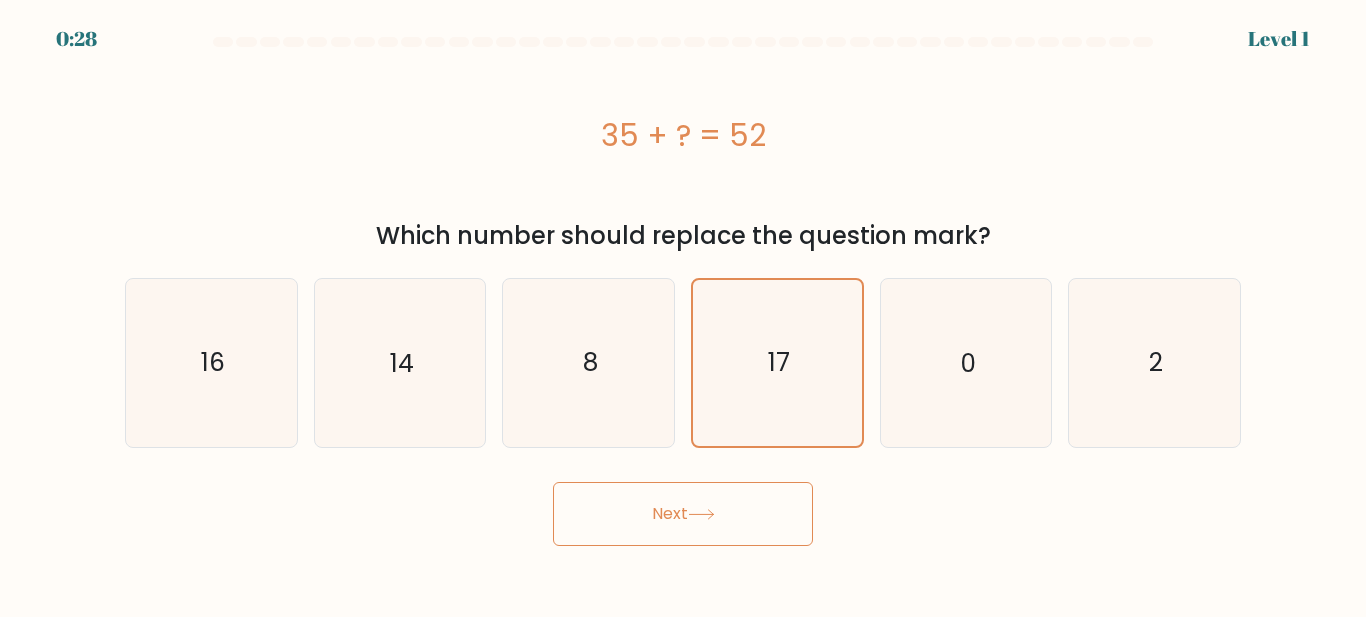 click on "Next" at bounding box center [683, 514] 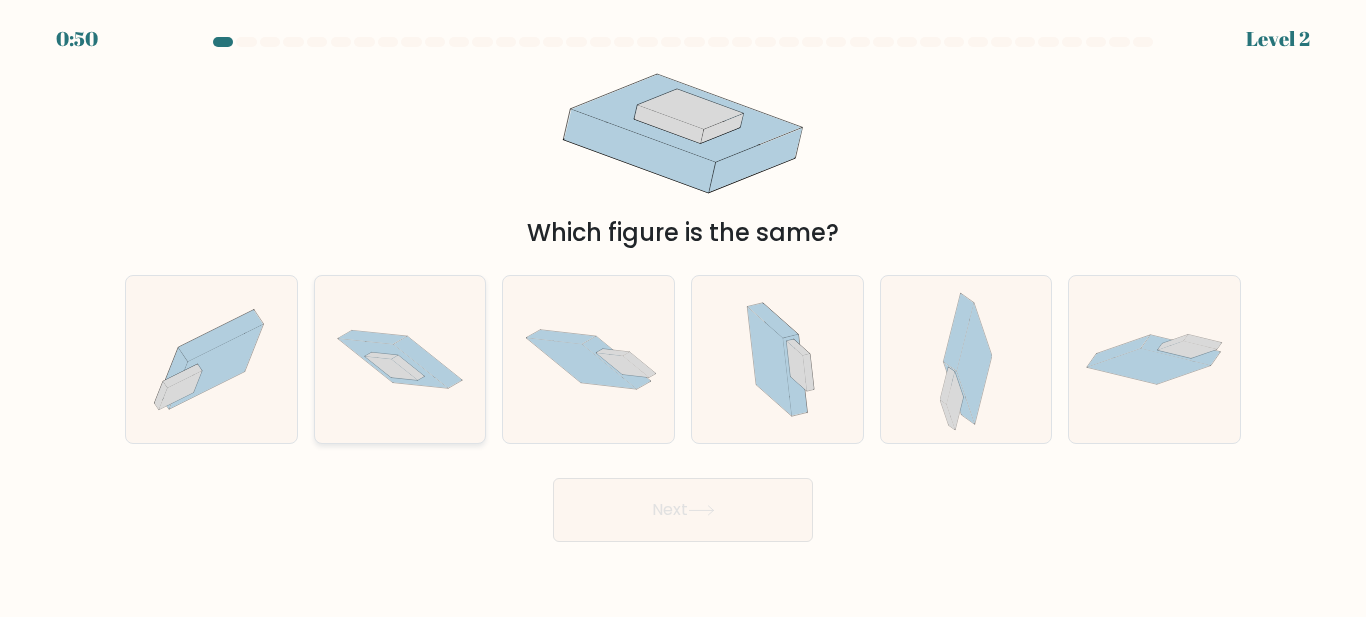 click at bounding box center [428, 362] 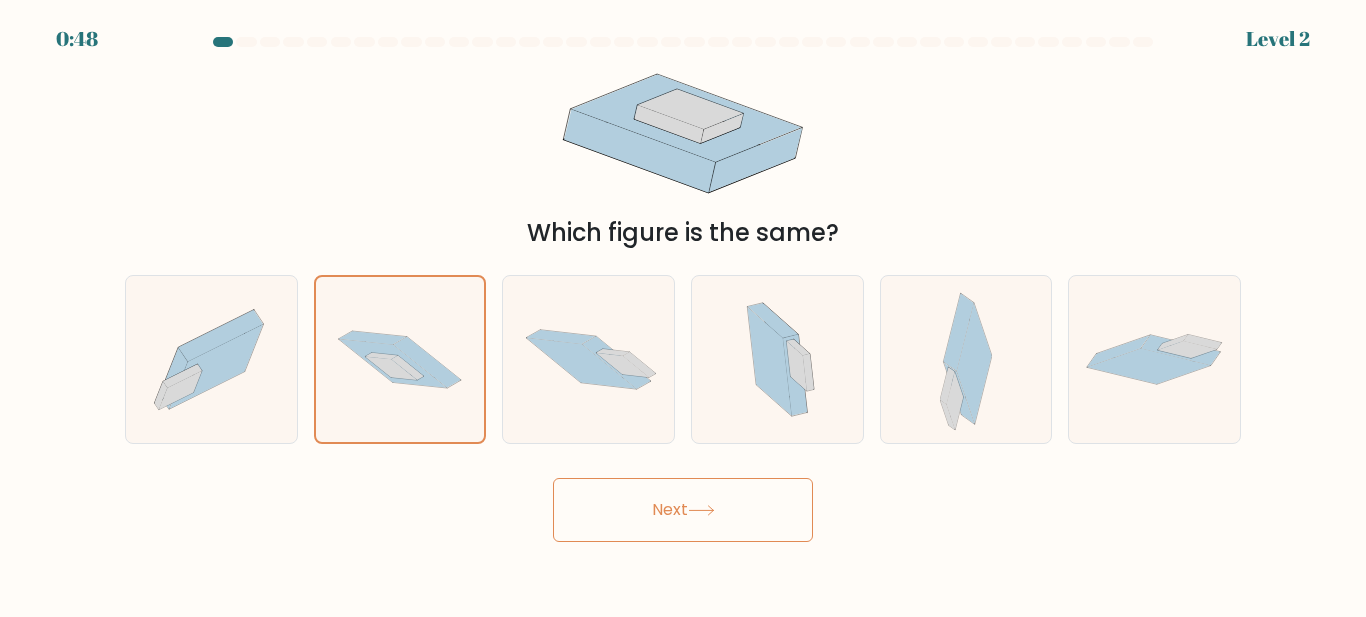 click on "Next" at bounding box center [683, 510] 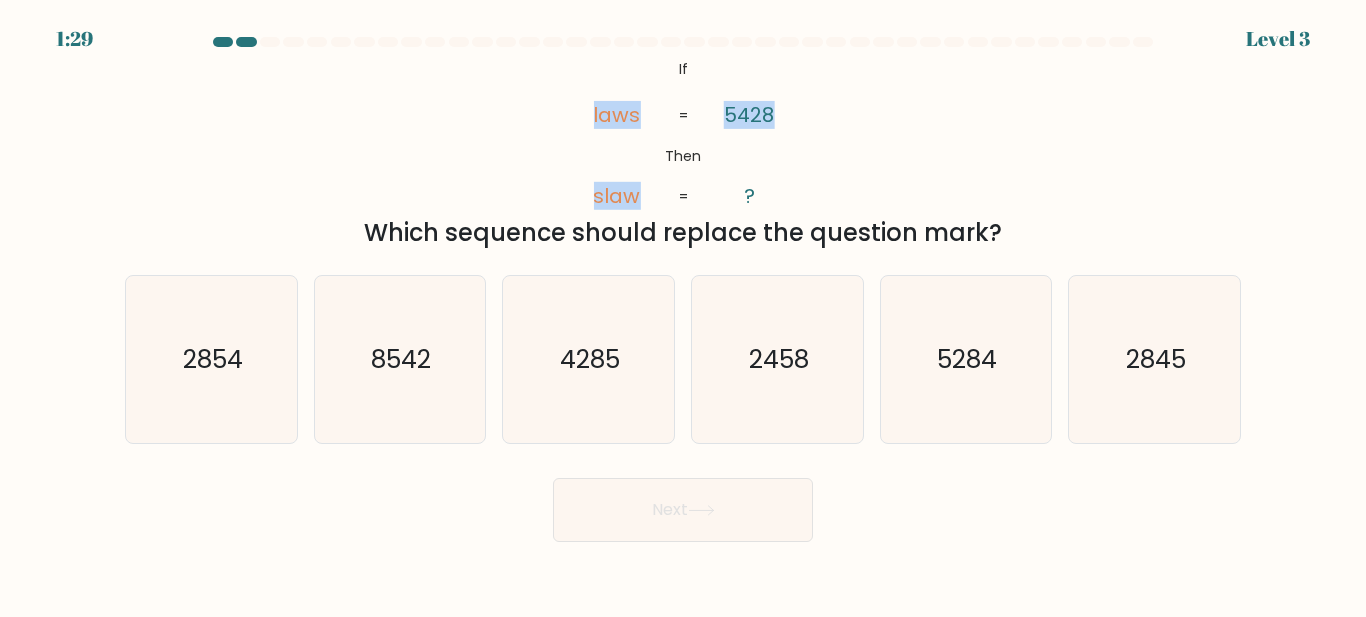 drag, startPoint x: 588, startPoint y: 98, endPoint x: 846, endPoint y: 170, distance: 267.8582 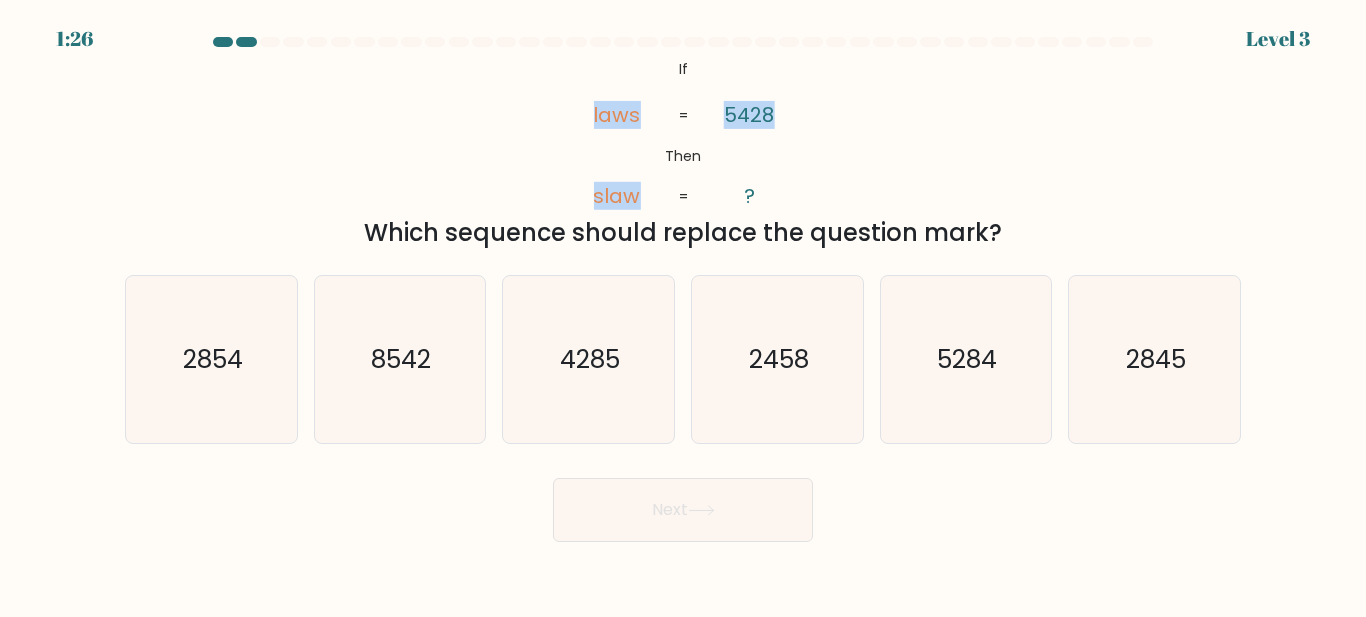drag, startPoint x: 995, startPoint y: 231, endPoint x: 677, endPoint y: 78, distance: 352.89233 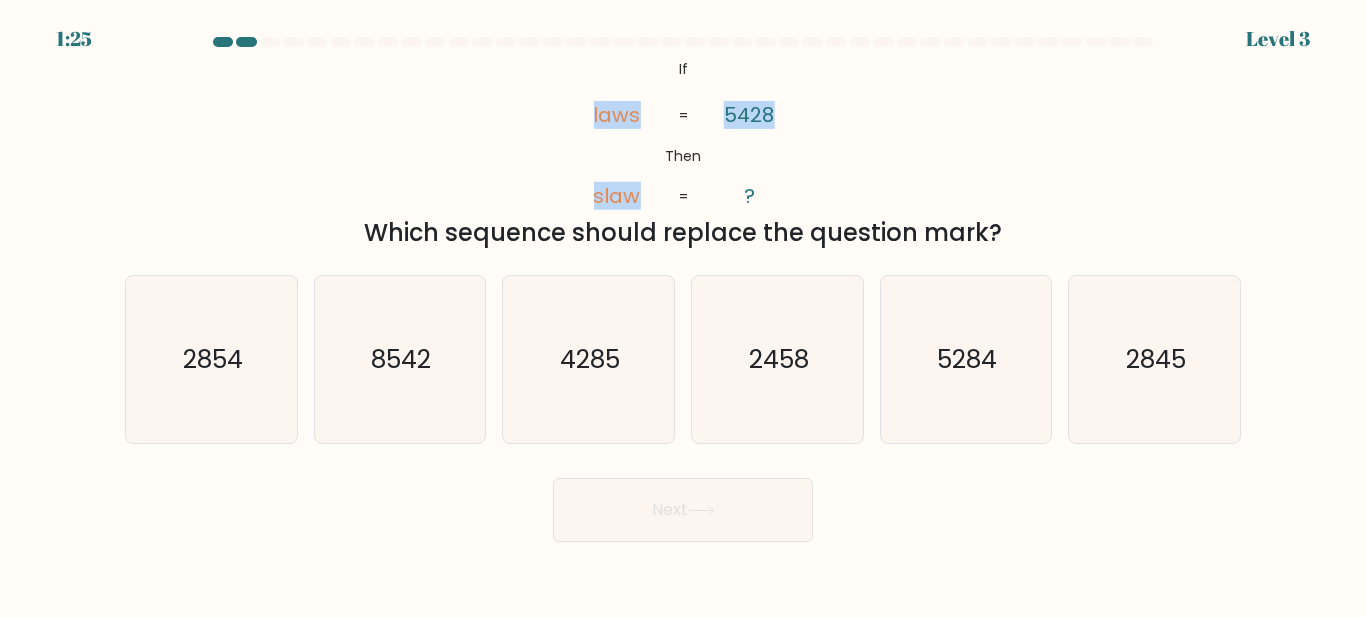 copy on "If       Then       laws       slaw       5428       ?       =       =
Which sequence should replace the question mark?" 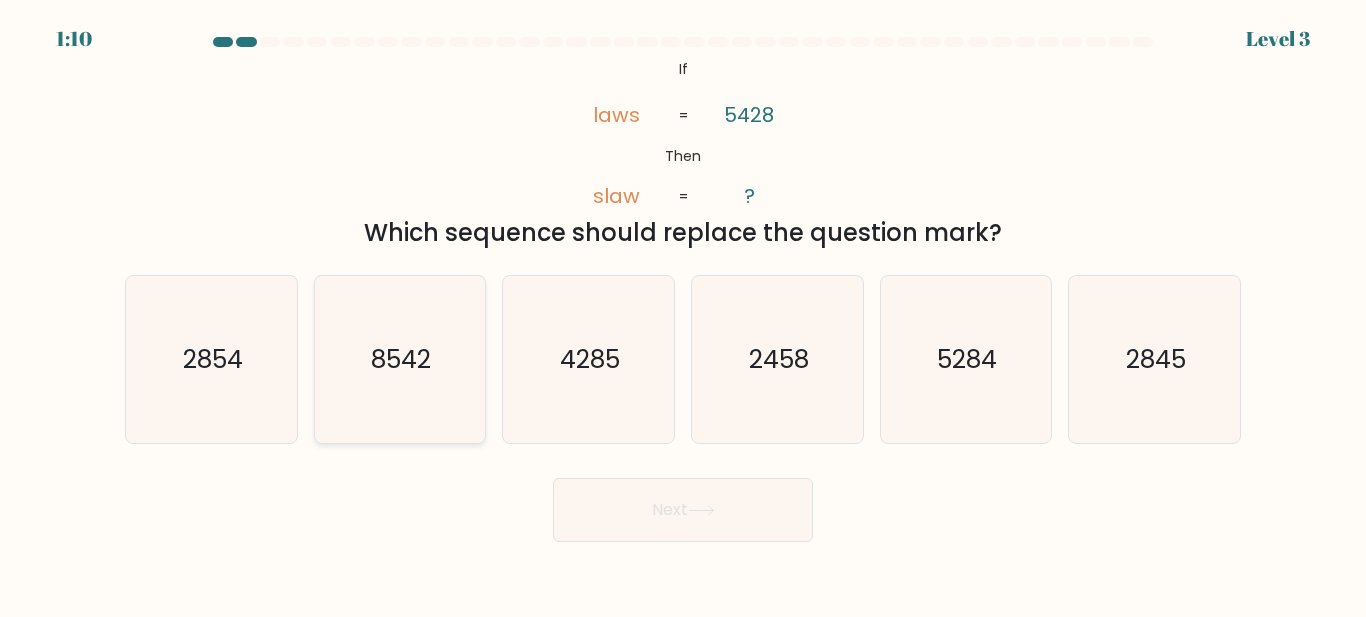 click on "8542" at bounding box center (402, 359) 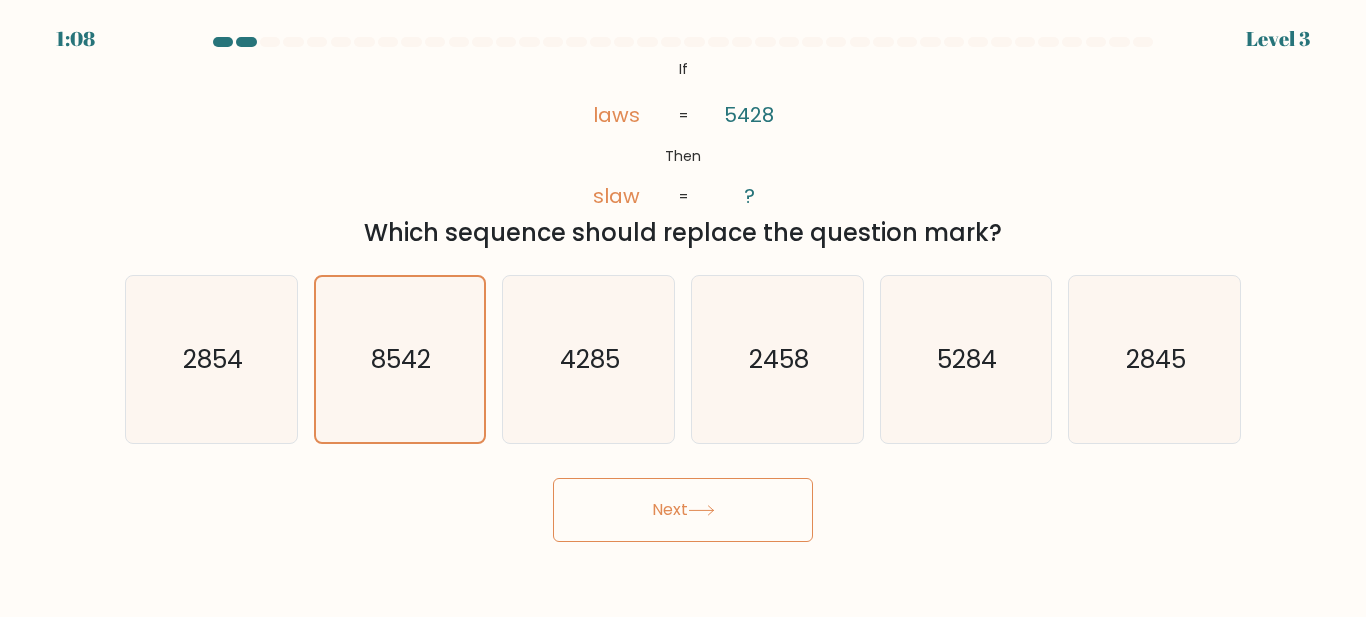click on "Next" at bounding box center [683, 510] 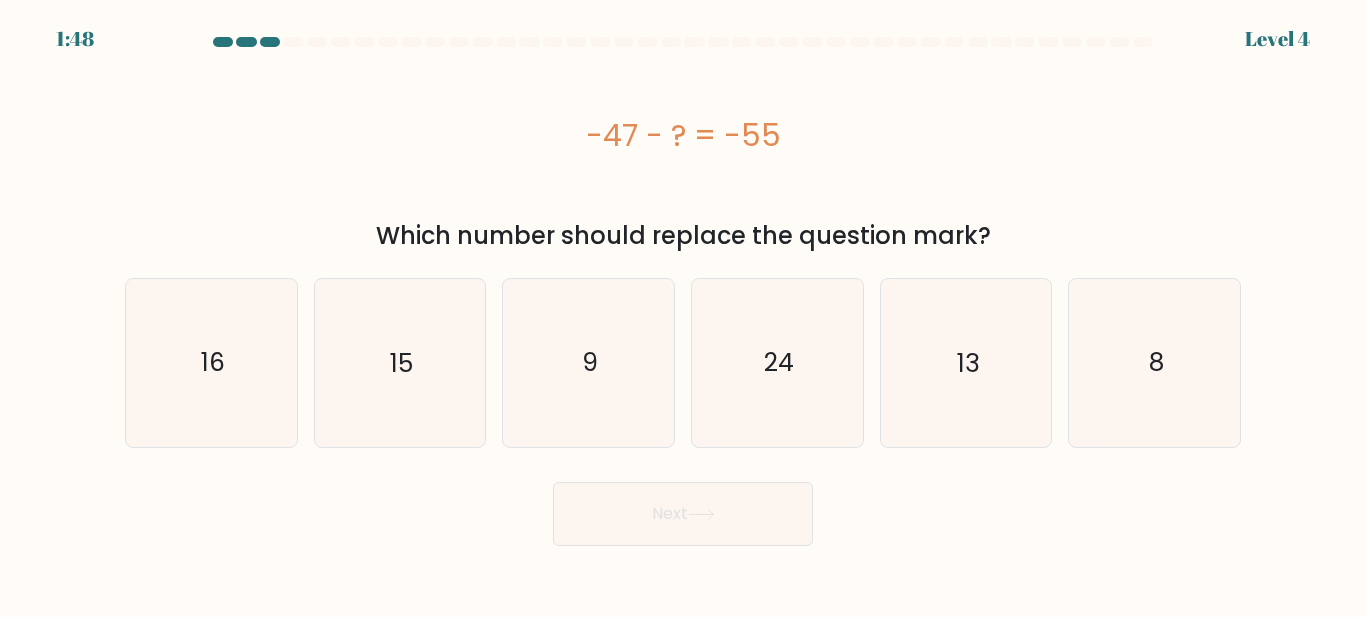 drag, startPoint x: 586, startPoint y: 133, endPoint x: 971, endPoint y: 242, distance: 400.13248 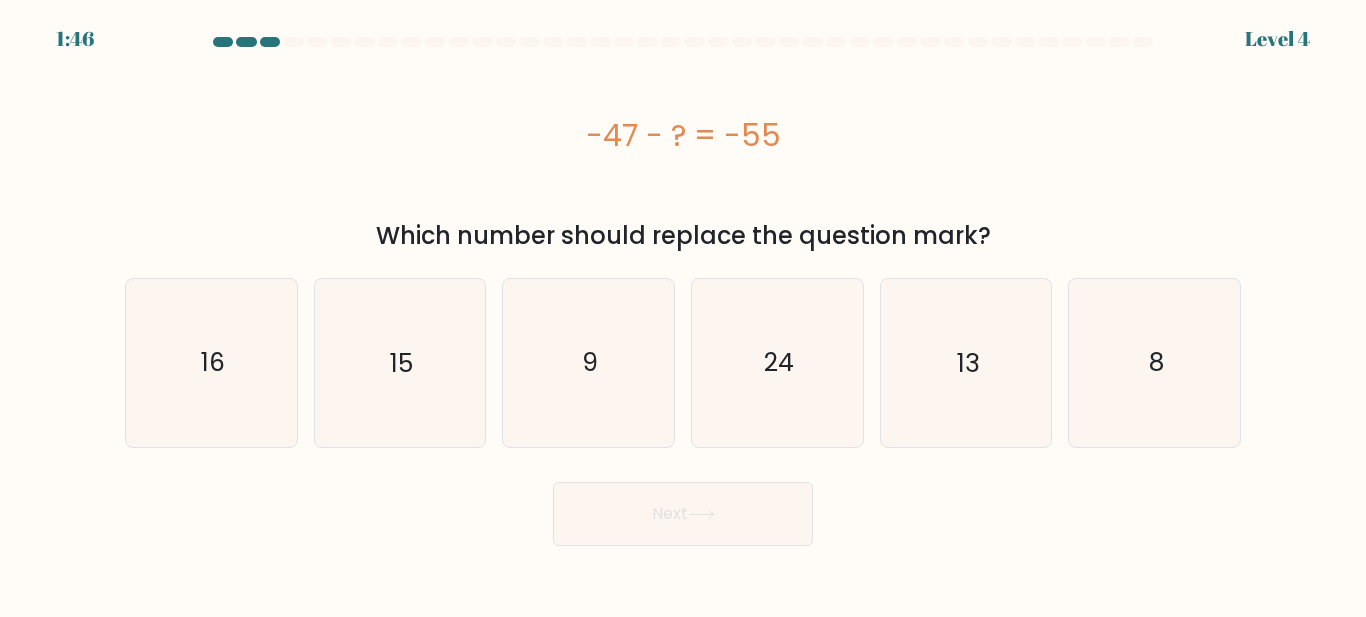 copy on "-47 - ?  = -55
Which number should replace the question mark" 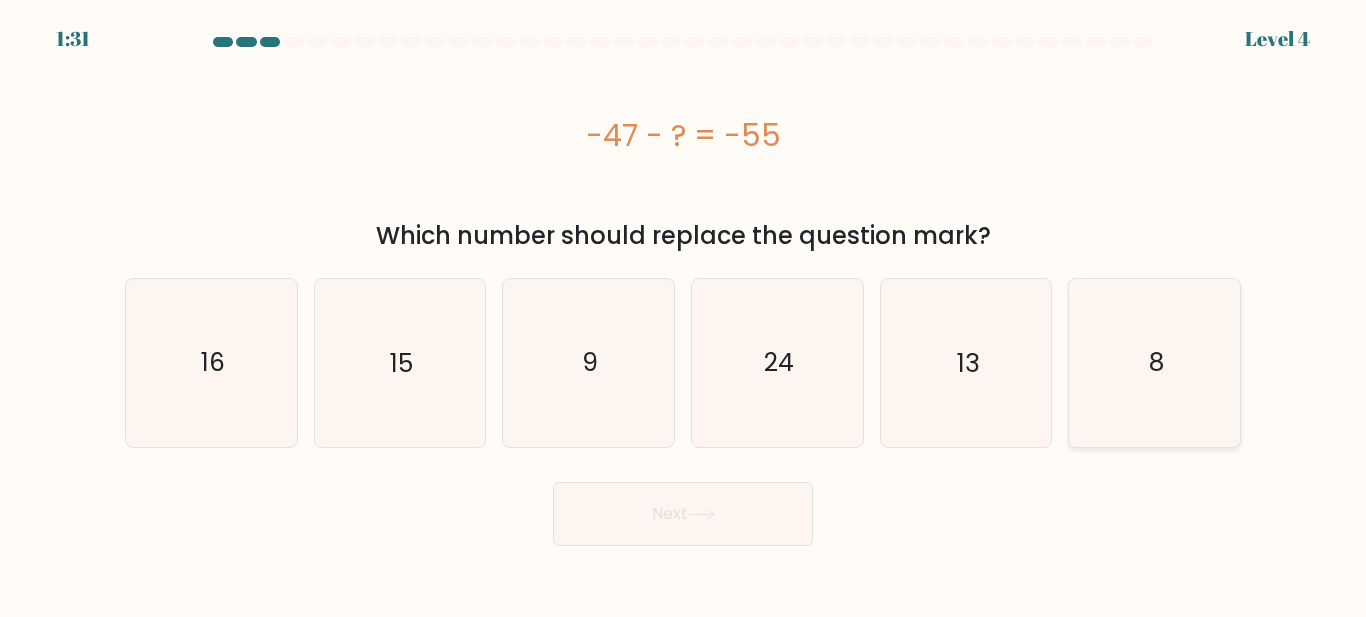 click on "8" at bounding box center (1154, 362) 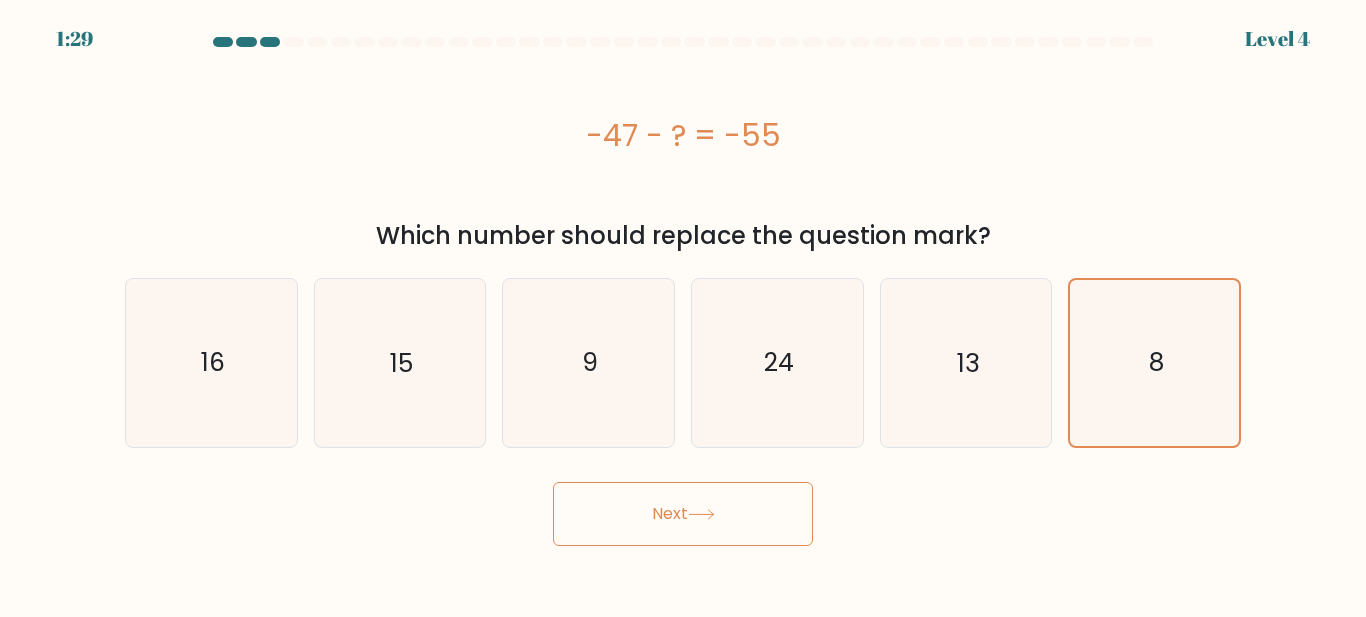 click on "Next" at bounding box center (683, 514) 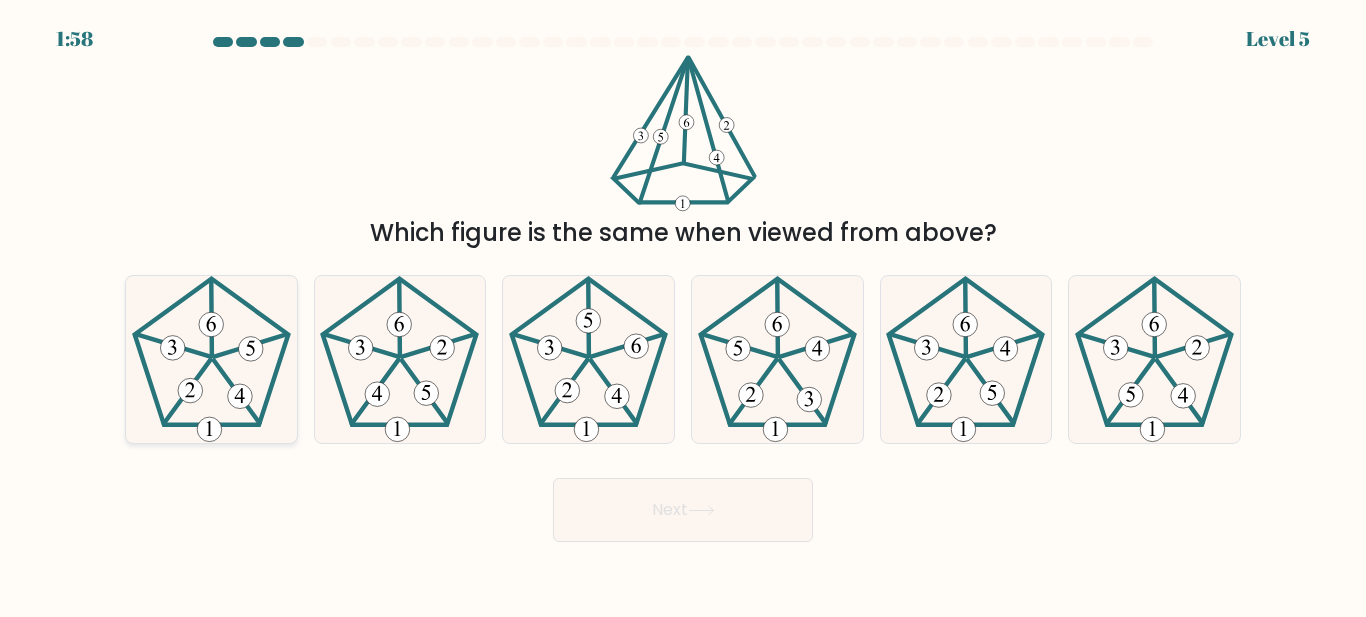 click at bounding box center [211, 359] 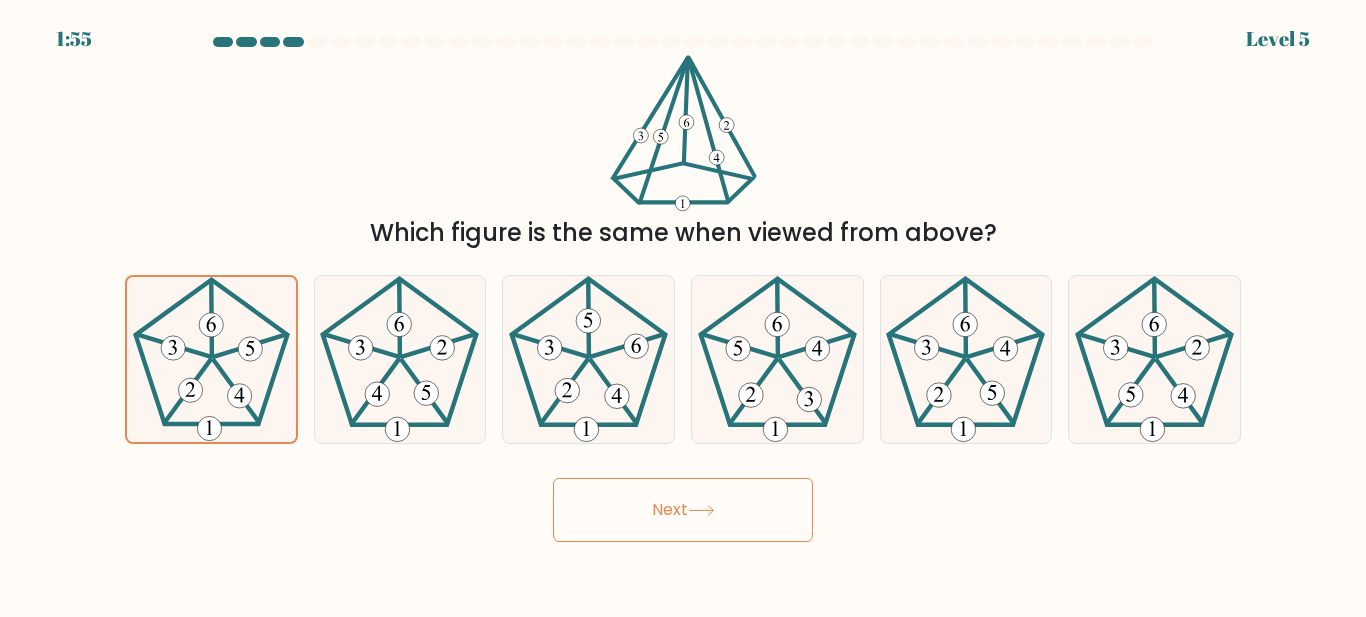 click on "Next" at bounding box center [683, 510] 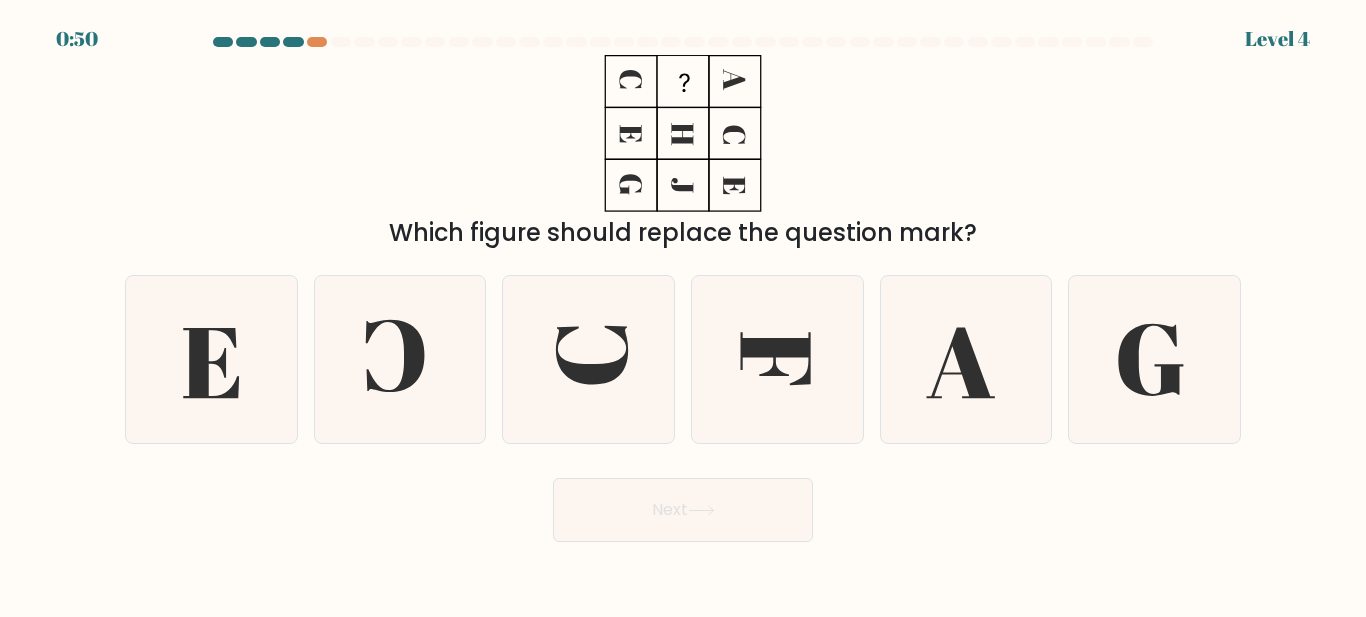 scroll, scrollTop: 0, scrollLeft: 0, axis: both 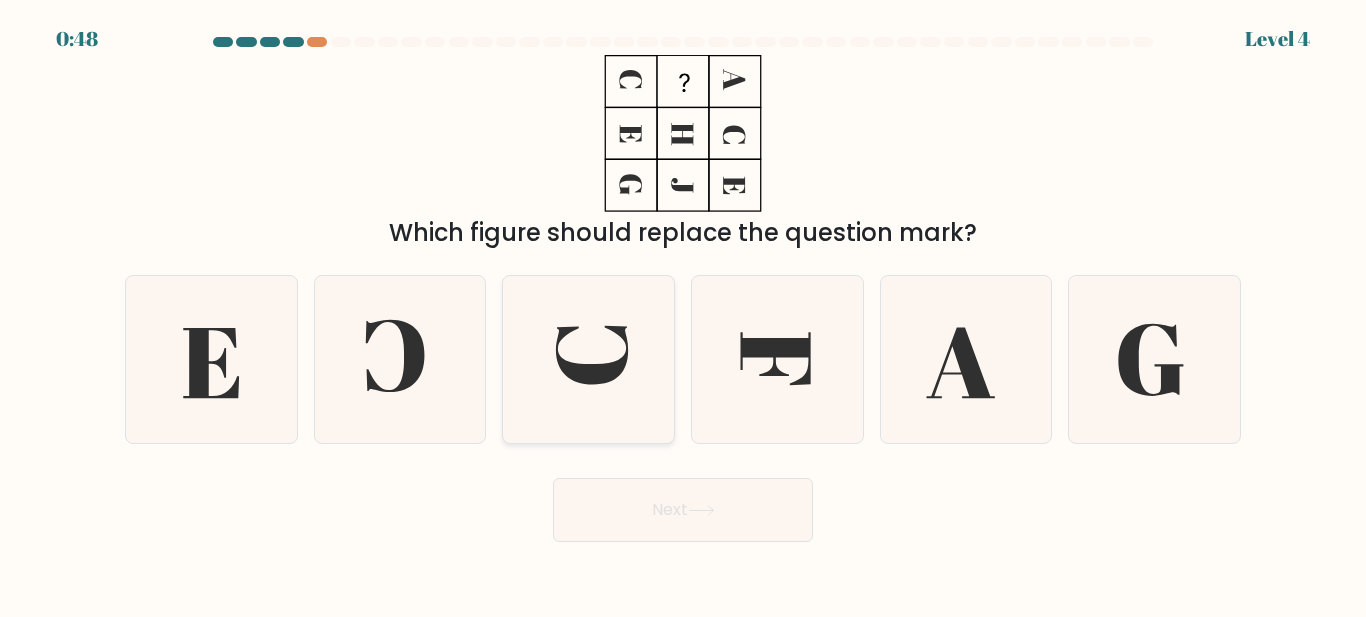 click at bounding box center [588, 359] 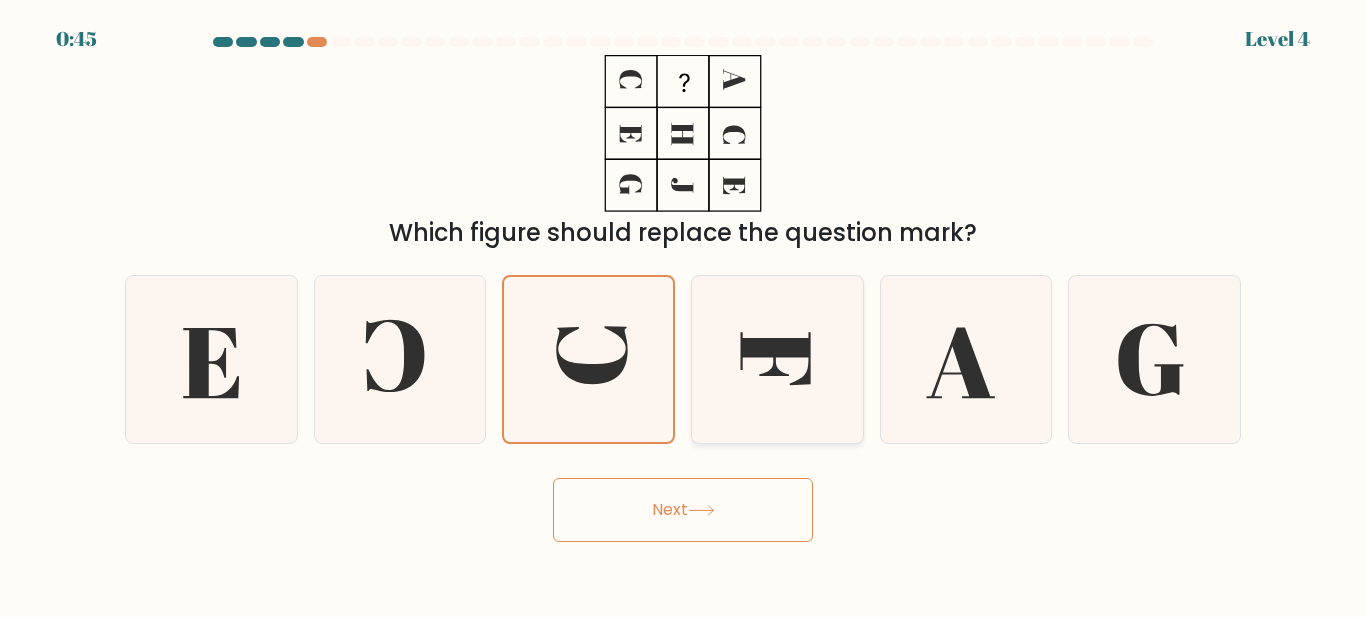 click at bounding box center (777, 359) 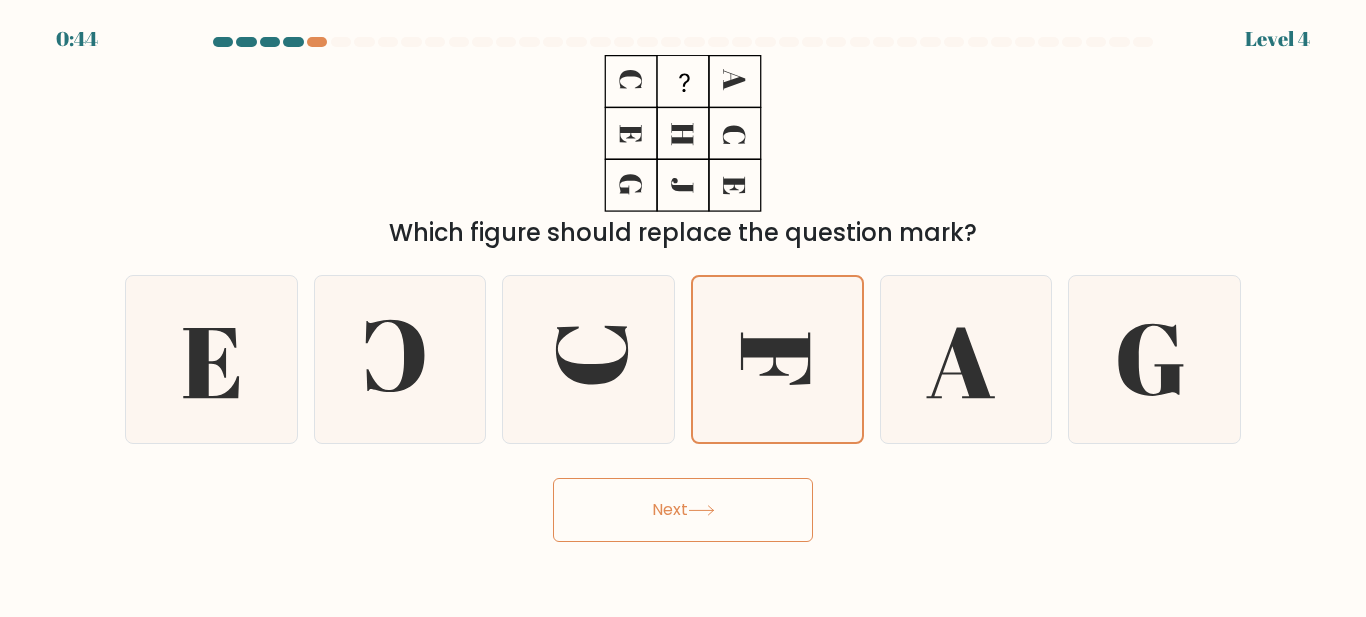 click on "Next" at bounding box center (683, 510) 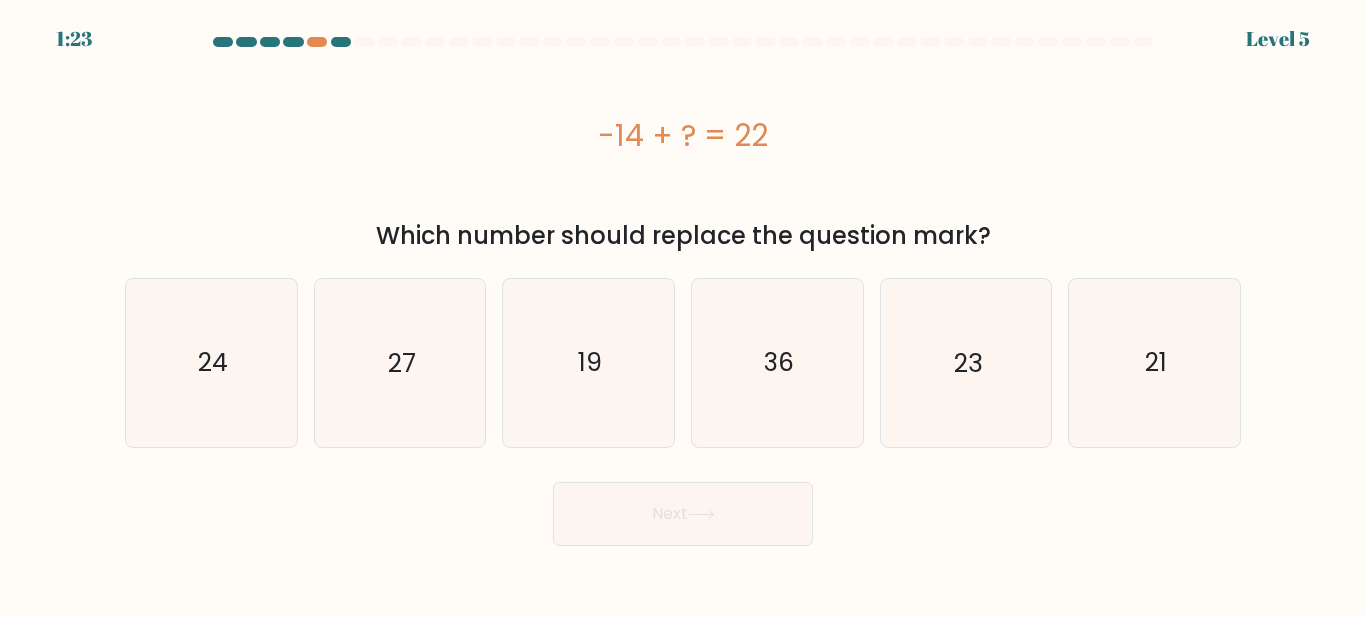 drag, startPoint x: 603, startPoint y: 138, endPoint x: 995, endPoint y: 241, distance: 405.30606 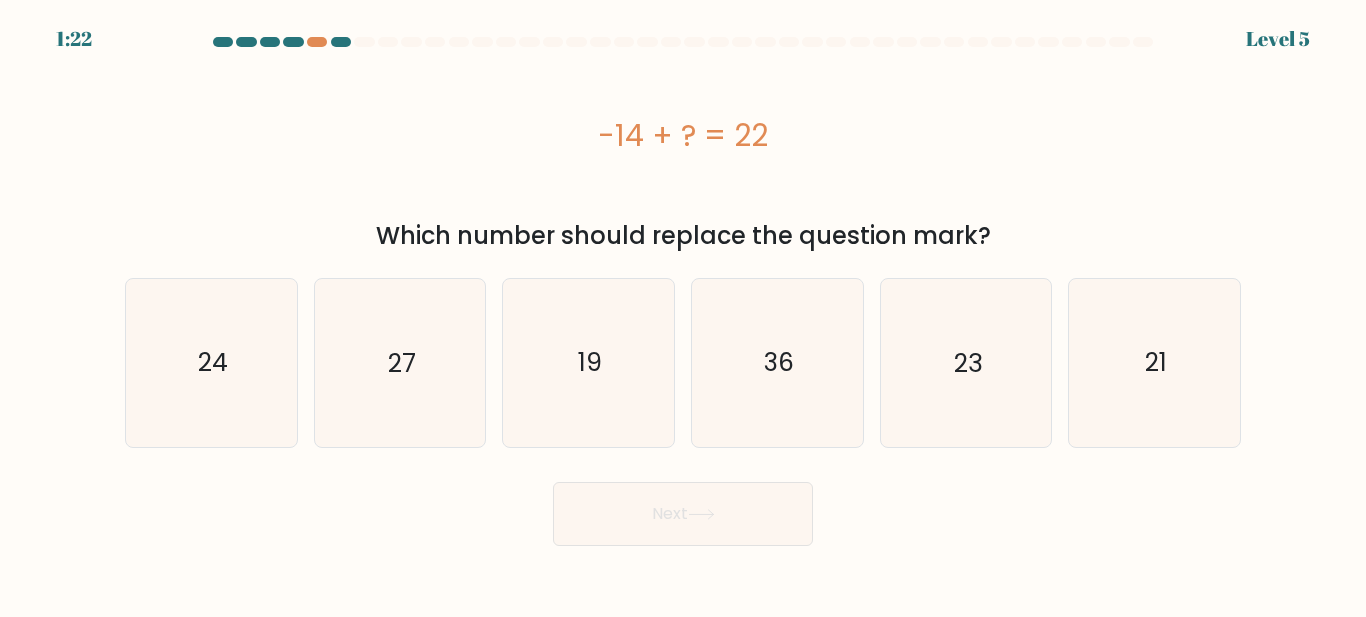 copy on "-[NUMBER]    +    ?    =    [NUMBER]
Which number should replace the question mark?" 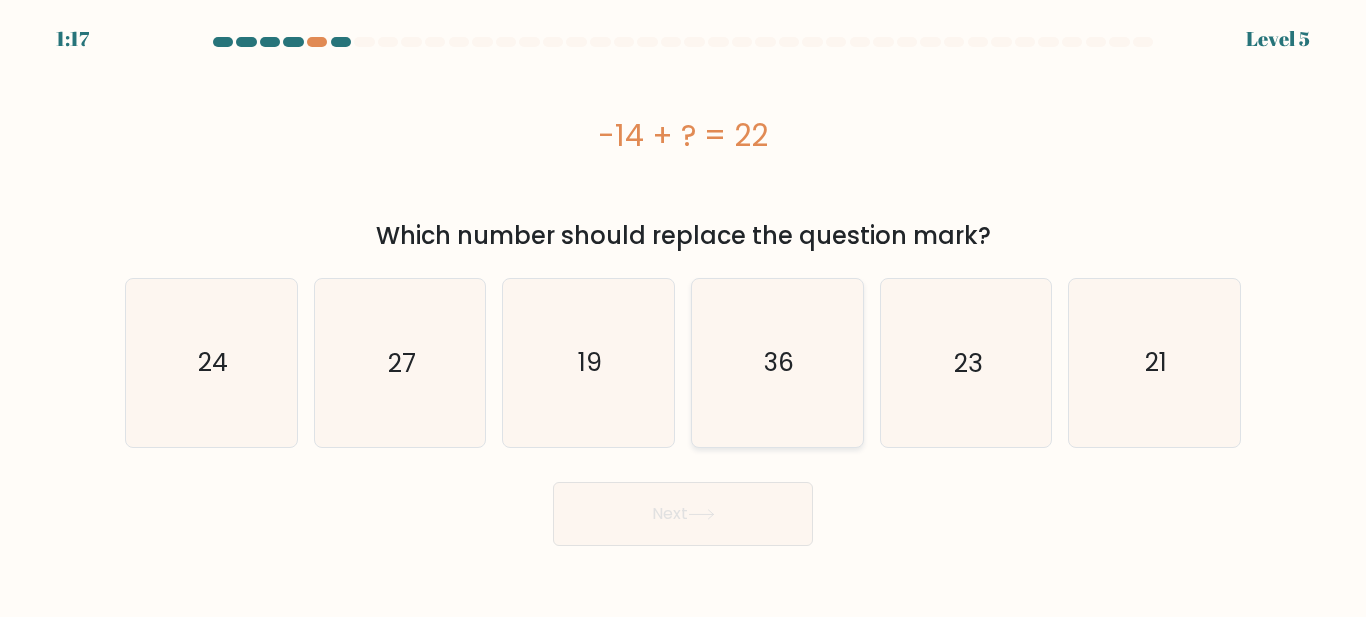 click on "36" at bounding box center (777, 362) 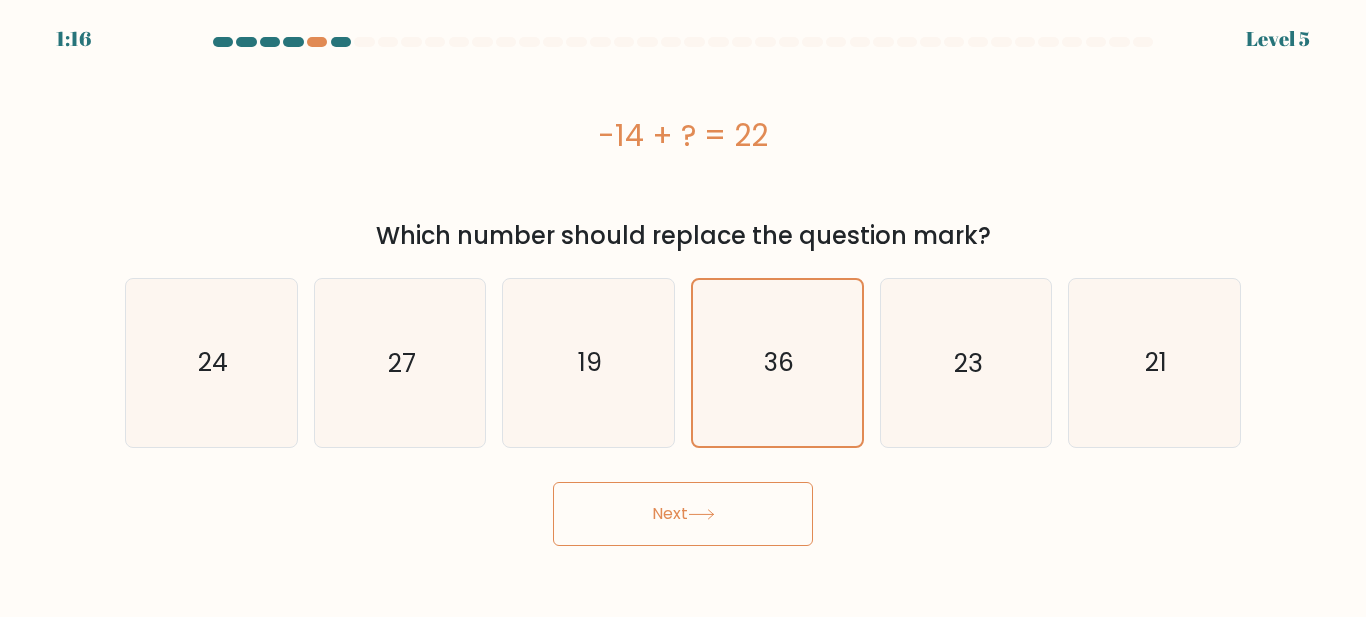 click on "Next" at bounding box center (683, 514) 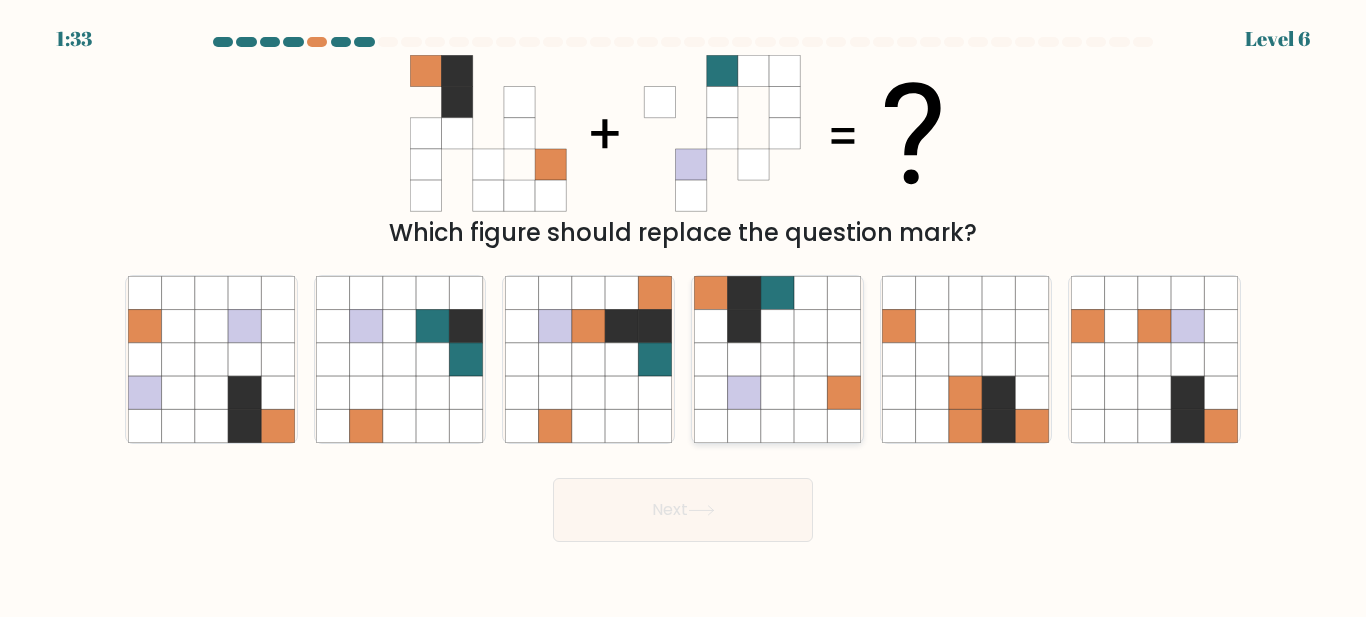 click at bounding box center (810, 326) 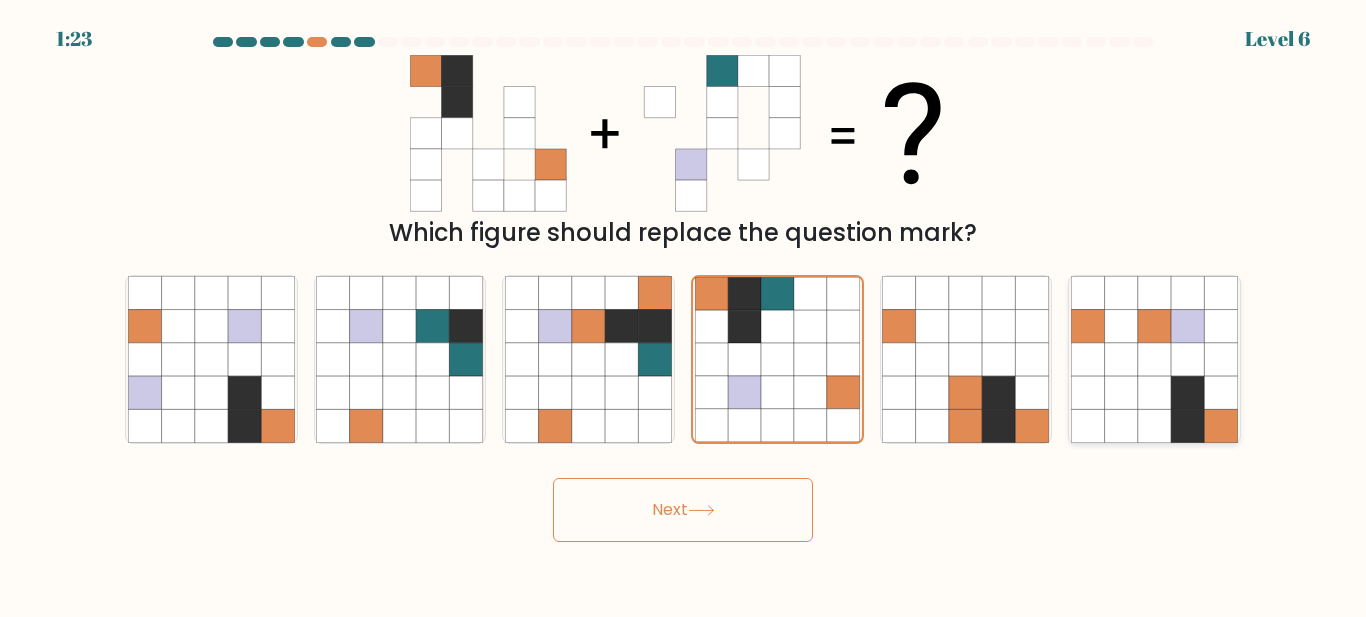 click at bounding box center [1154, 326] 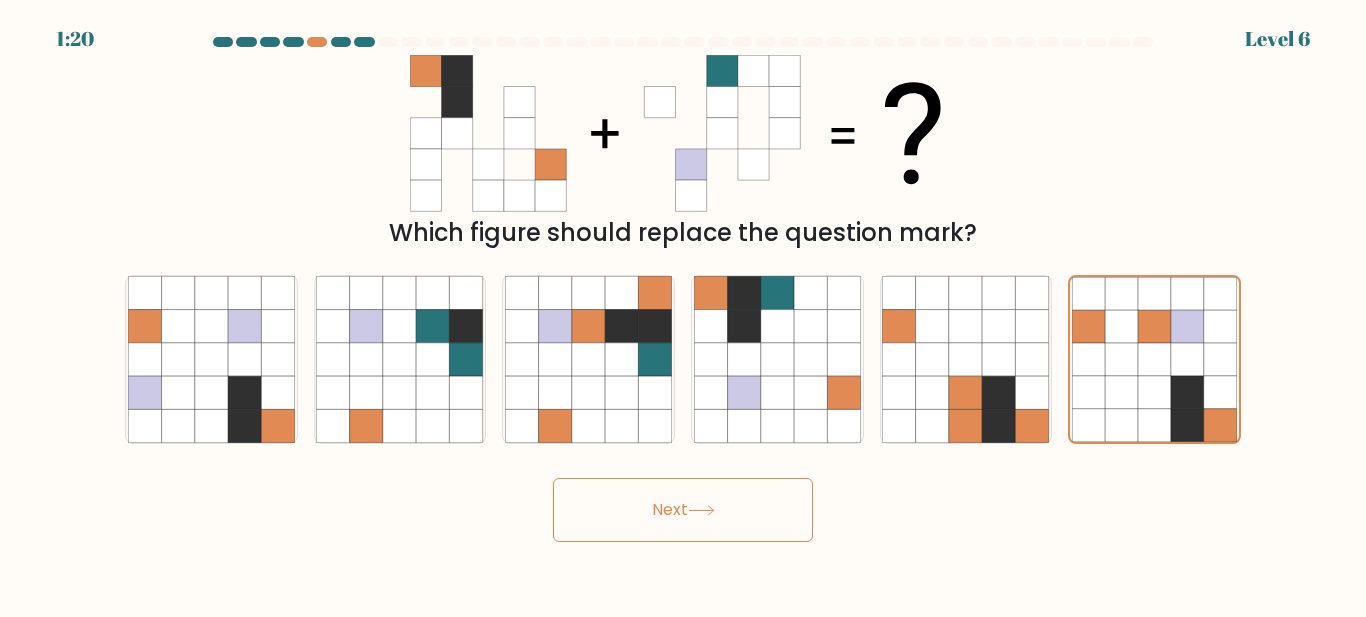 click on "Next" at bounding box center [683, 510] 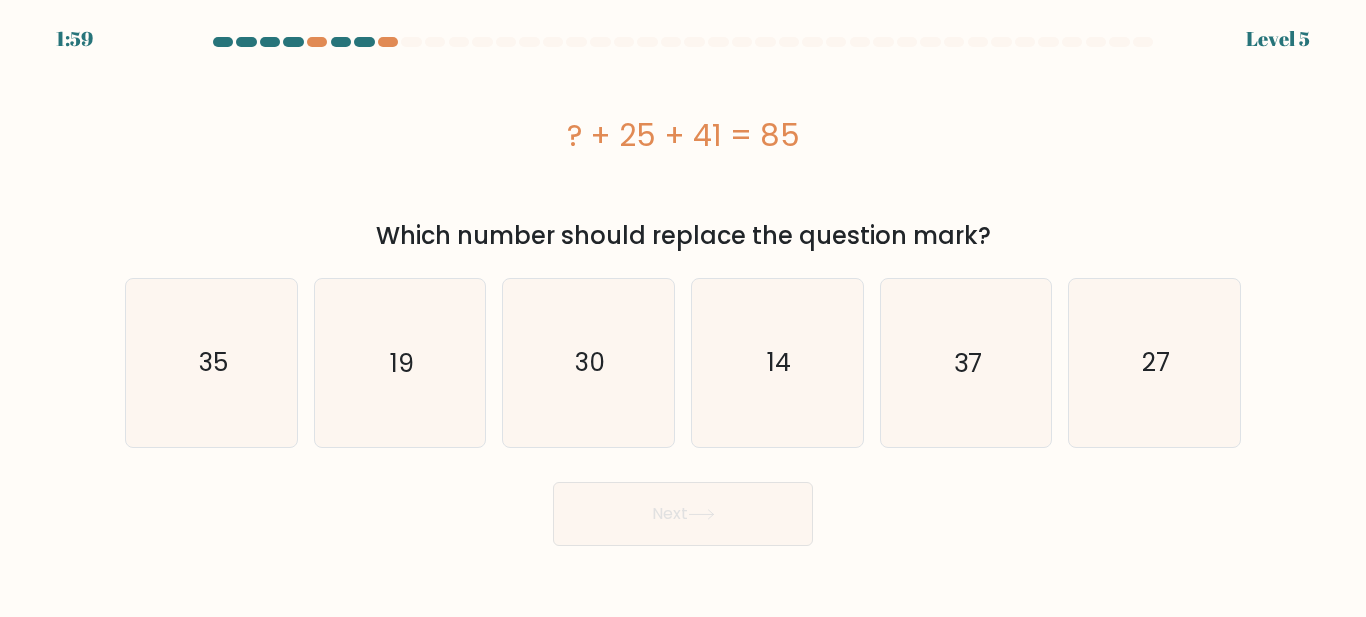 drag, startPoint x: 572, startPoint y: 133, endPoint x: 863, endPoint y: 143, distance: 291.17178 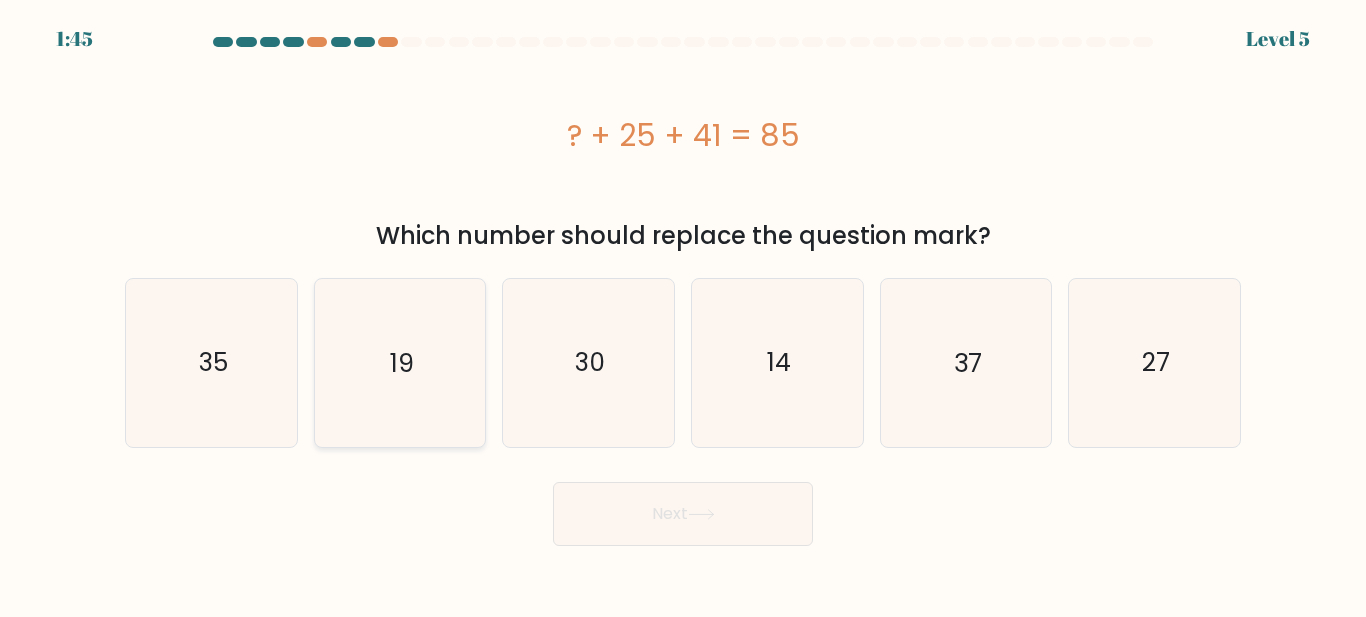 click on "19" at bounding box center [402, 362] 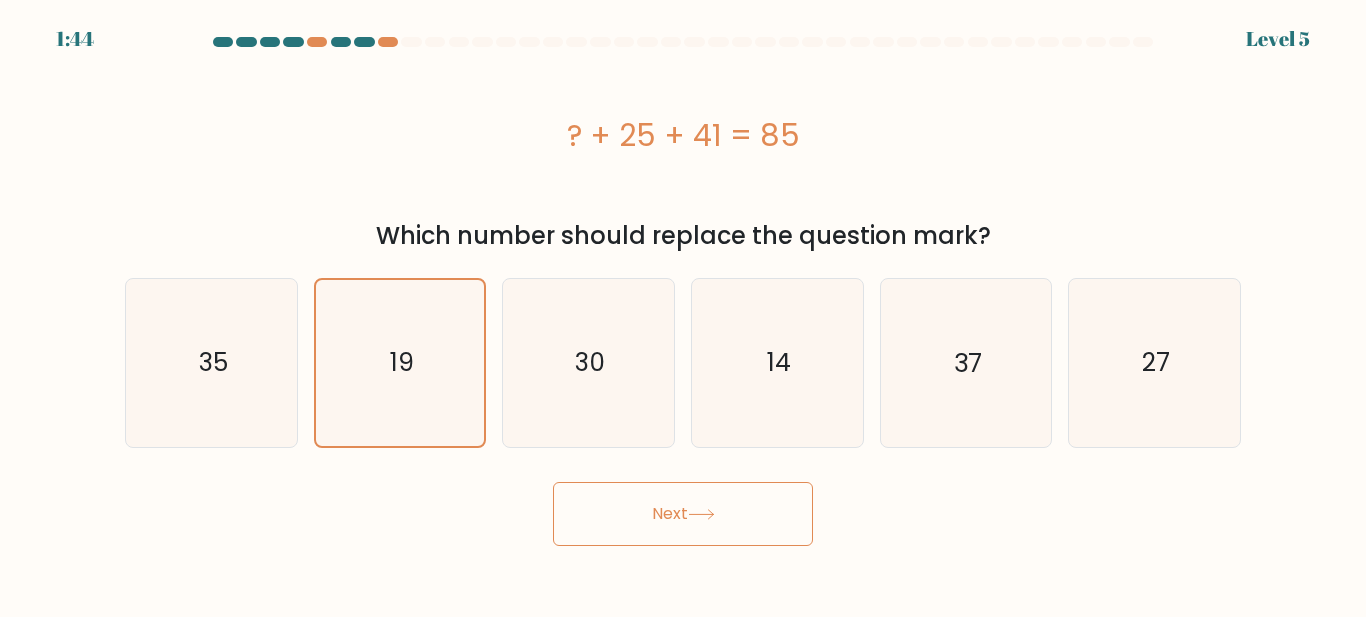 click on "Next" at bounding box center [683, 514] 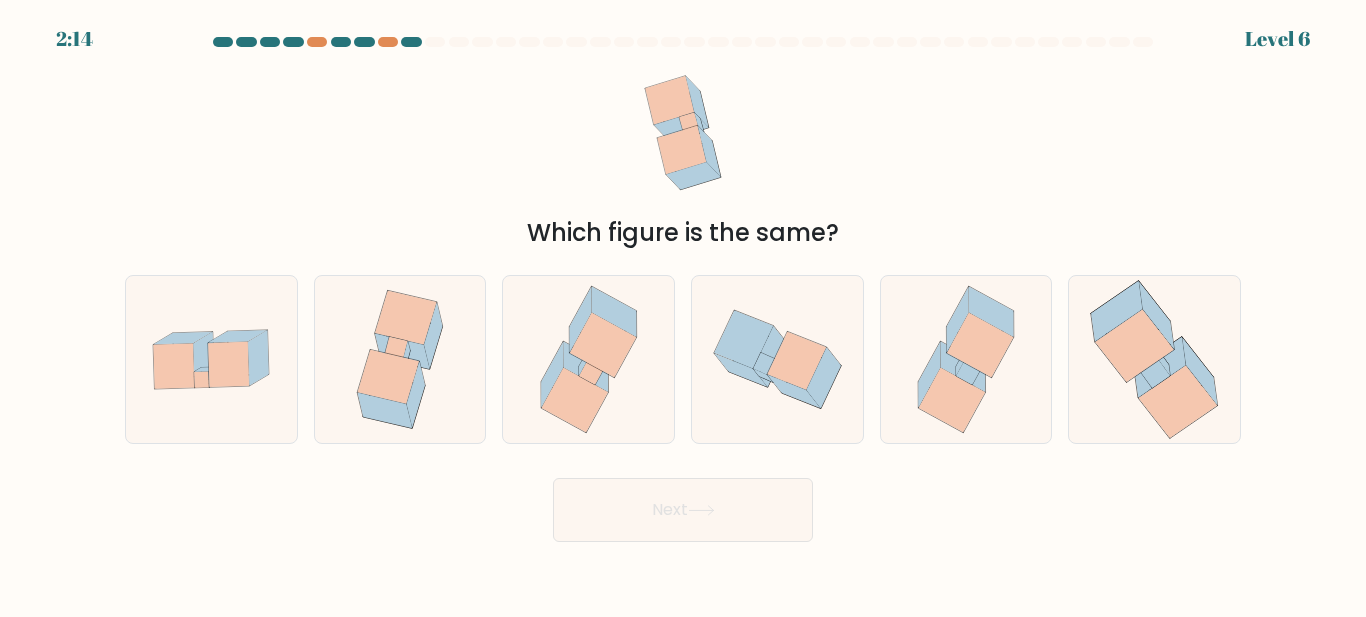 drag, startPoint x: 529, startPoint y: 228, endPoint x: 866, endPoint y: 217, distance: 337.17947 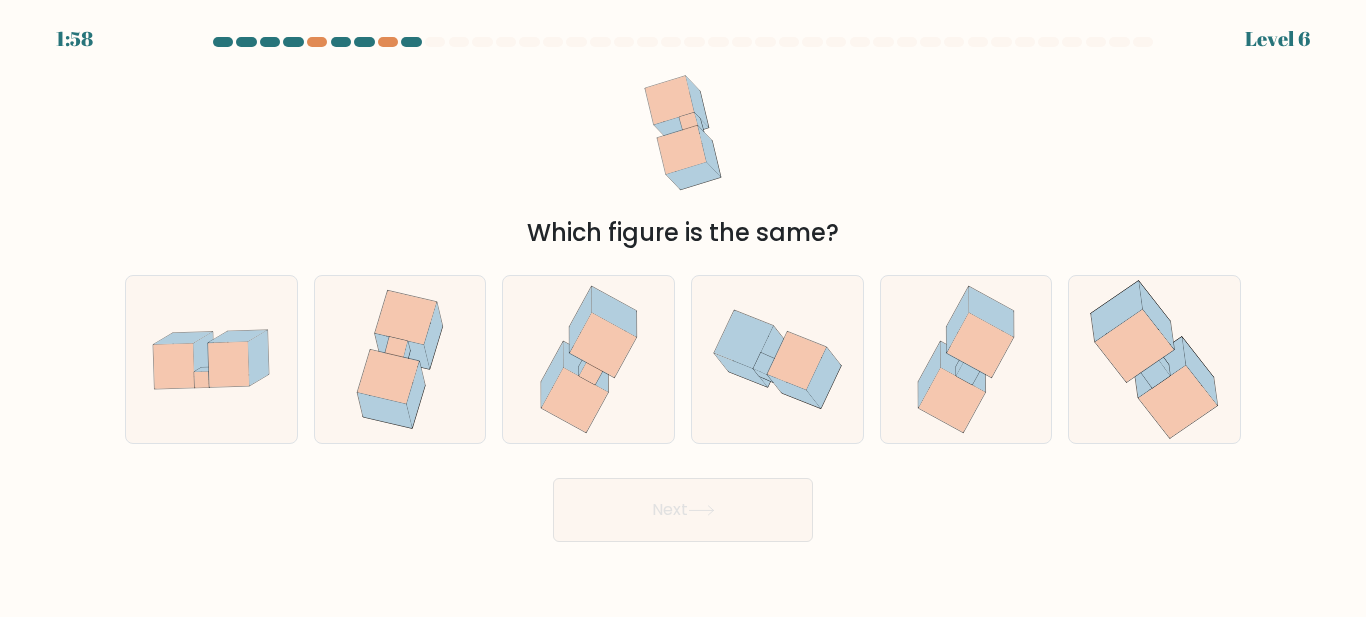 click on "Next" at bounding box center (683, 505) 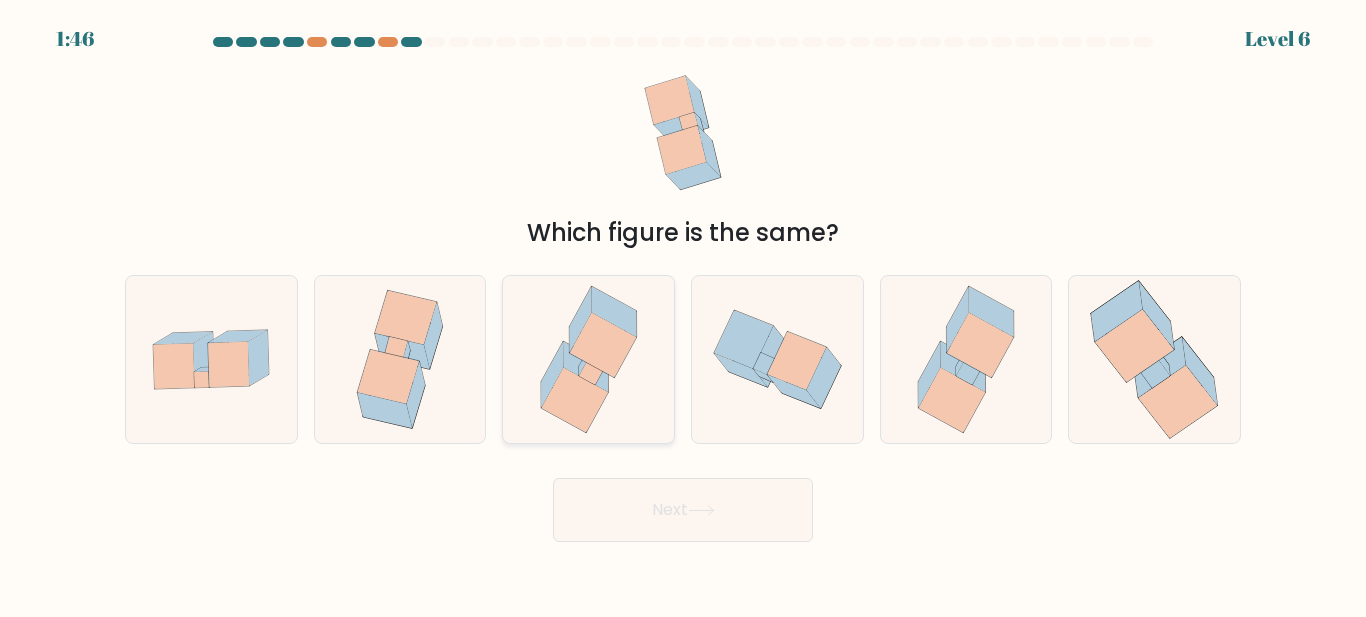 click at bounding box center [603, 345] 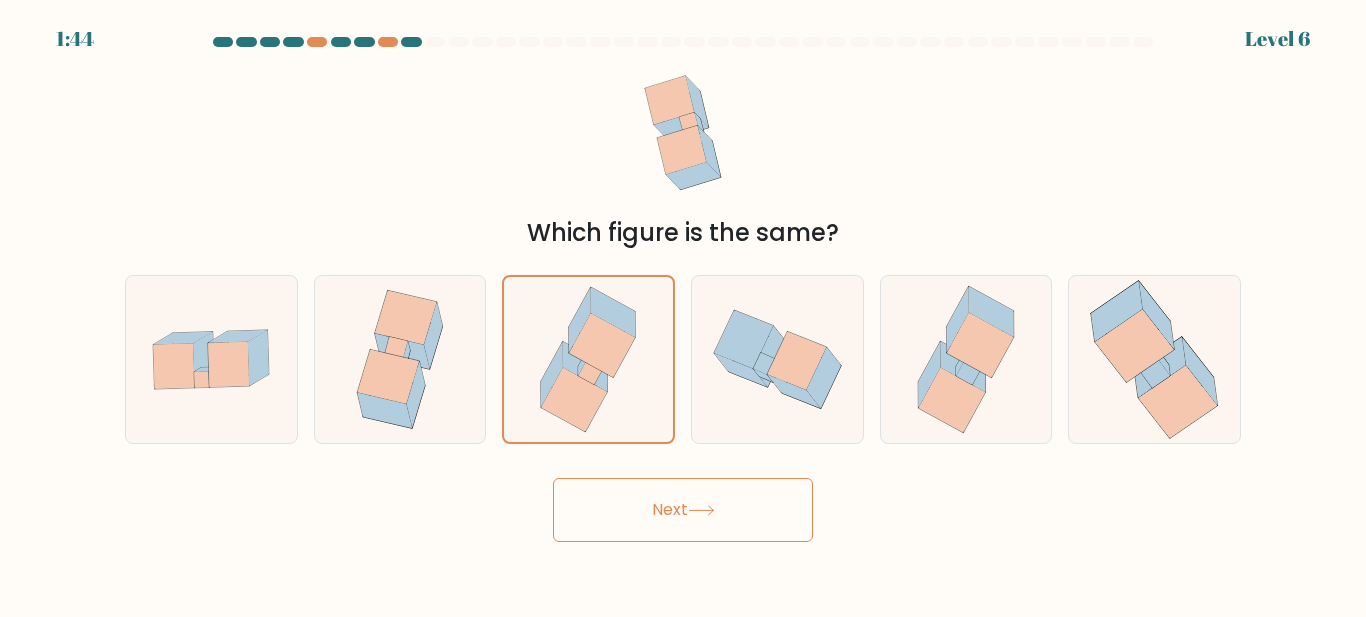 click on "Next" at bounding box center [683, 510] 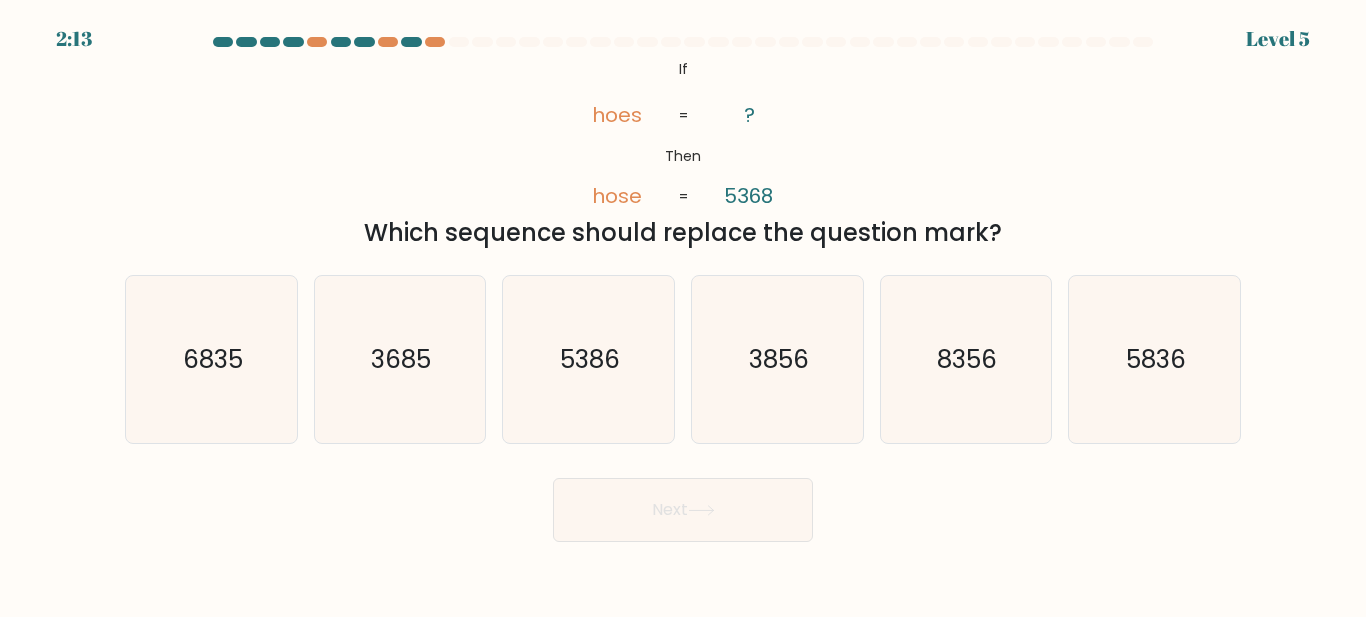 drag, startPoint x: 670, startPoint y: 71, endPoint x: 995, endPoint y: 236, distance: 364.48593 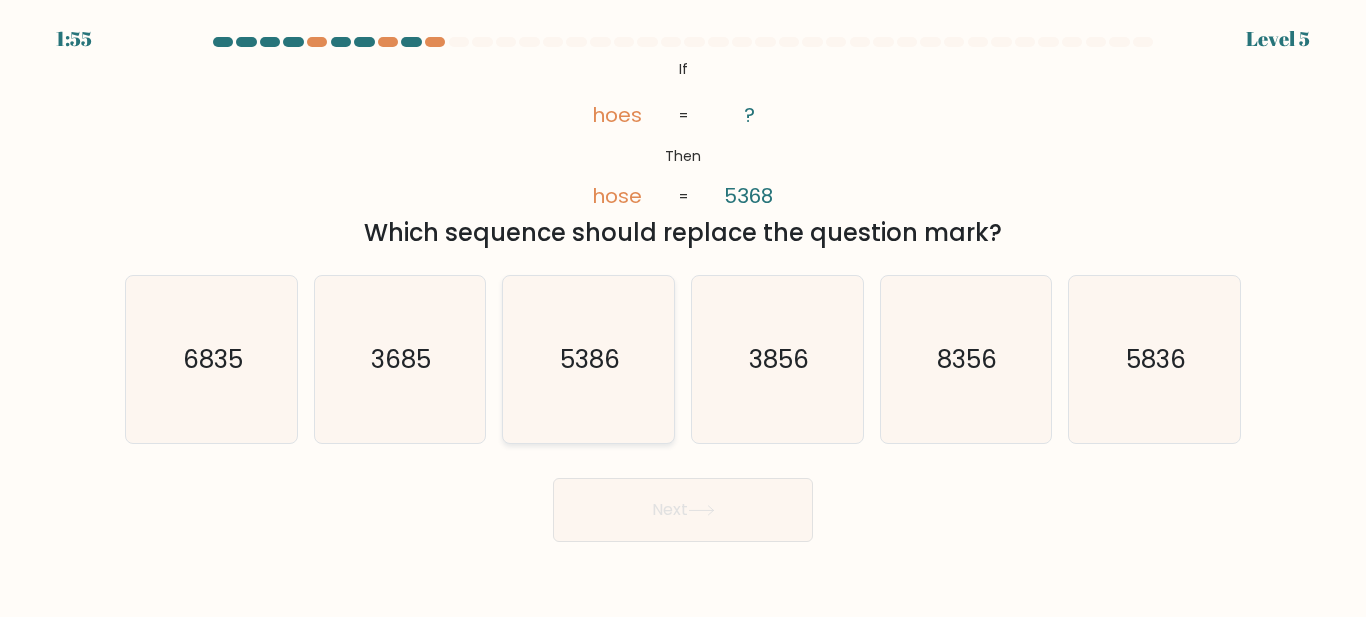 click on "5386" at bounding box center (588, 359) 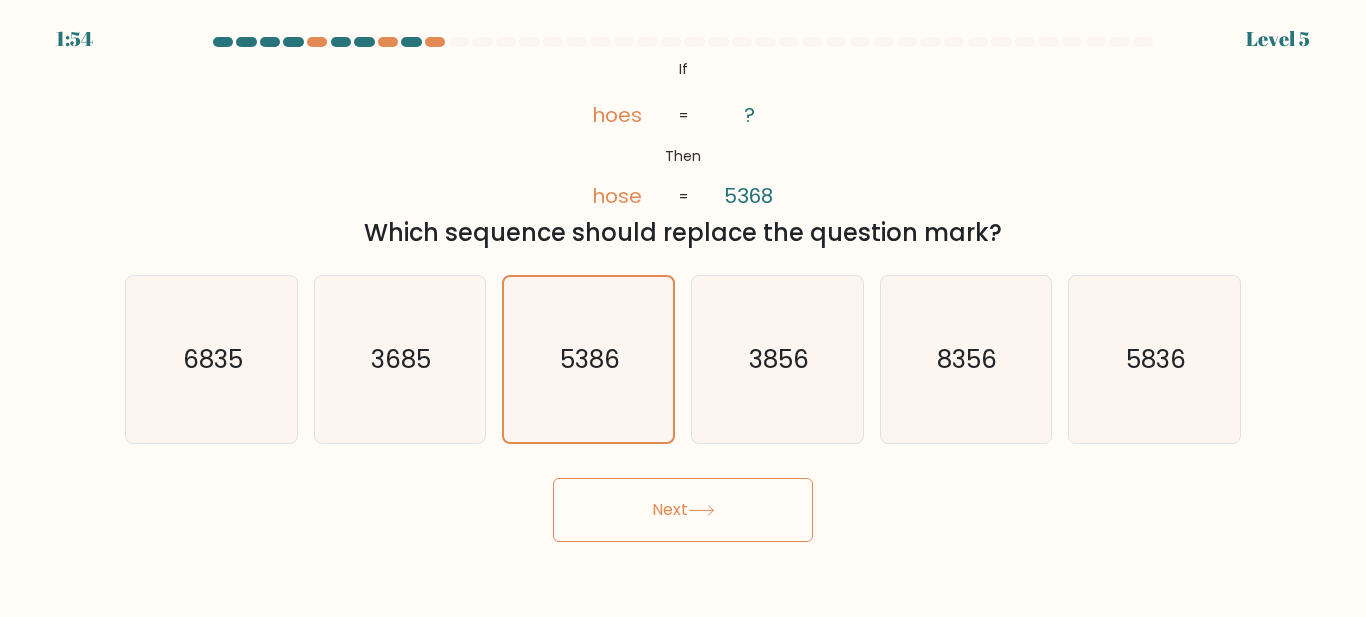click on "Next" at bounding box center [683, 510] 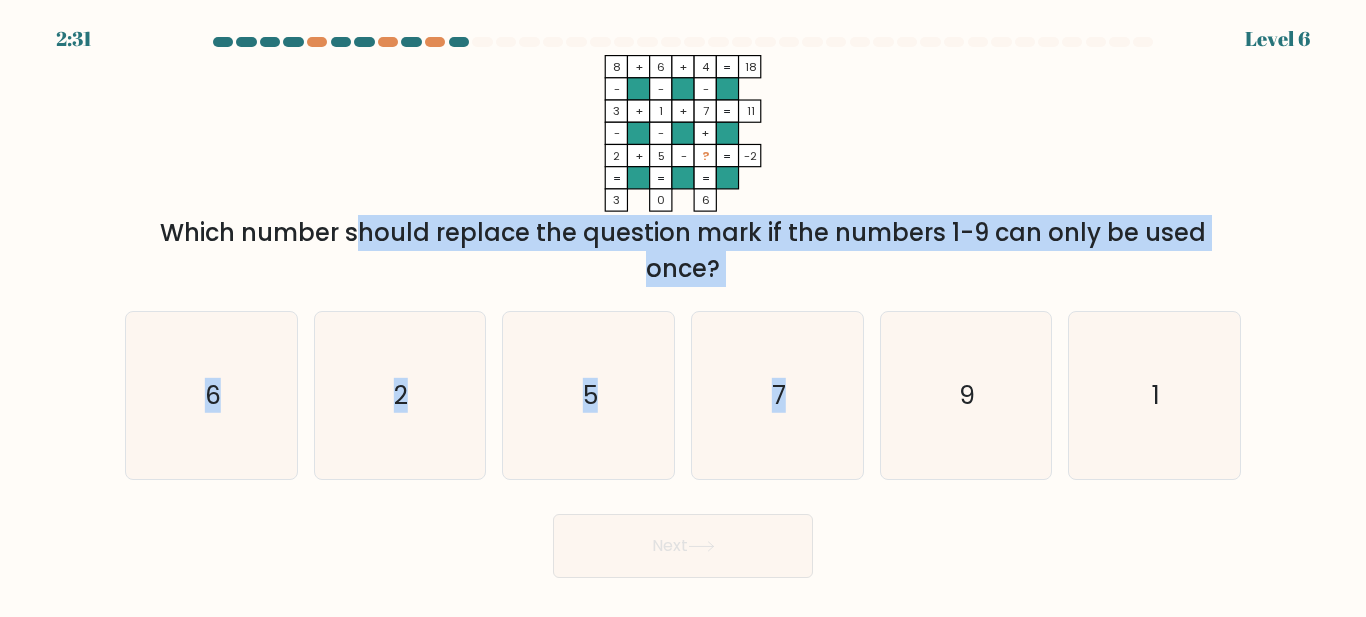 drag, startPoint x: 164, startPoint y: 233, endPoint x: 833, endPoint y: 303, distance: 672.6522 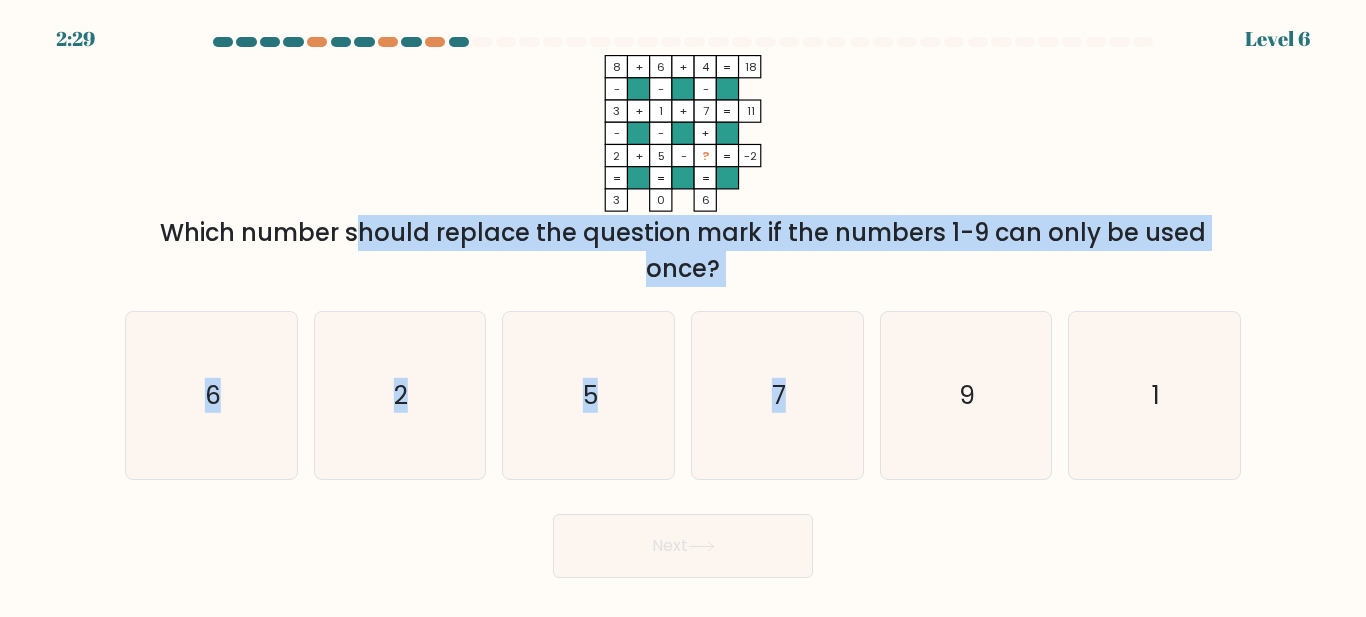click on "Which number should replace the question mark if the numbers 1-9 can only be used once?" at bounding box center [683, 251] 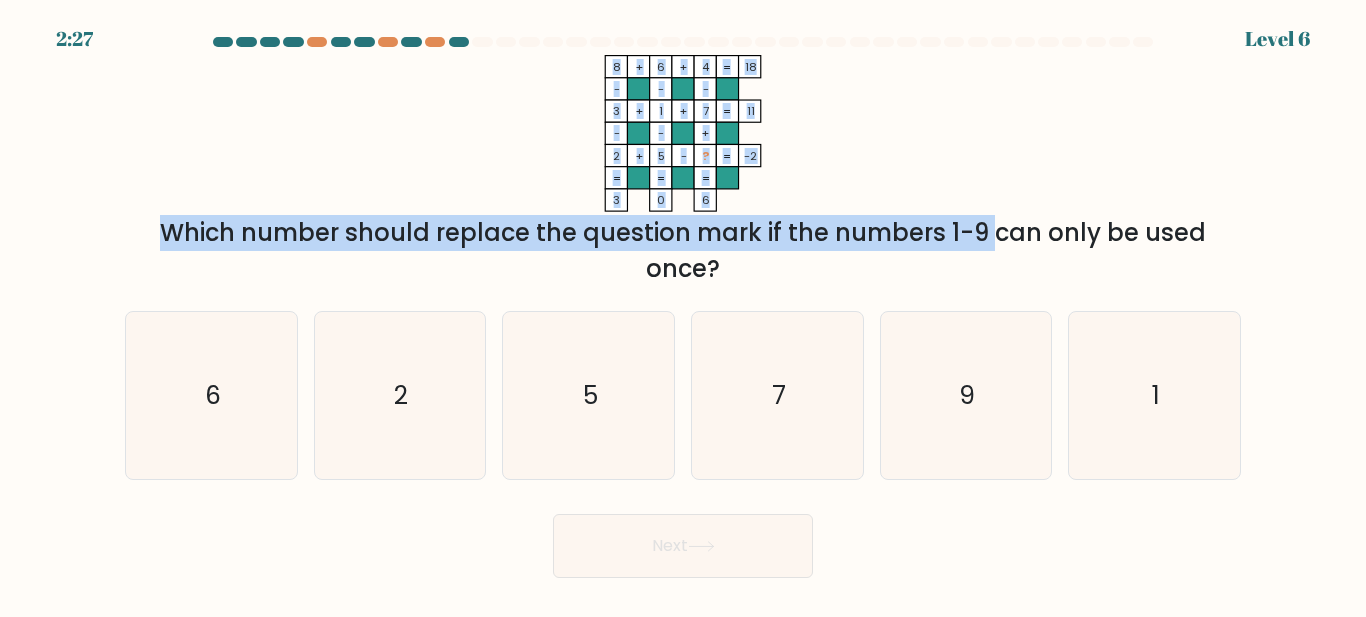 drag, startPoint x: 596, startPoint y: 61, endPoint x: 810, endPoint y: 227, distance: 270.83575 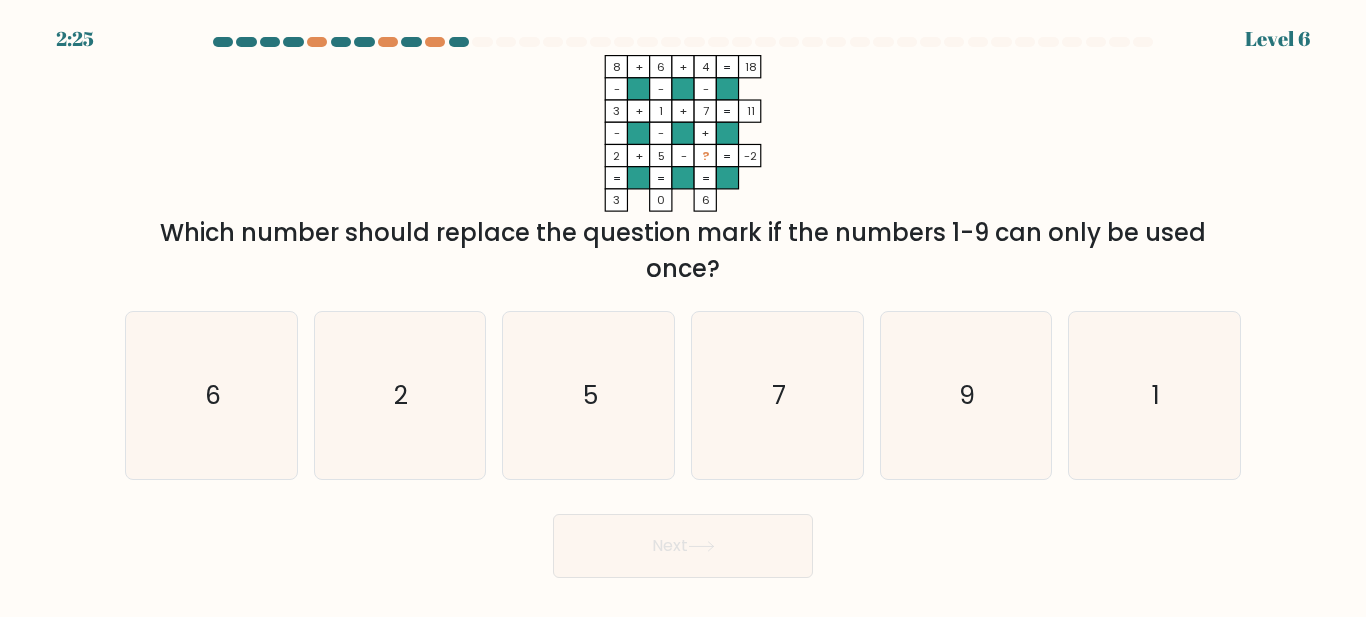 click on "Which number should replace the question mark if the numbers 1-9 can only be used once?" at bounding box center [683, 251] 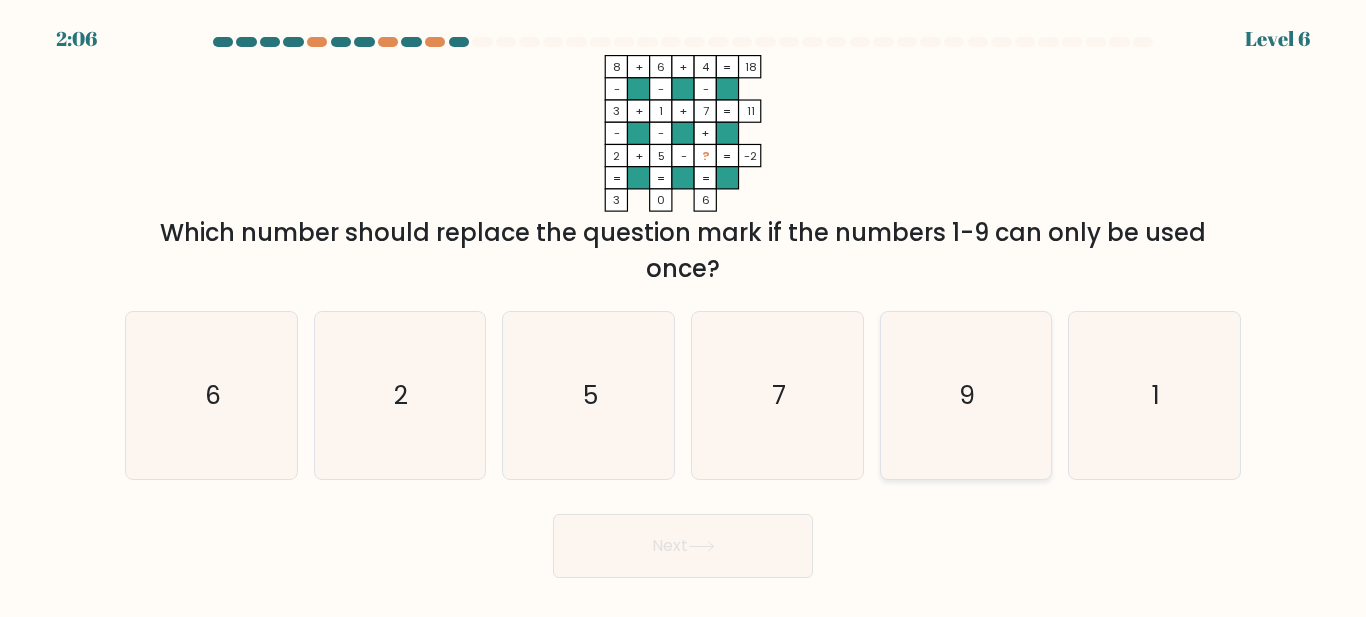 click on "9" at bounding box center (965, 395) 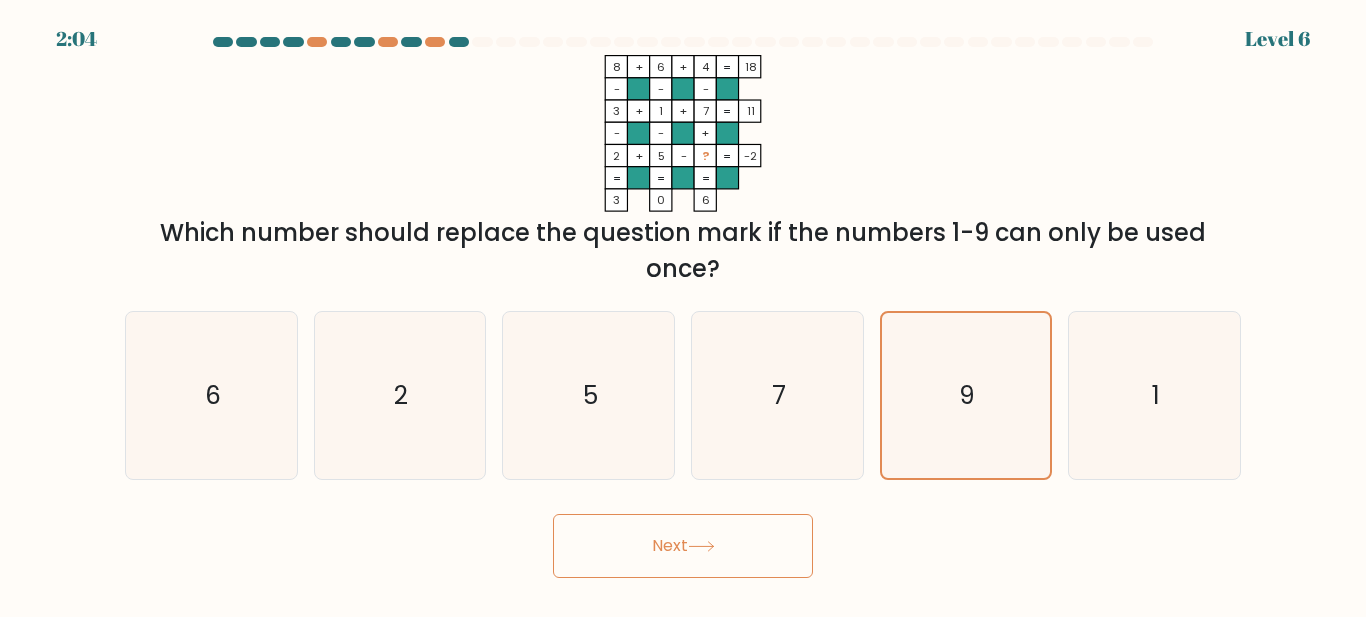 click on "Next" at bounding box center [683, 546] 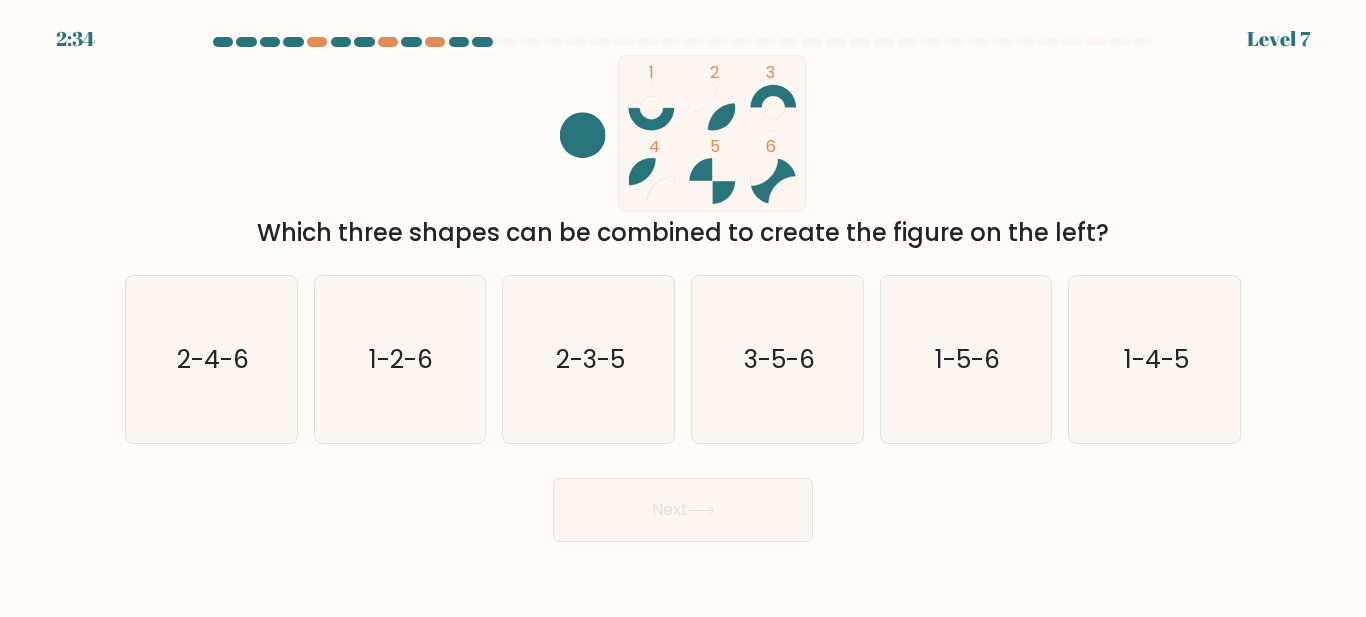 drag, startPoint x: 273, startPoint y: 231, endPoint x: 1101, endPoint y: 238, distance: 828.0296 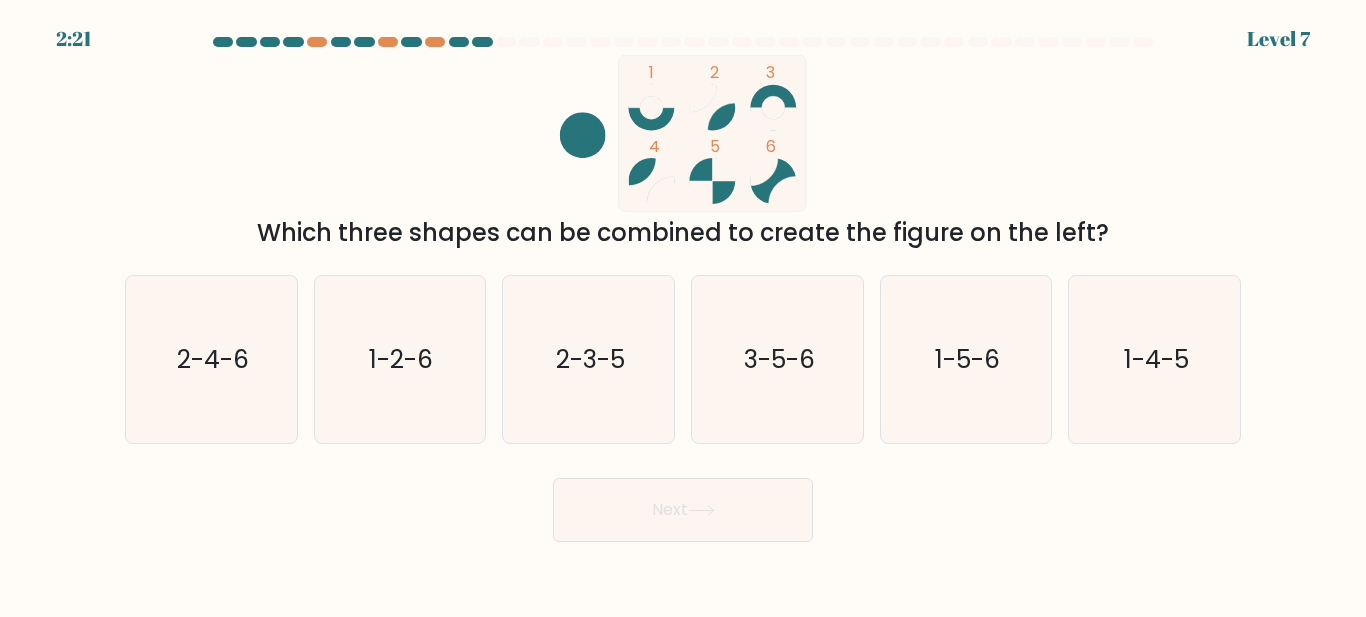 click on "1
2
3
4
5
6
Which three shapes can be combined to create the figure on the left?" at bounding box center [683, 153] 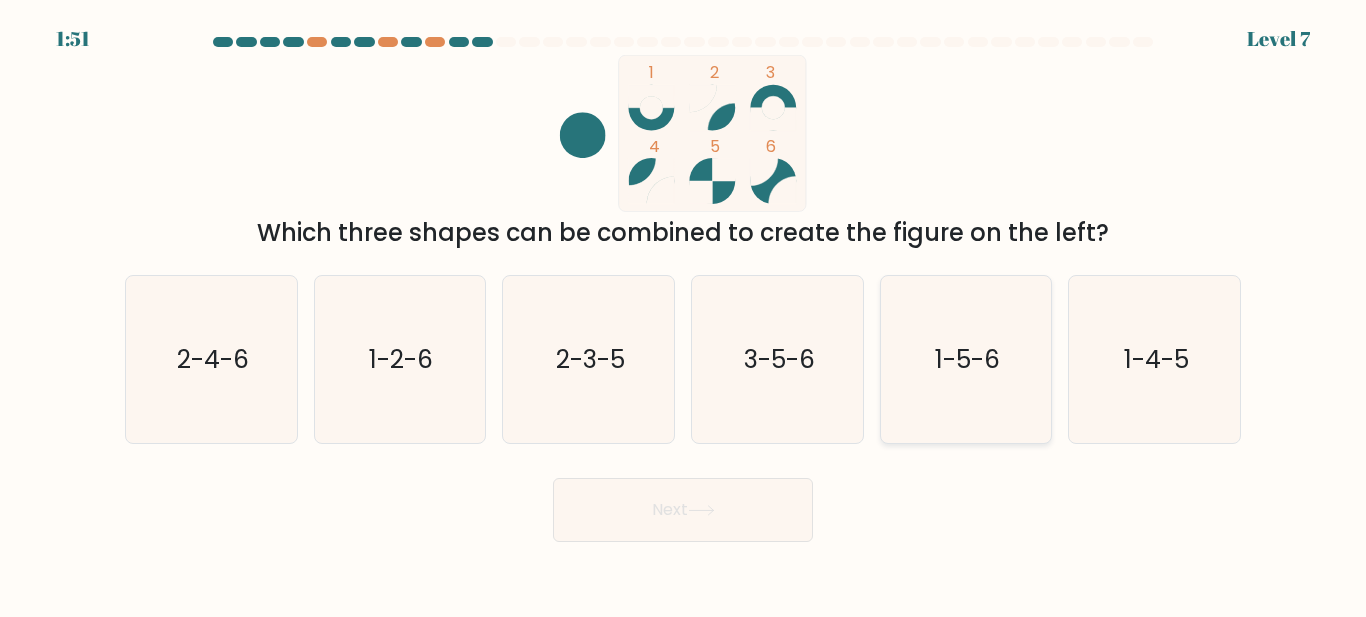 click on "1-5-6" at bounding box center [965, 359] 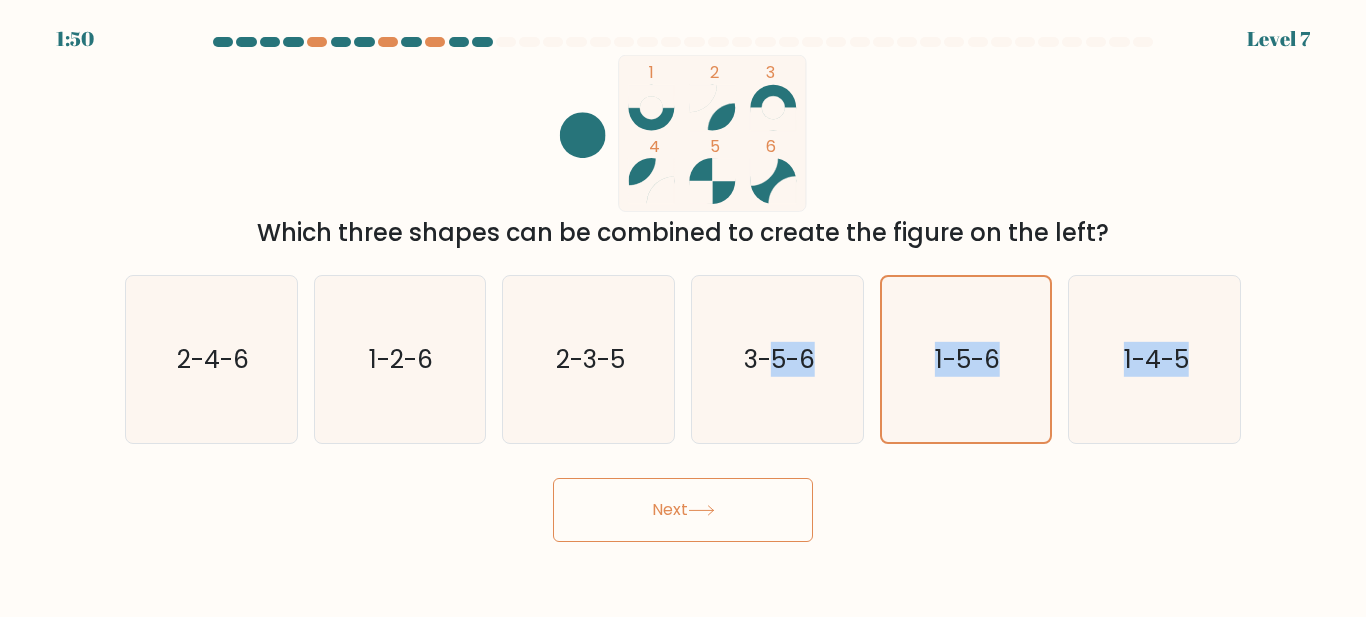 drag, startPoint x: 775, startPoint y: 375, endPoint x: 693, endPoint y: 483, distance: 135.60236 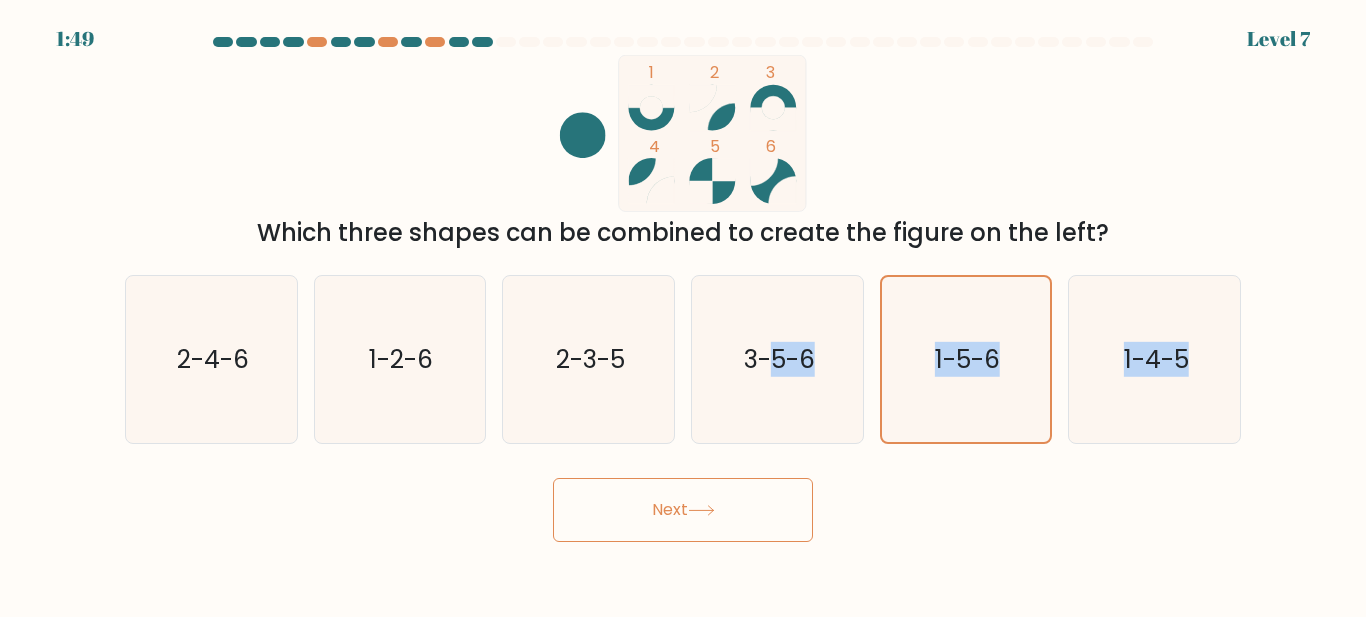 click on "Next" at bounding box center (683, 510) 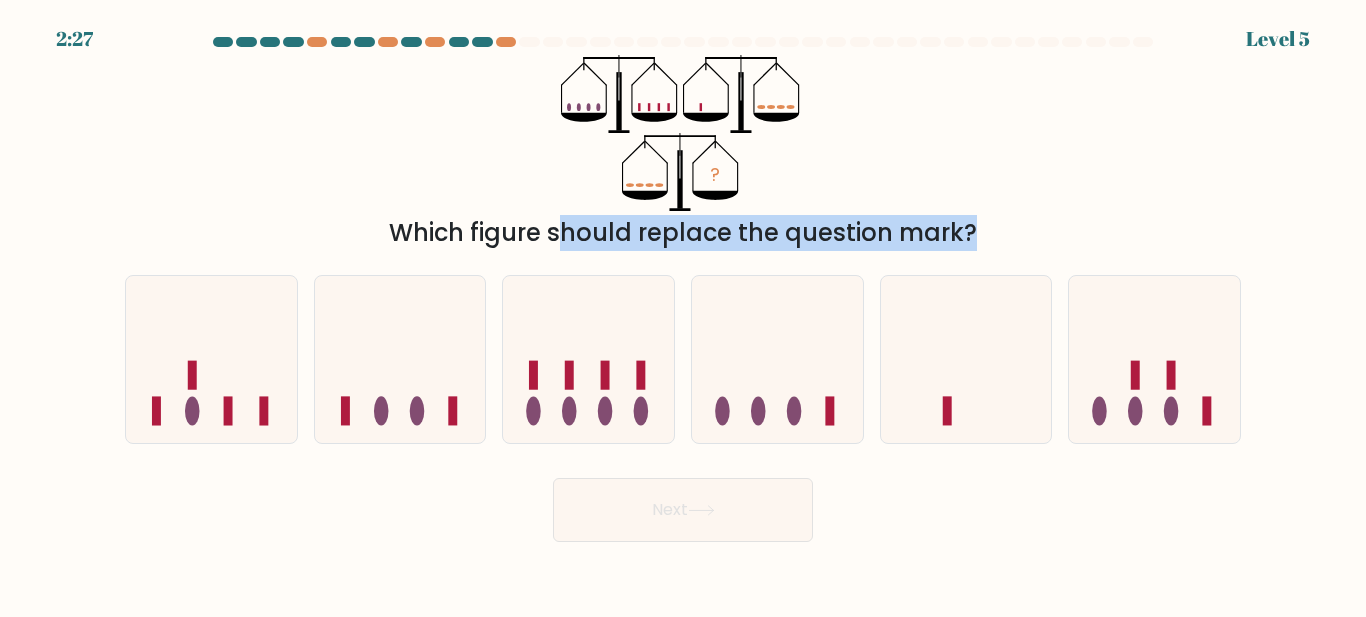 drag, startPoint x: 396, startPoint y: 230, endPoint x: 880, endPoint y: 255, distance: 484.64523 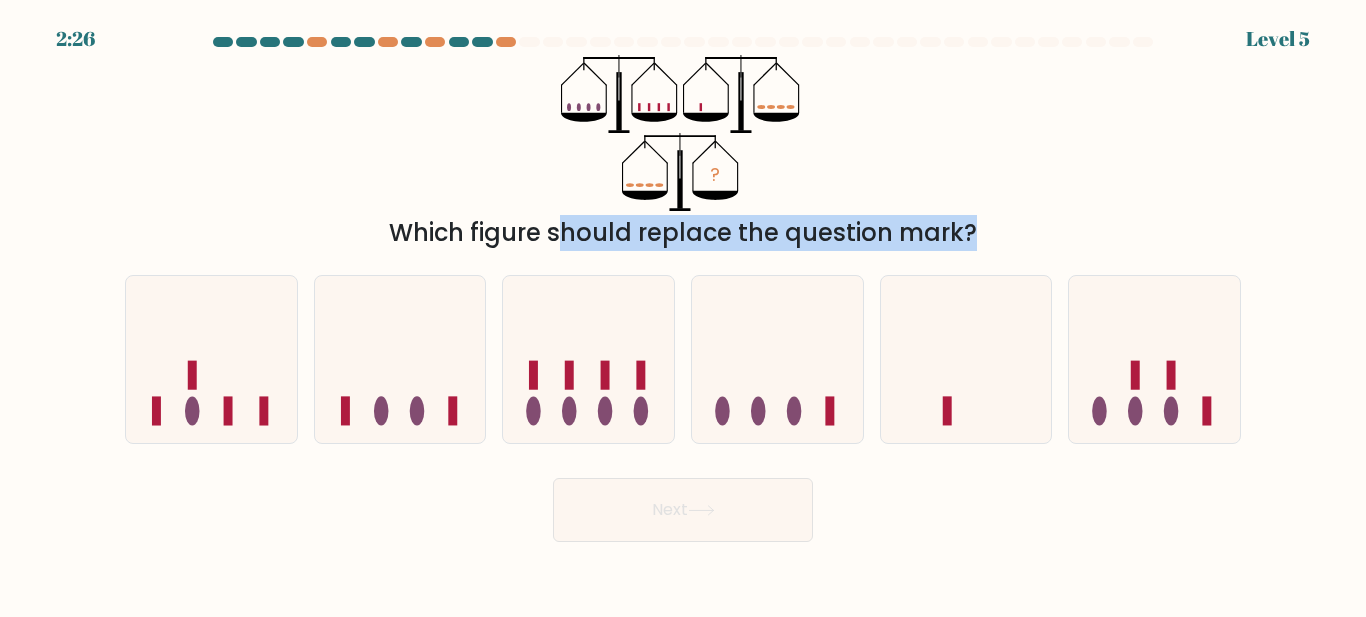 copy on "Which figure should replace the question mark?
a.
b.
c.
d.
e." 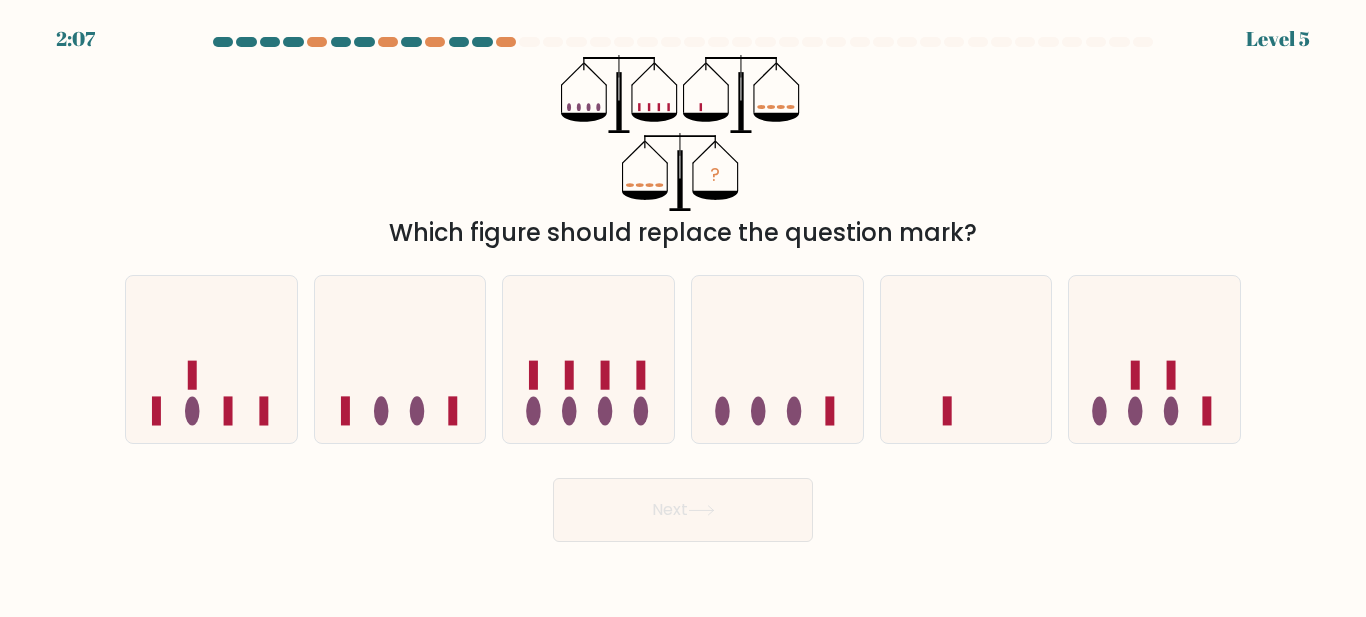 click on "?
Which figure should replace the question mark?" at bounding box center (683, 153) 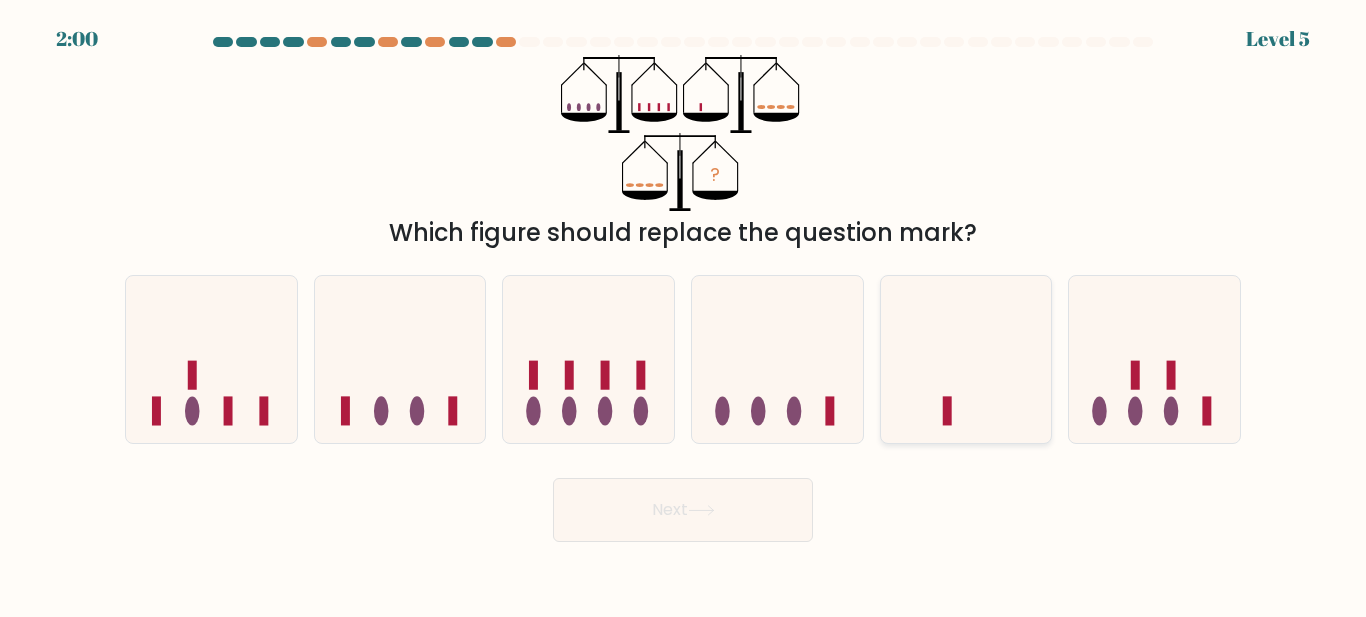 click at bounding box center (966, 359) 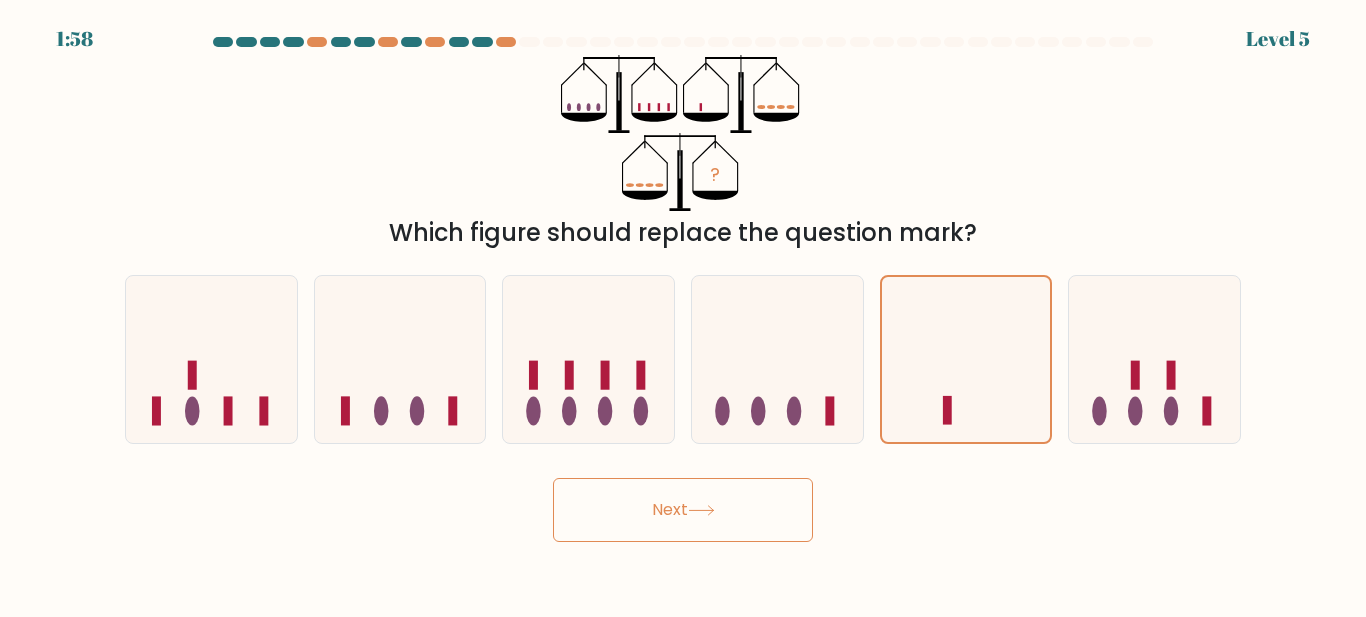 click at bounding box center [701, 510] 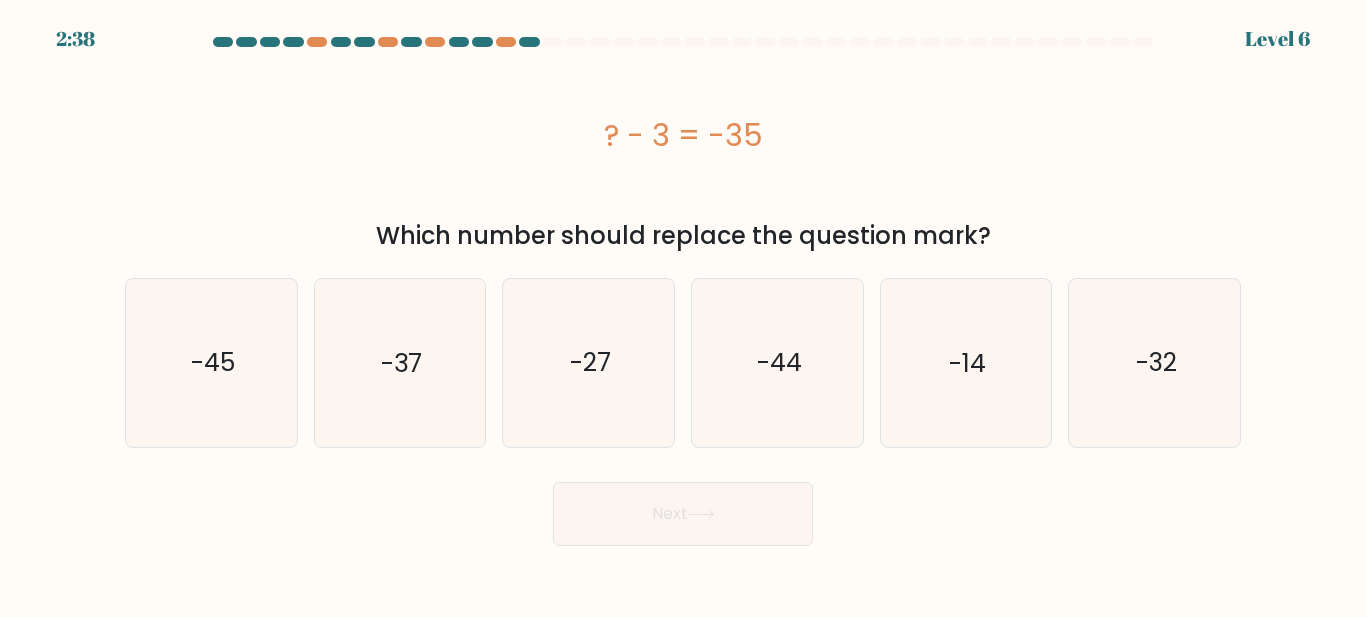 drag, startPoint x: 605, startPoint y: 122, endPoint x: 846, endPoint y: 176, distance: 246.97571 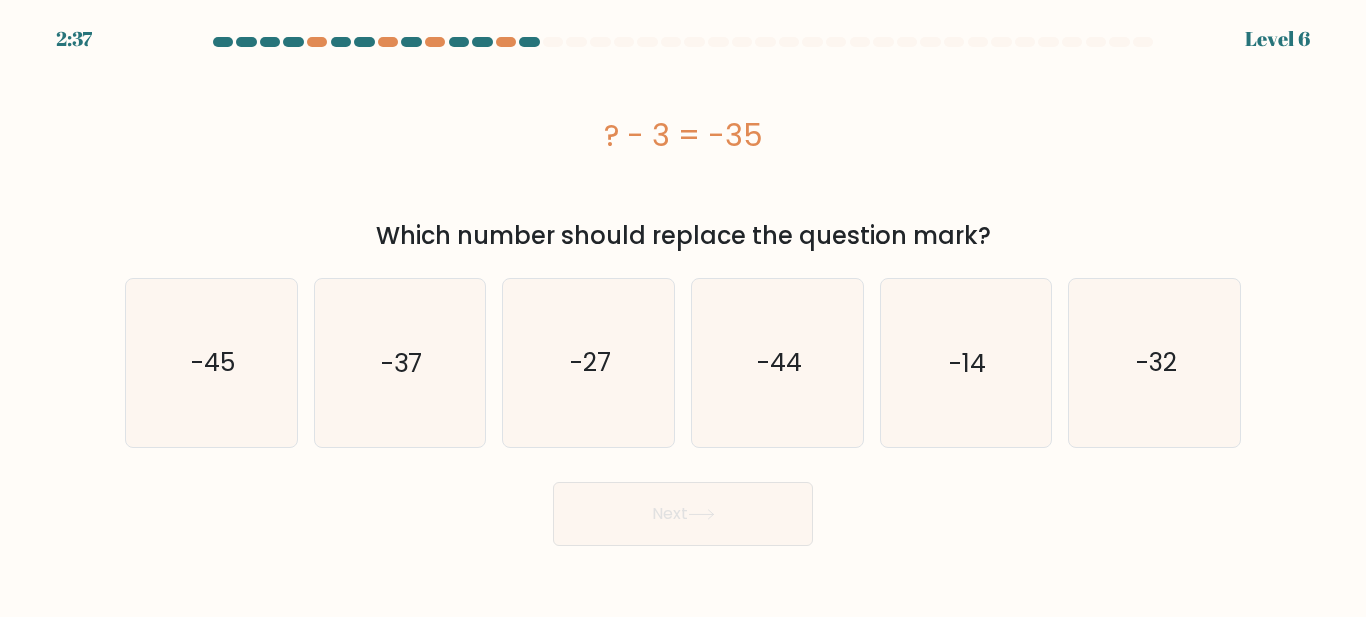 copy on "? - 3 = -35" 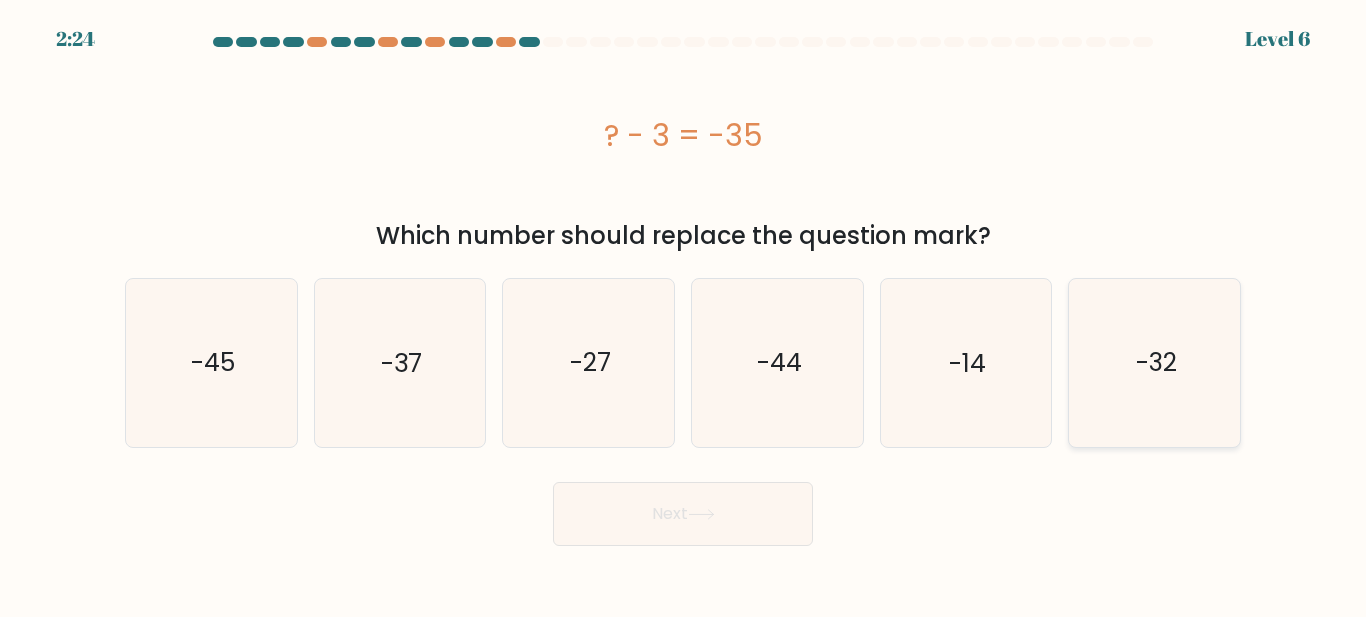 click on "-32" at bounding box center (1156, 362) 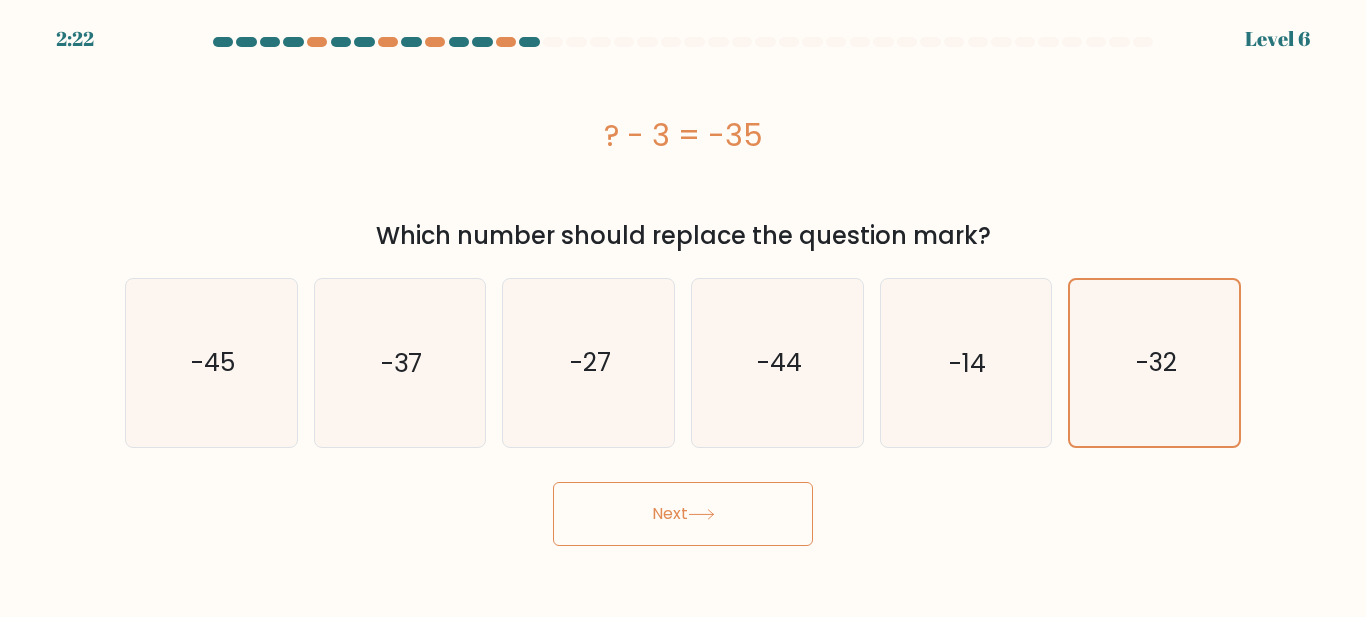 click on "Next" at bounding box center (683, 514) 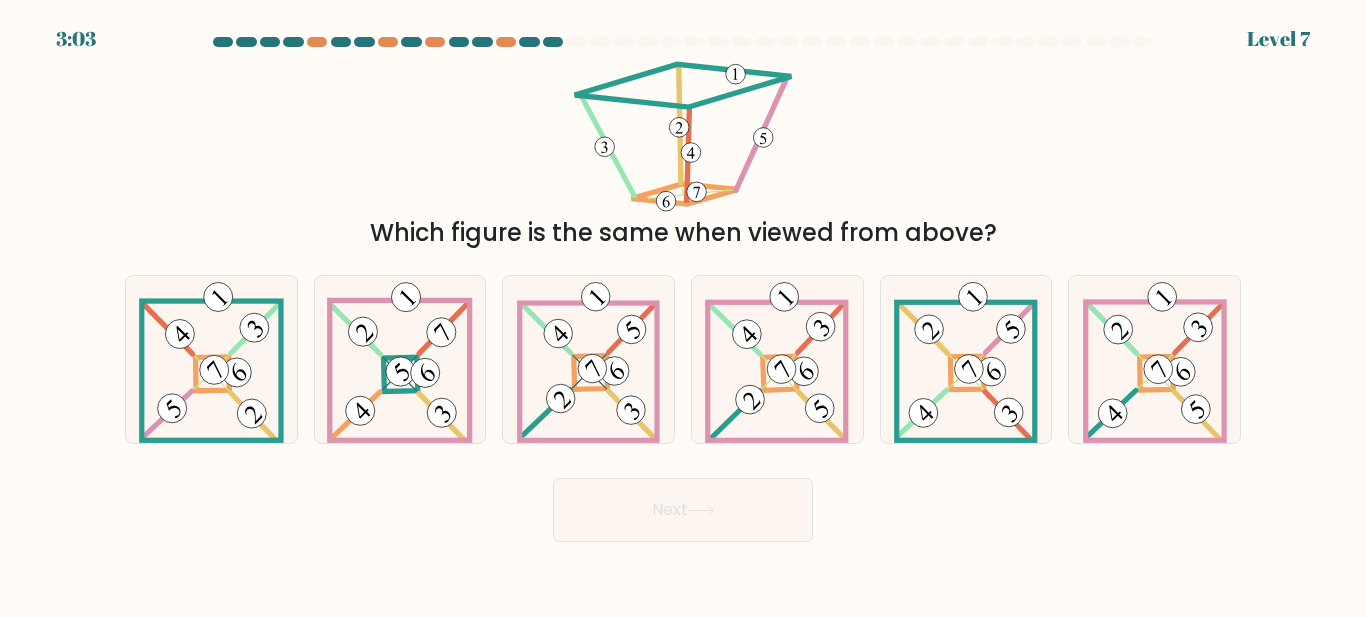 drag, startPoint x: 377, startPoint y: 230, endPoint x: 966, endPoint y: 207, distance: 589.4489 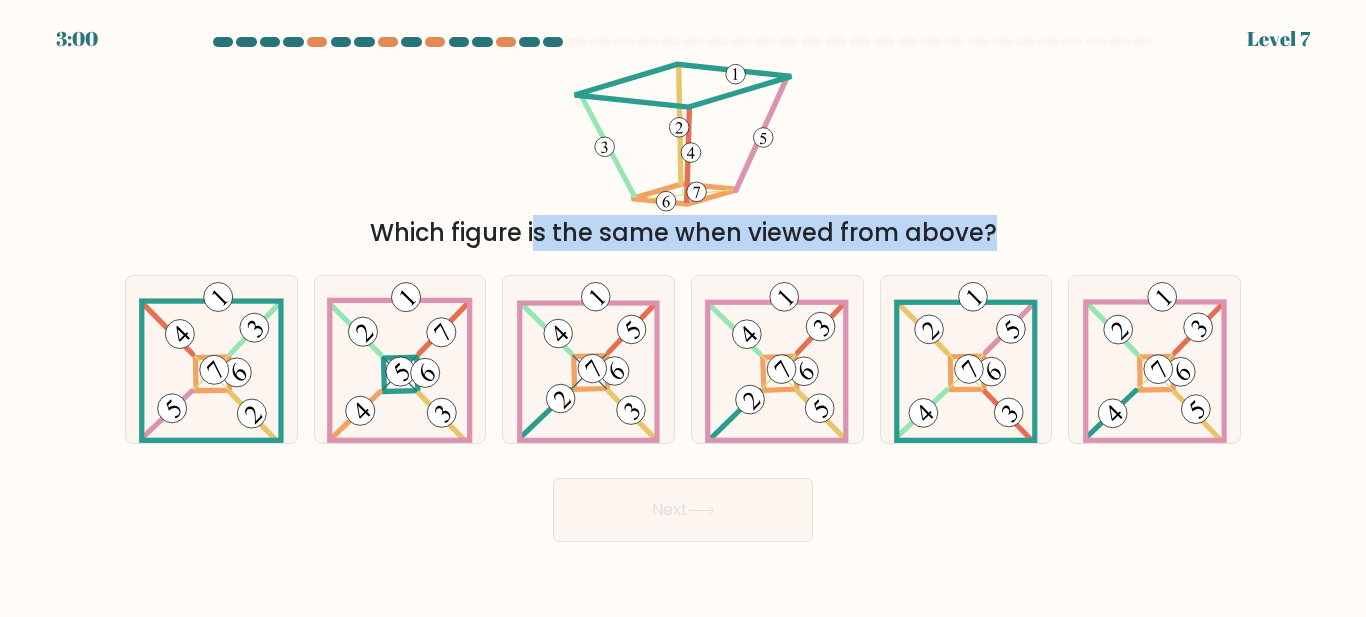 drag, startPoint x: 374, startPoint y: 230, endPoint x: 848, endPoint y: 254, distance: 474.6072 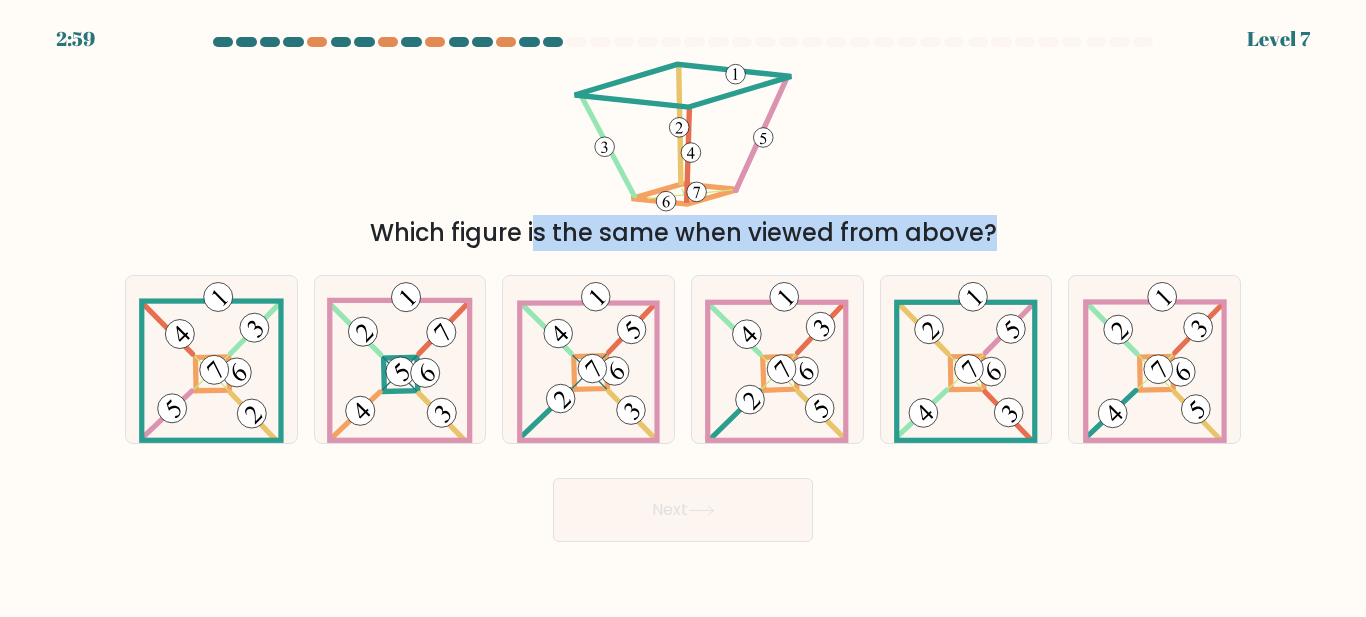 copy on "Which figure is the same when viewed from above?
a.
b.
c.
d." 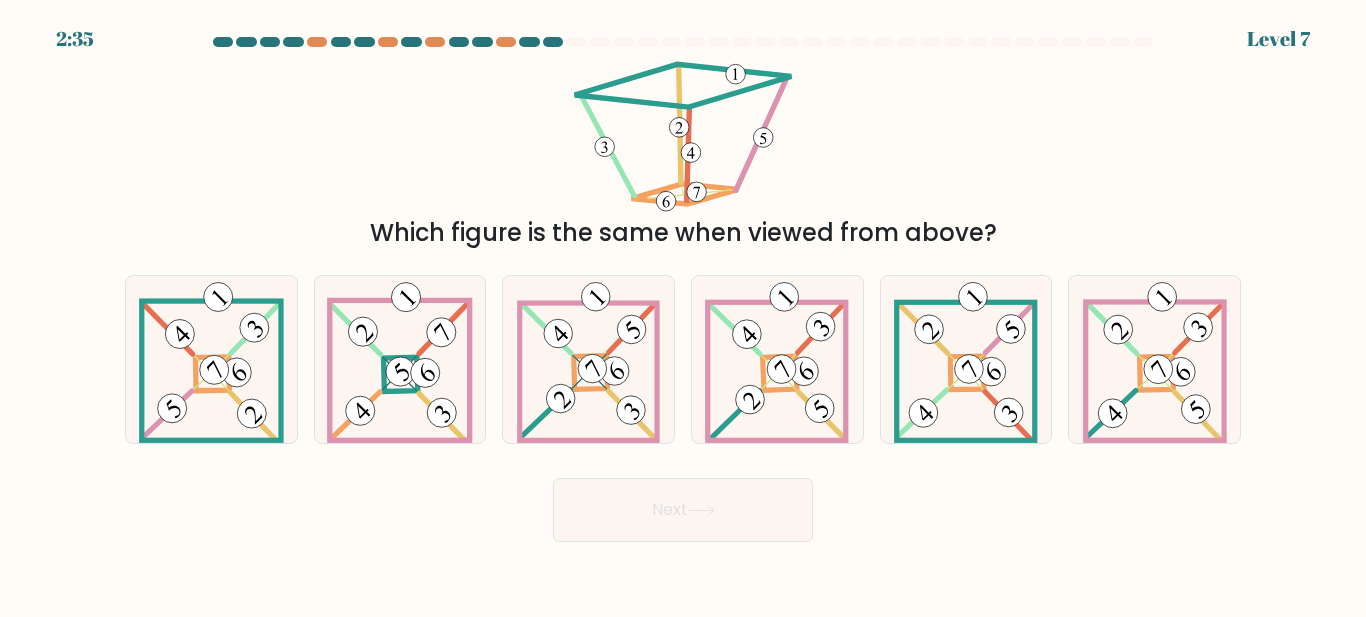 click on "Which figure is the same when viewed from above?" at bounding box center [683, 153] 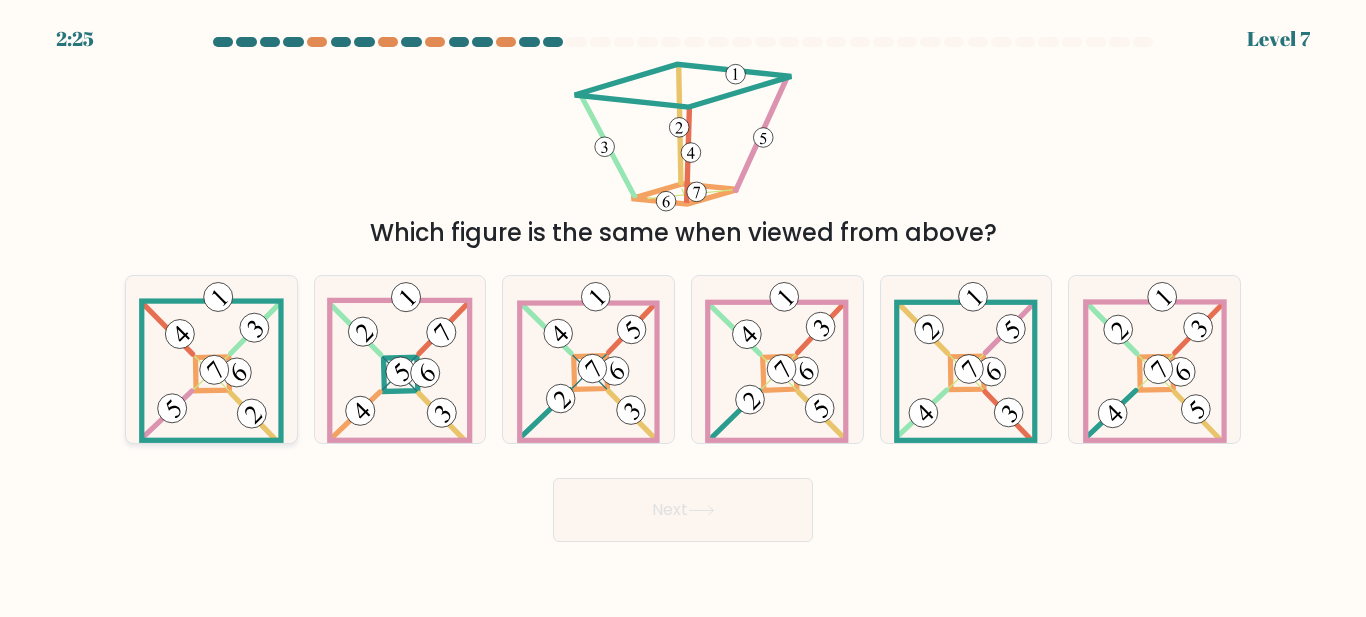 click at bounding box center [214, 369] 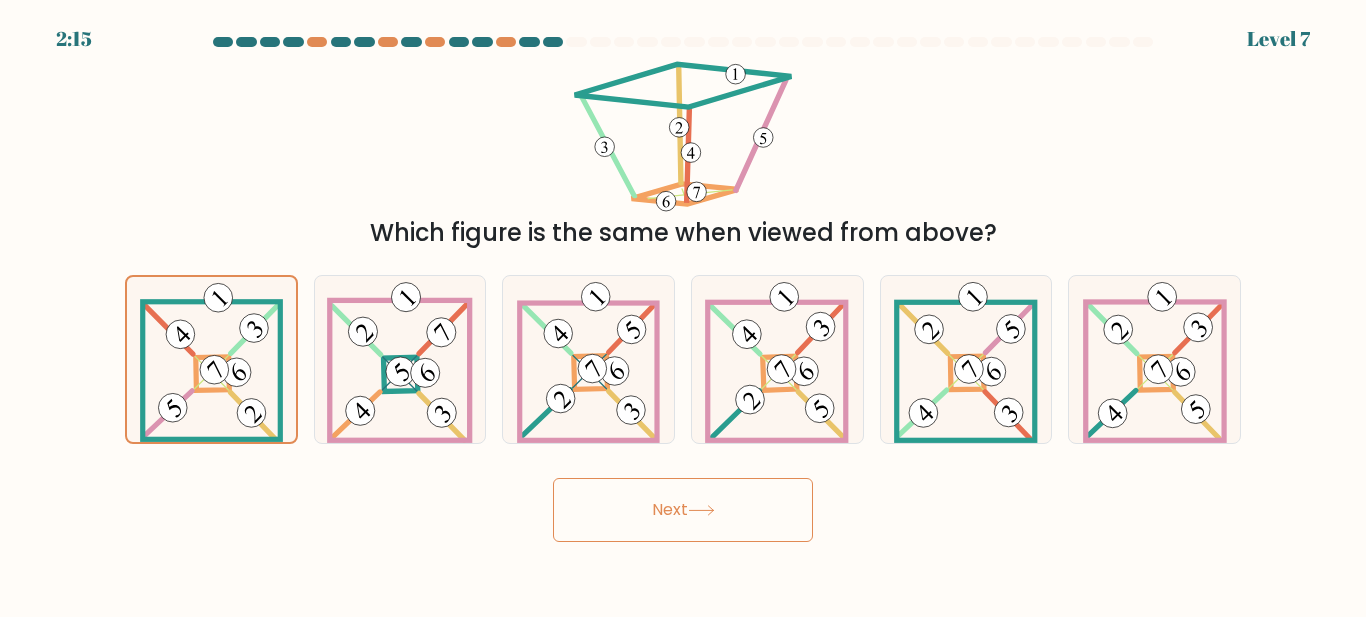 click on "Next" at bounding box center (683, 510) 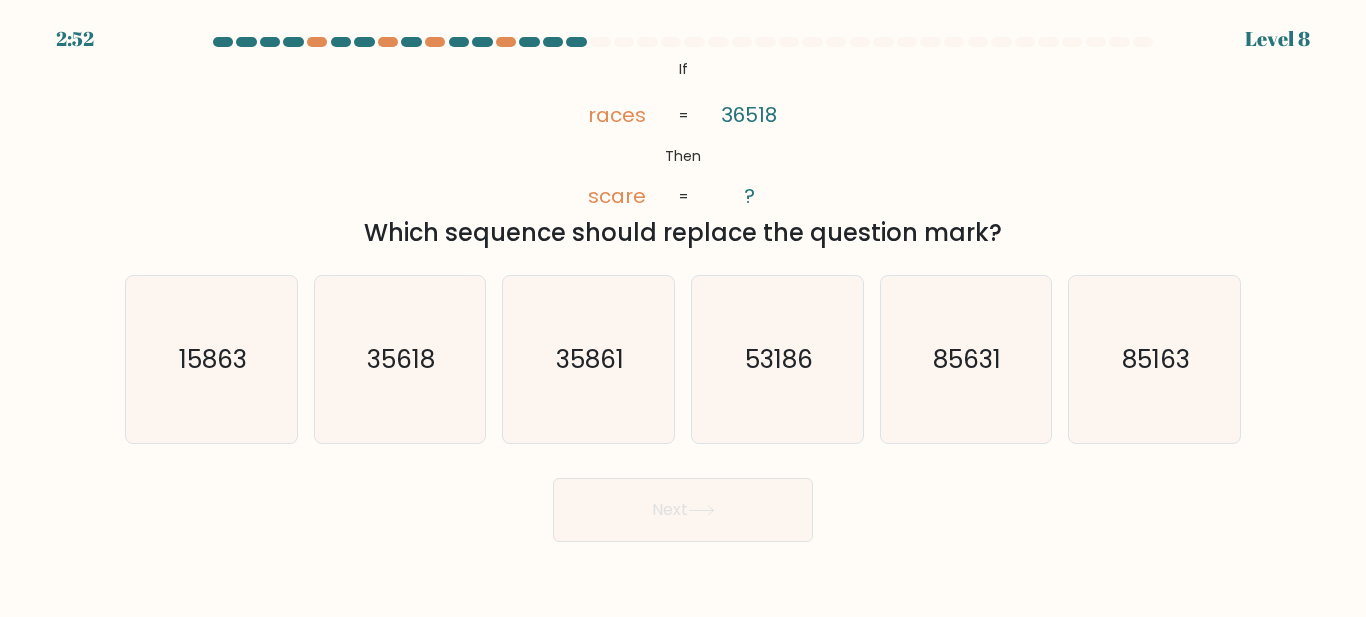 drag, startPoint x: 675, startPoint y: 59, endPoint x: 931, endPoint y: 231, distance: 308.4153 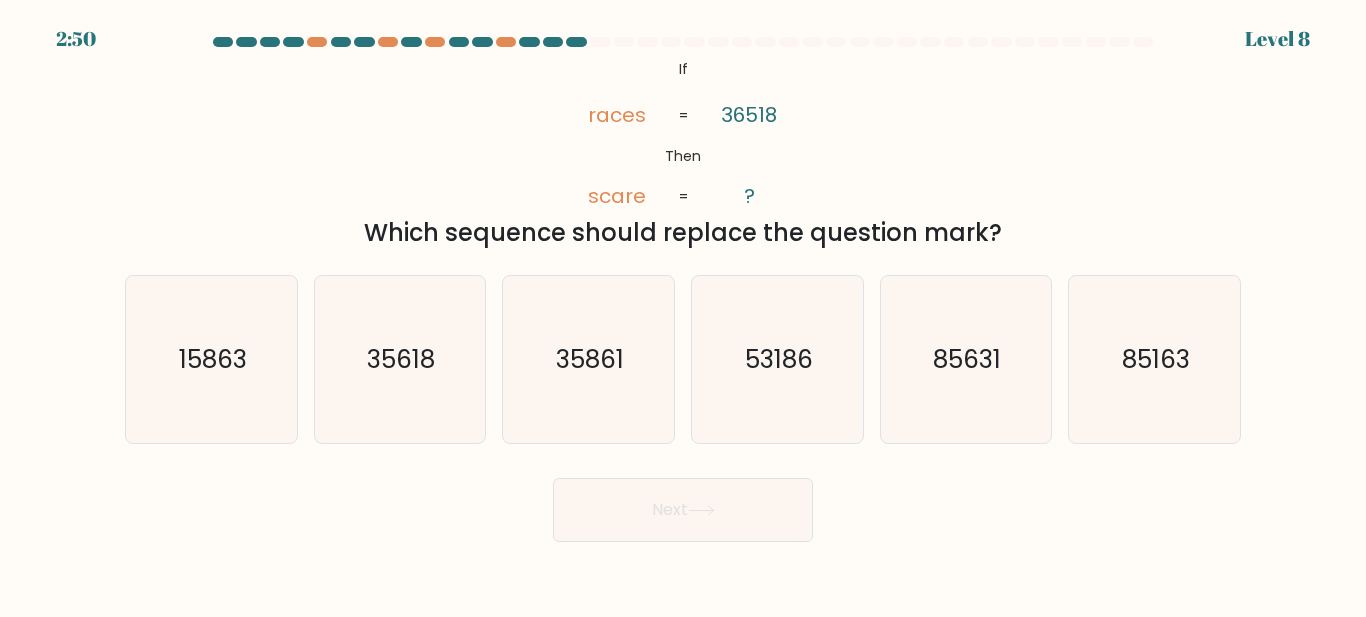 click on "Which sequence should replace the question mark?" at bounding box center [683, 233] 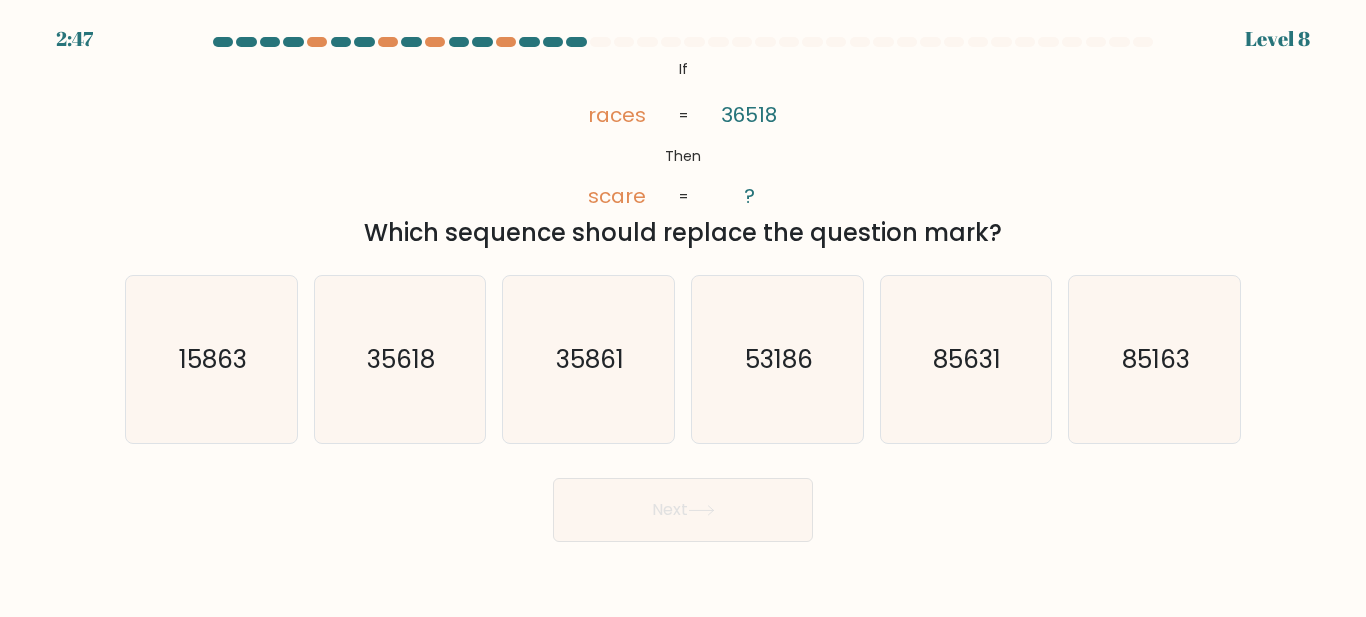 drag, startPoint x: 994, startPoint y: 229, endPoint x: 655, endPoint y: 64, distance: 377.02255 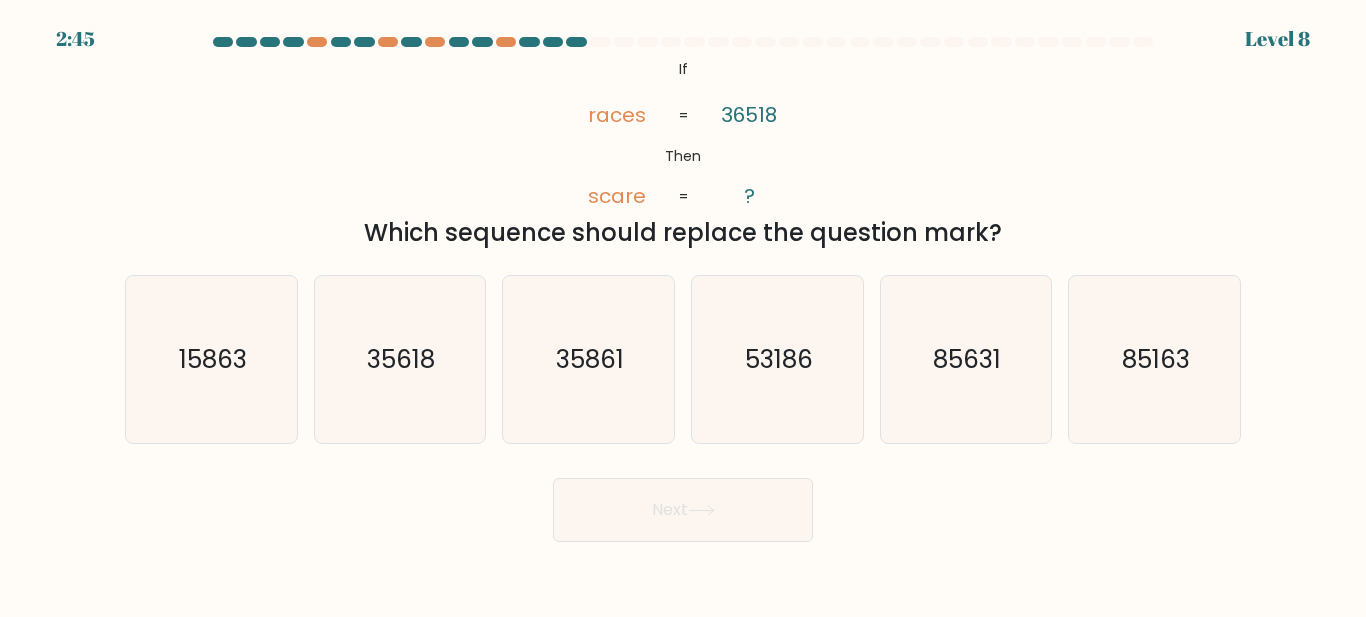 copy on "If       Then       races       scare       36518       ?       =       =
Which sequence should replace the question mark?" 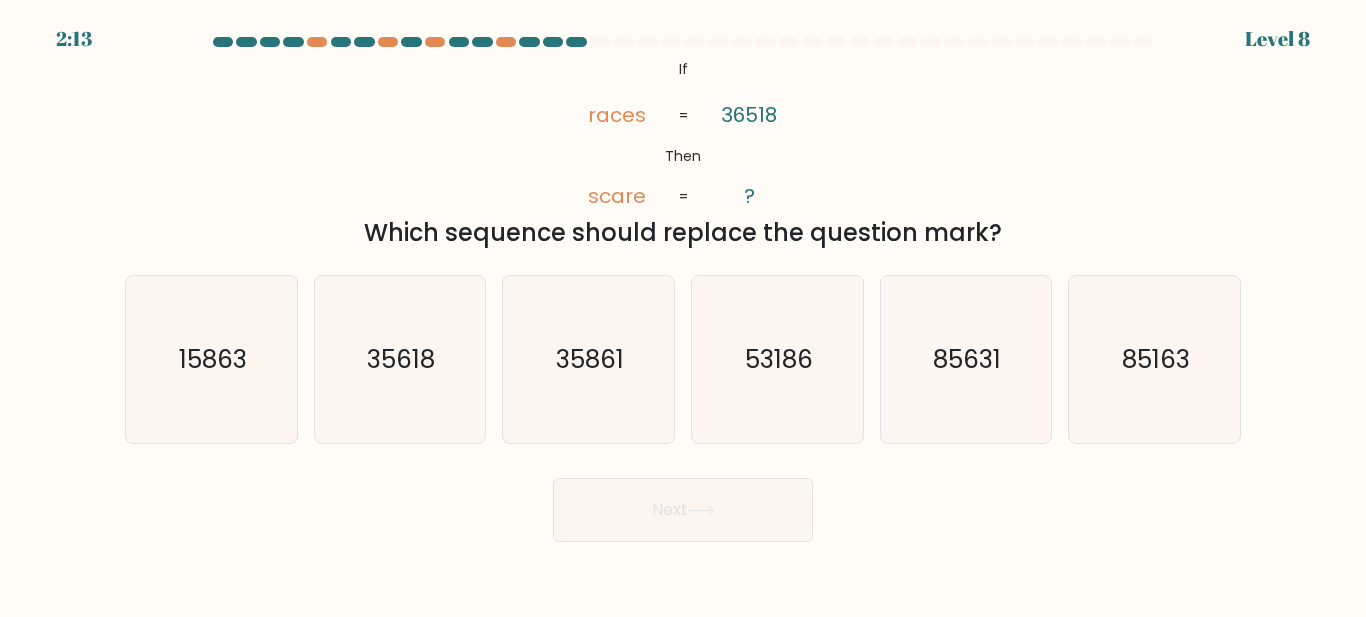 click on "If ?" at bounding box center [683, 289] 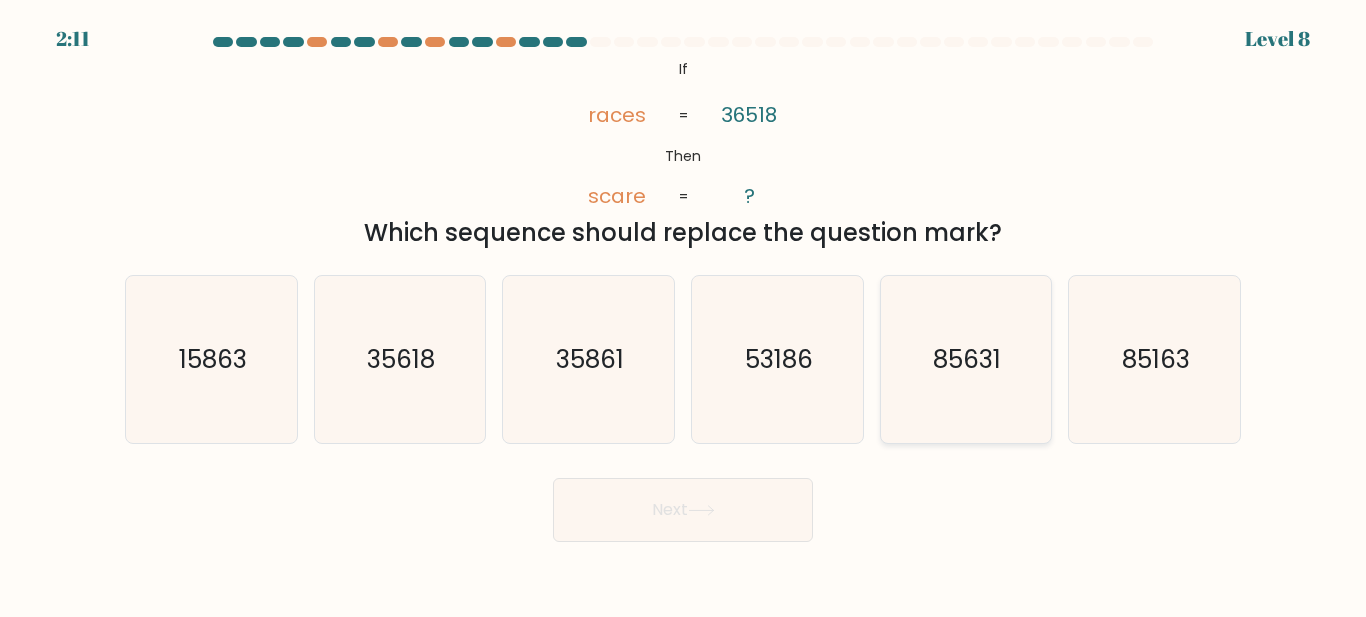 click on "85631" at bounding box center (965, 359) 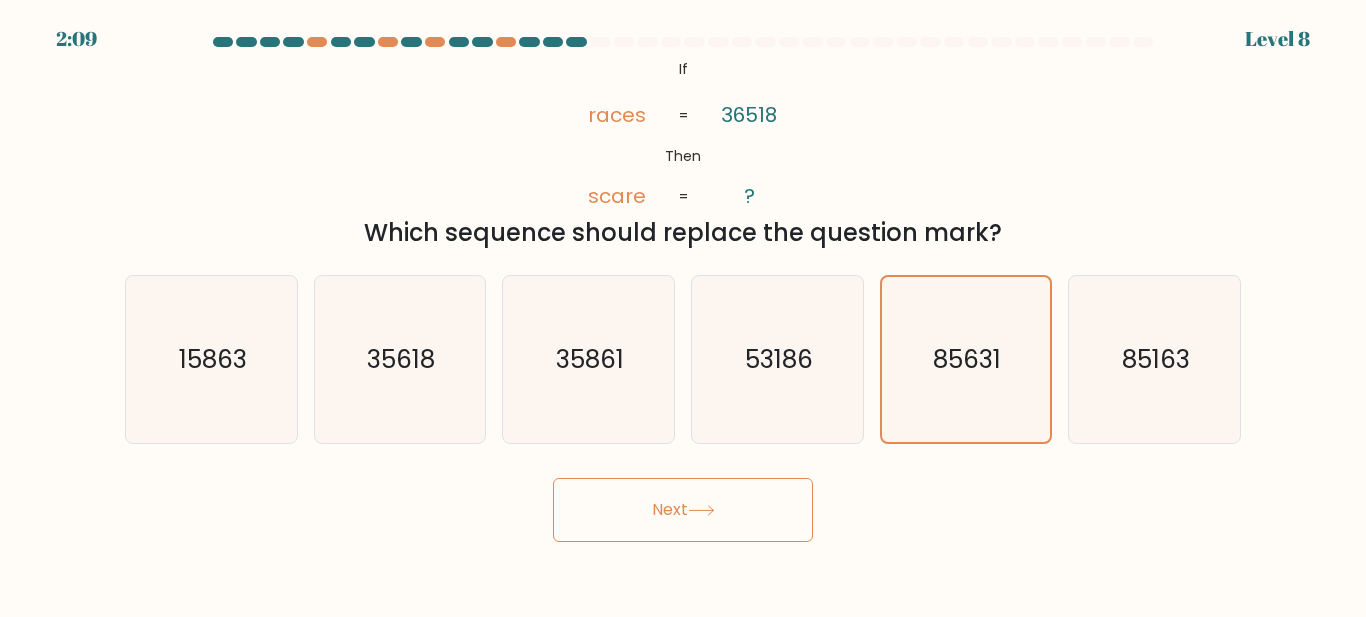 click on "Next" at bounding box center [683, 510] 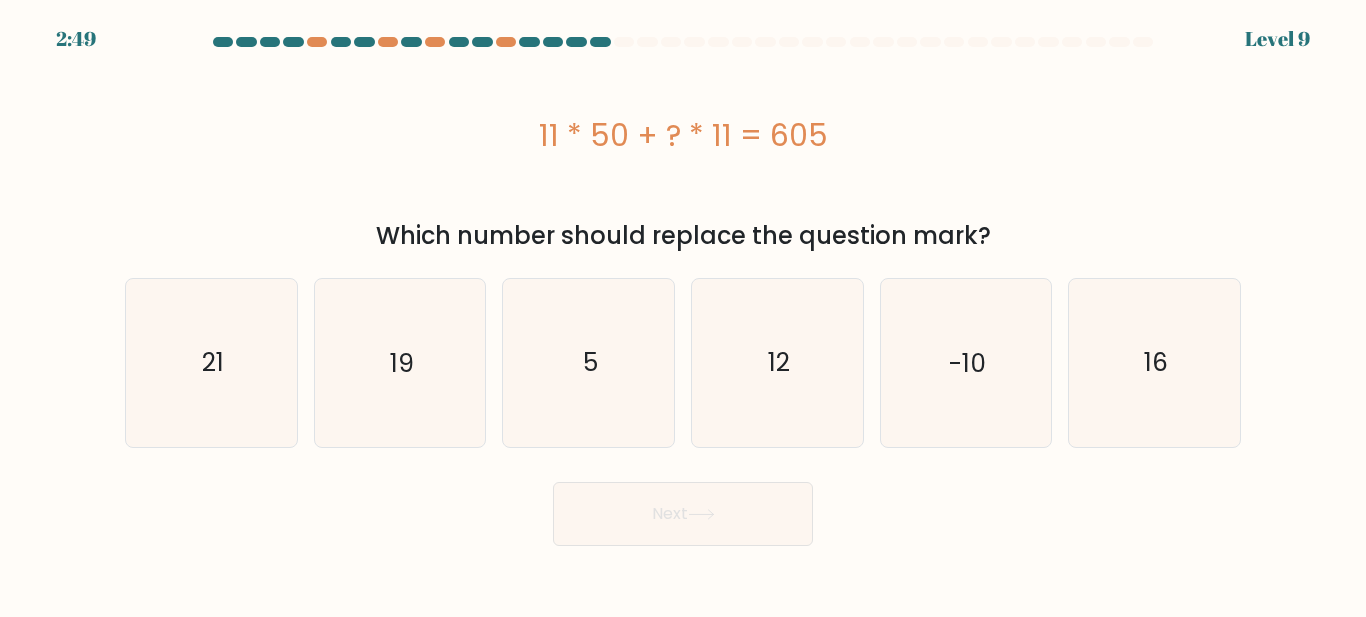 drag, startPoint x: 539, startPoint y: 135, endPoint x: 981, endPoint y: 229, distance: 451.88495 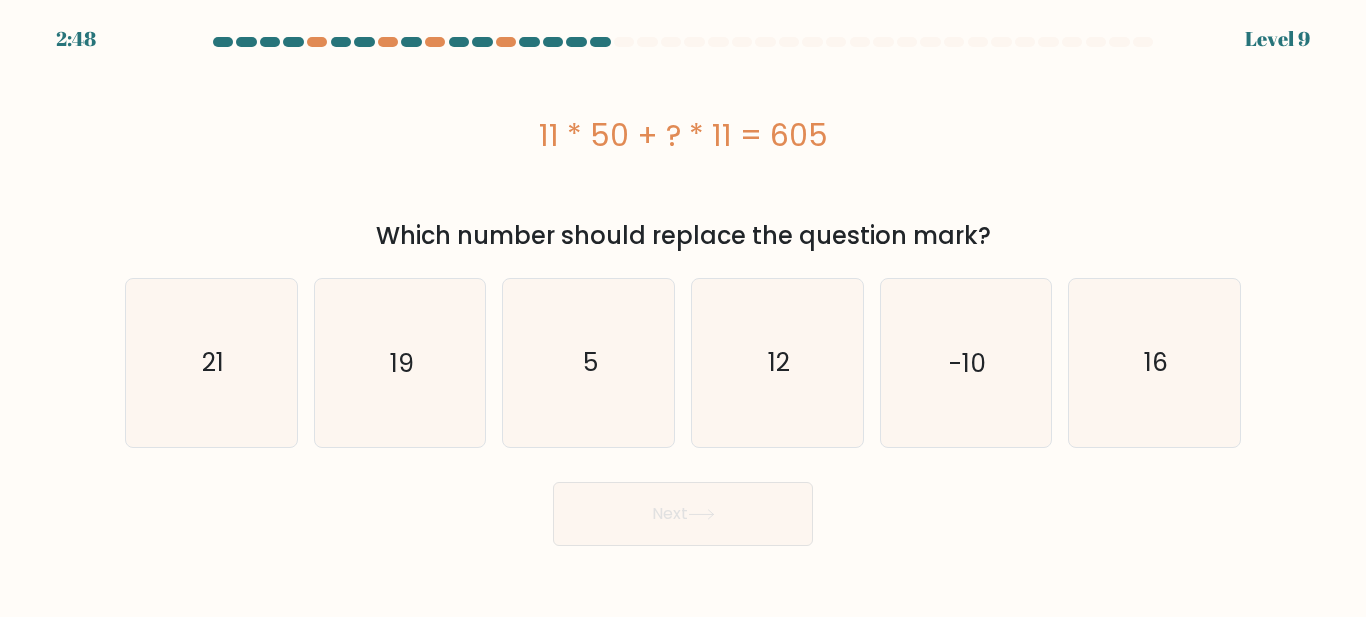 copy on "11 * 50 + ? * 11 = 605
Which number should replace the question mark?" 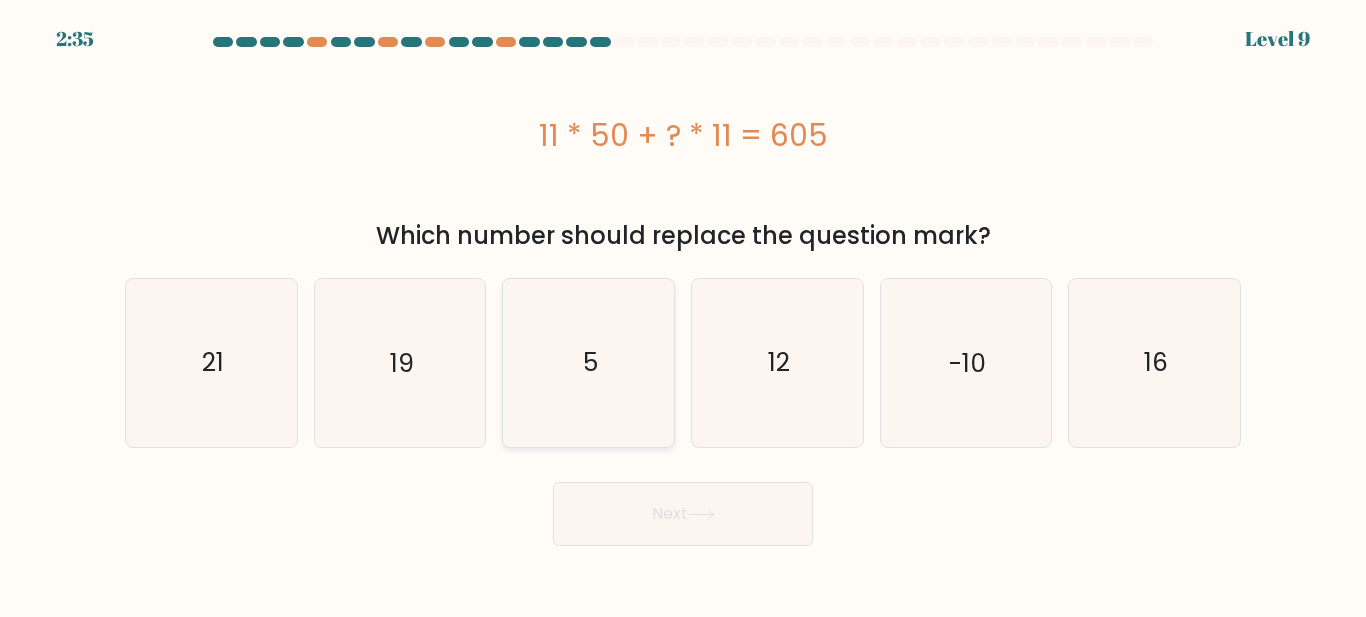 click on "5" at bounding box center [588, 362] 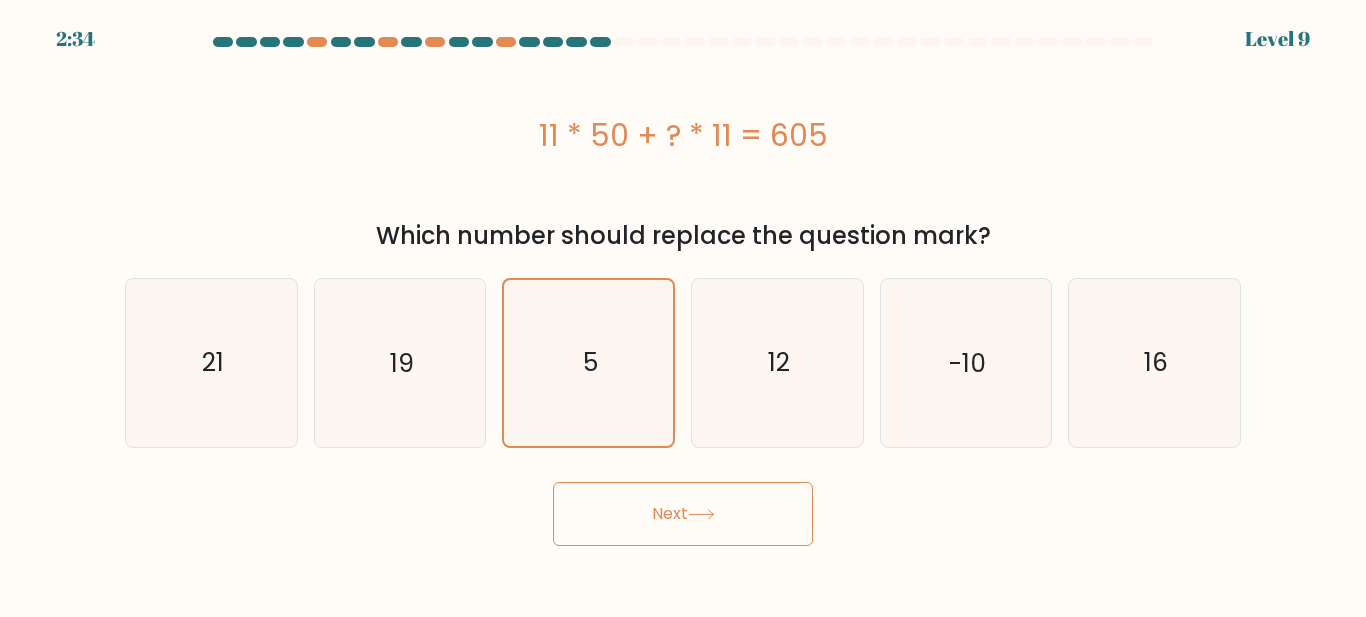 click on "Next" at bounding box center [683, 514] 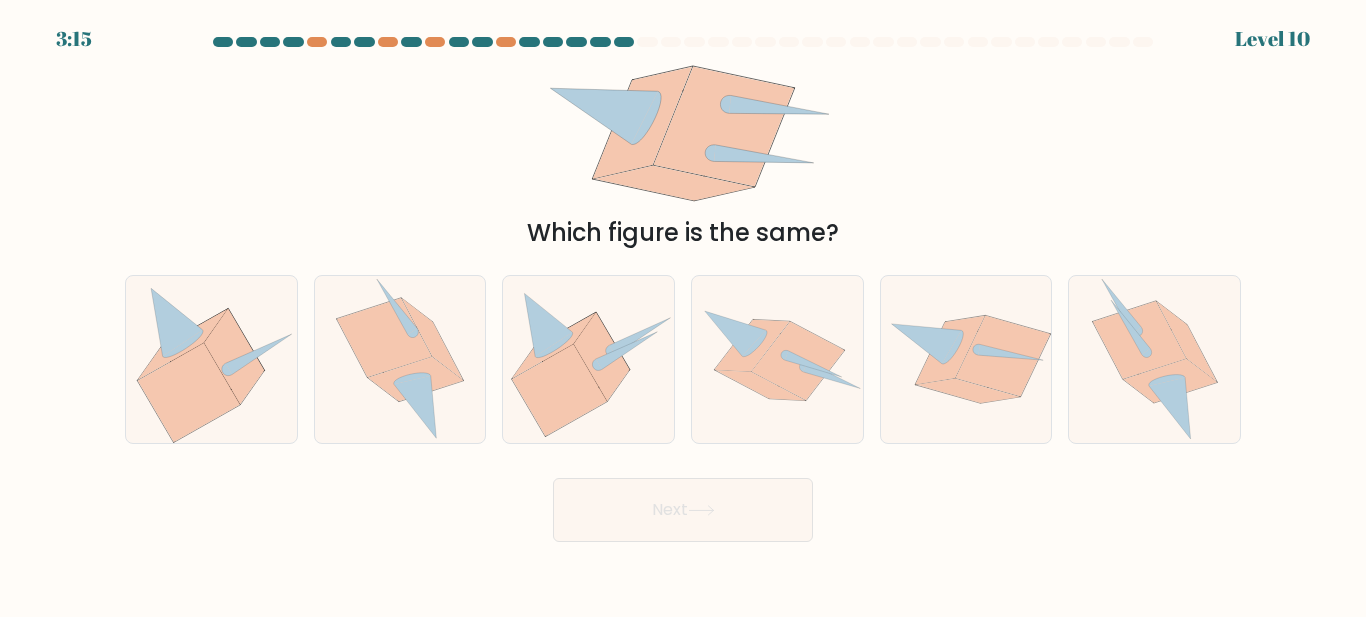 drag, startPoint x: 531, startPoint y: 235, endPoint x: 953, endPoint y: 249, distance: 422.23218 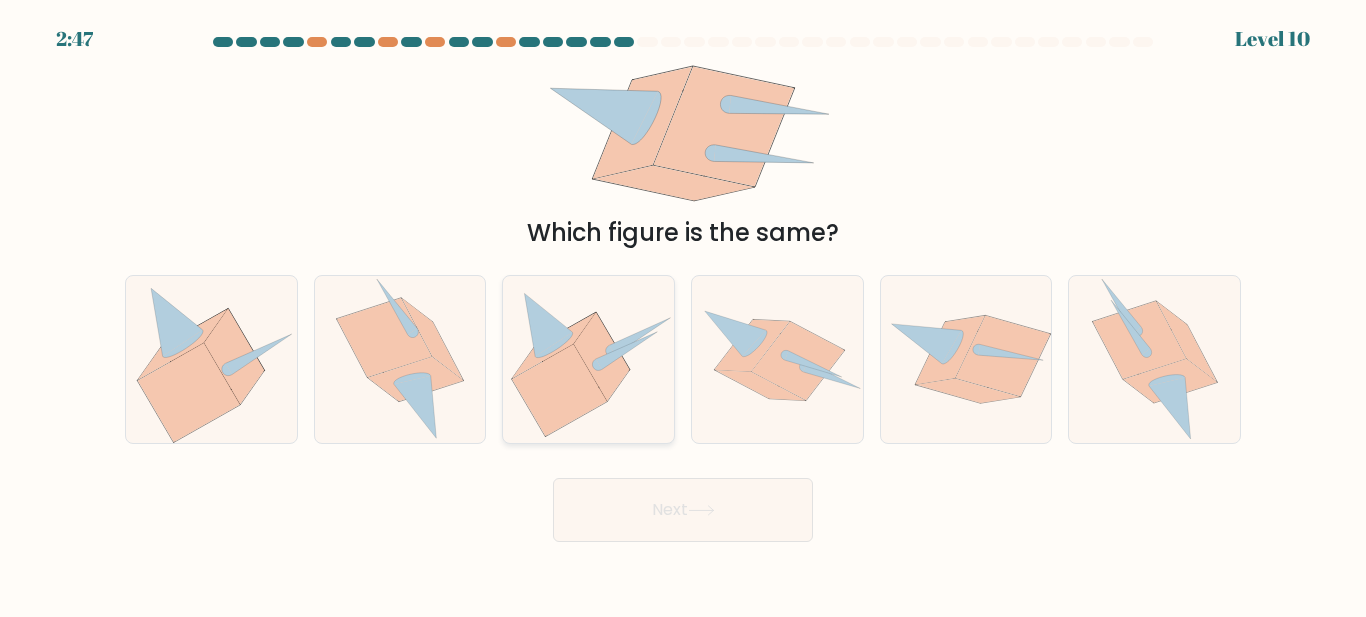 click at bounding box center [610, 350] 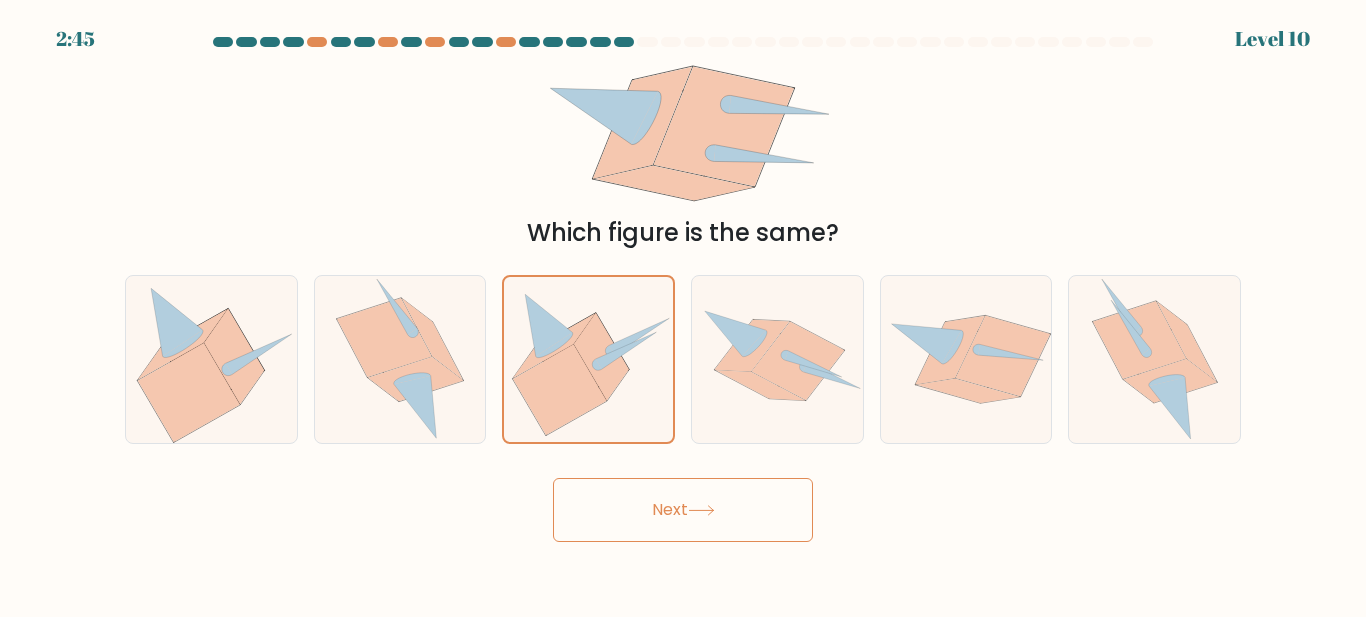 click on "Next" at bounding box center (683, 510) 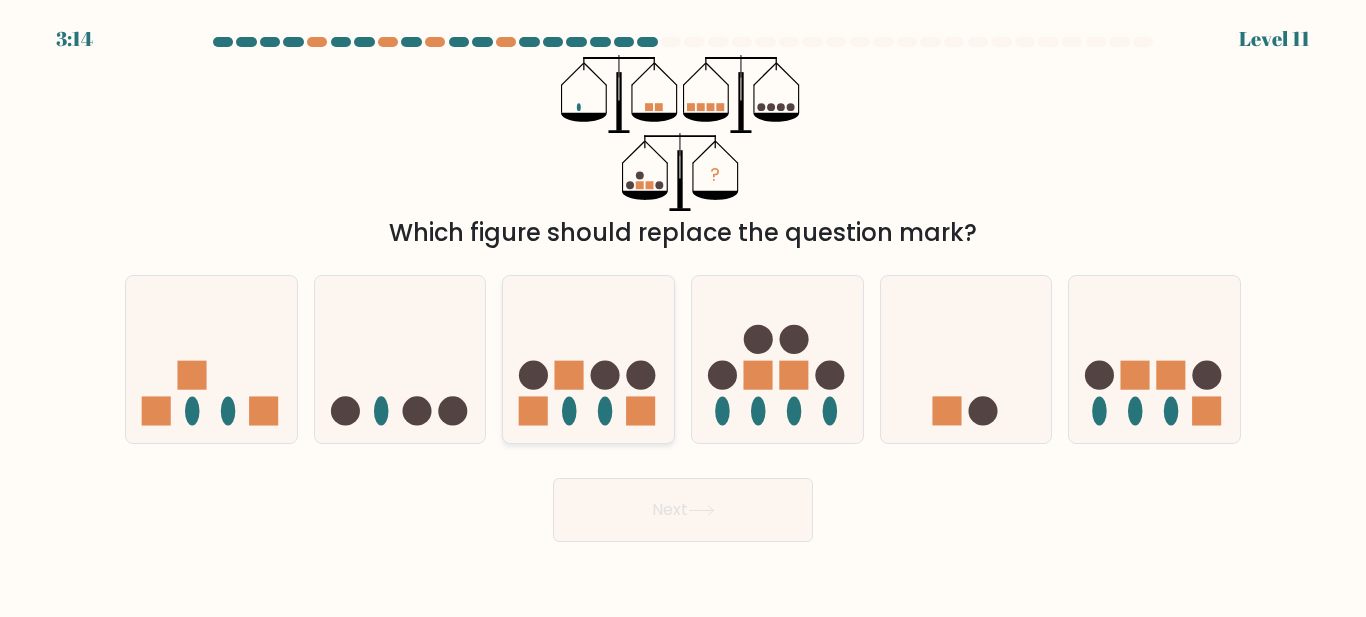 click at bounding box center (588, 359) 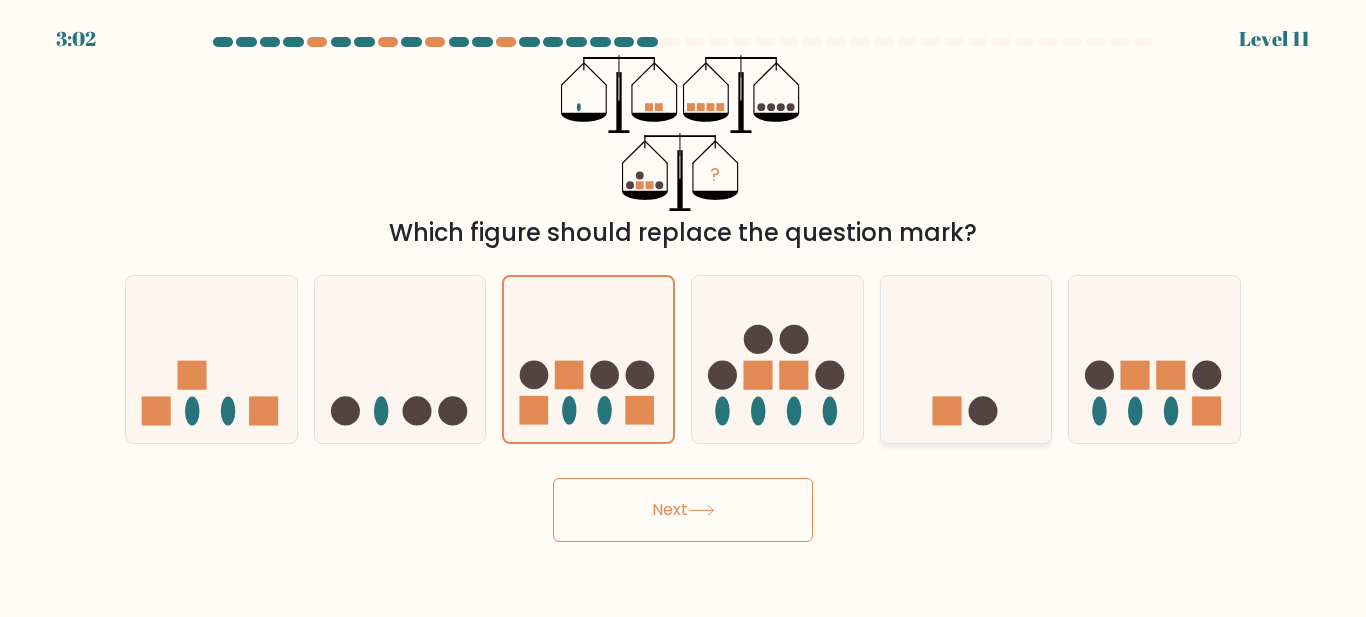 click at bounding box center [966, 359] 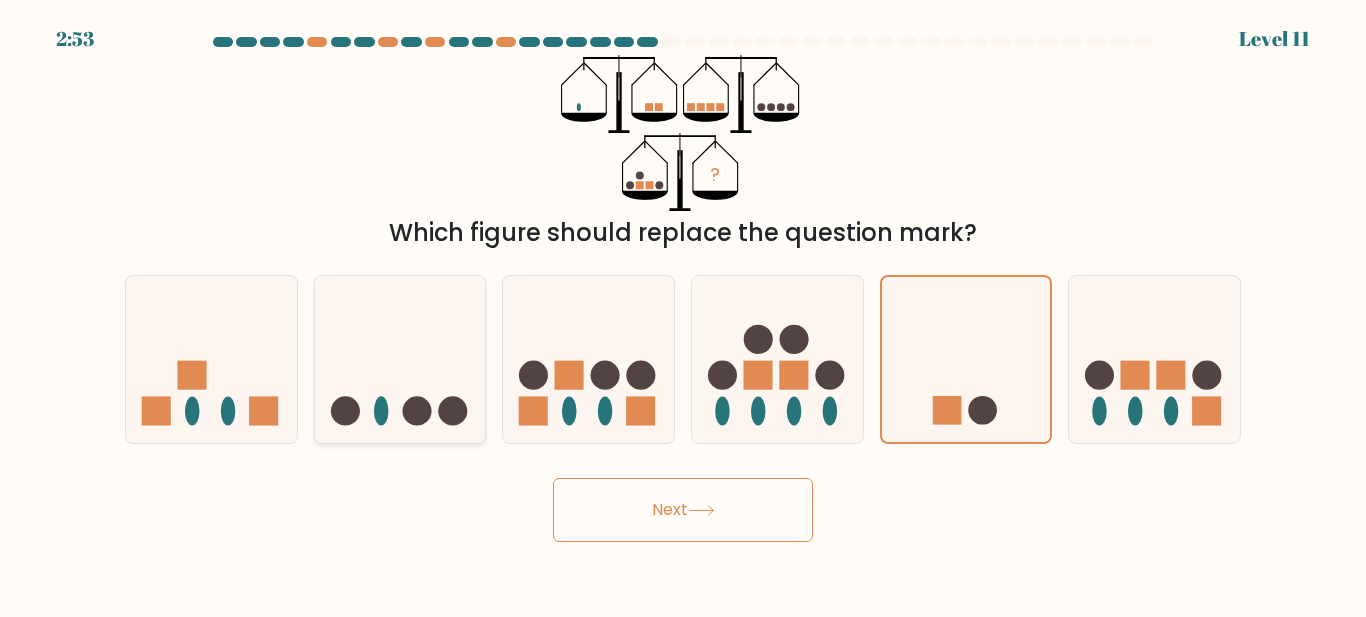 click at bounding box center (400, 359) 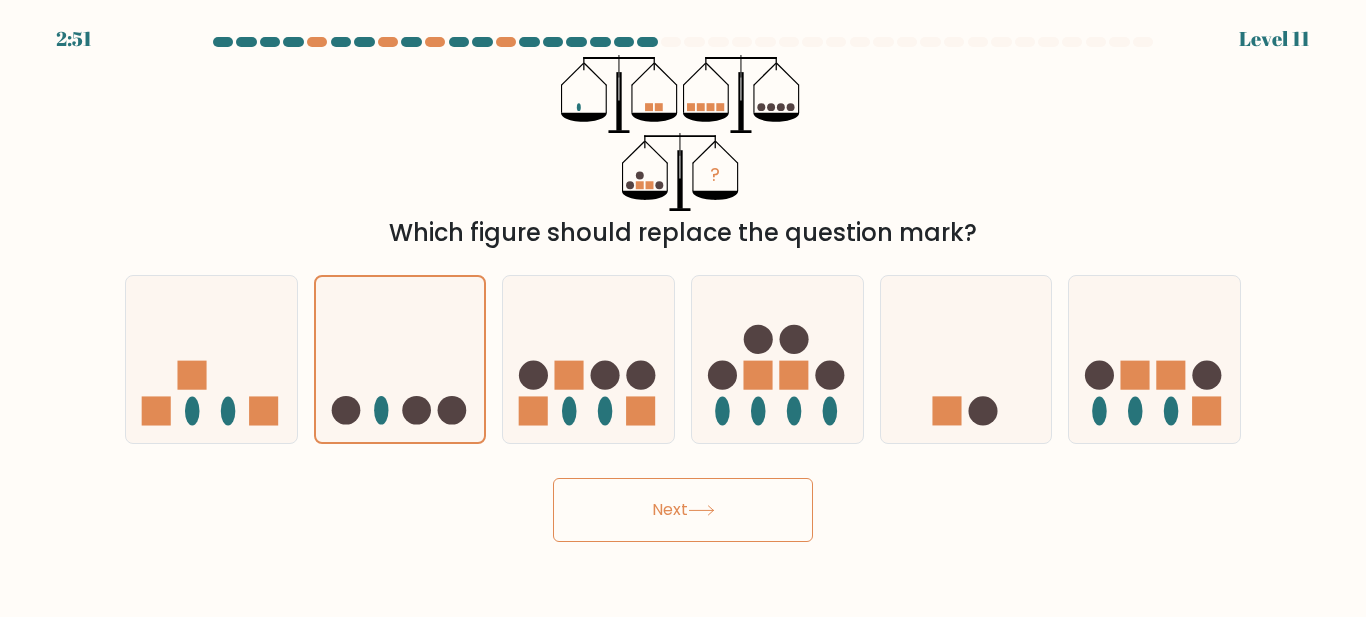 click on "Next" at bounding box center (683, 510) 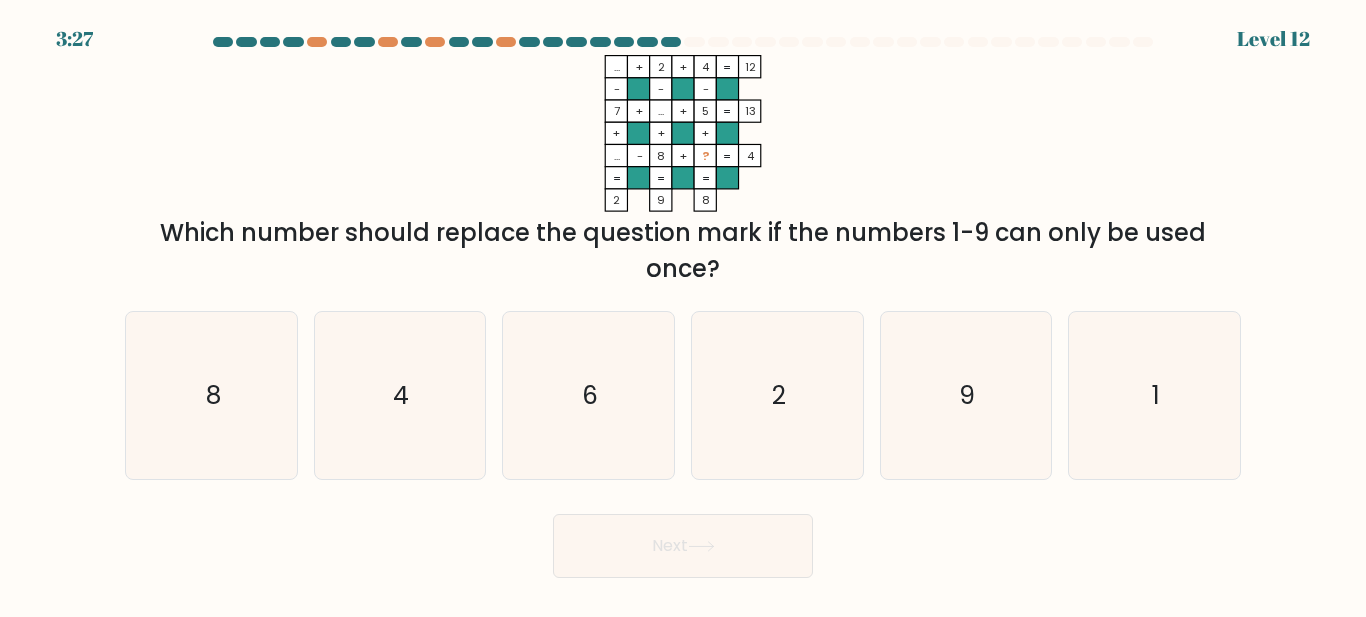 drag, startPoint x: 178, startPoint y: 231, endPoint x: 699, endPoint y: 263, distance: 521.9818 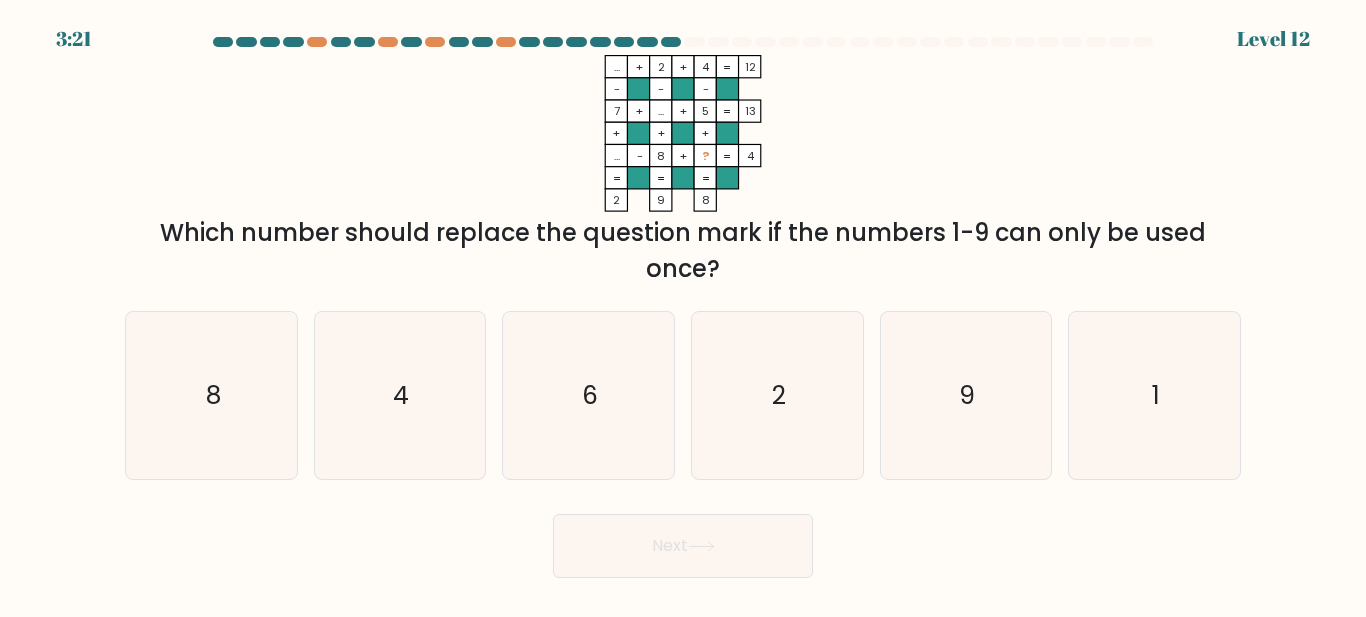 drag, startPoint x: 712, startPoint y: 269, endPoint x: 448, endPoint y: 62, distance: 335.47726 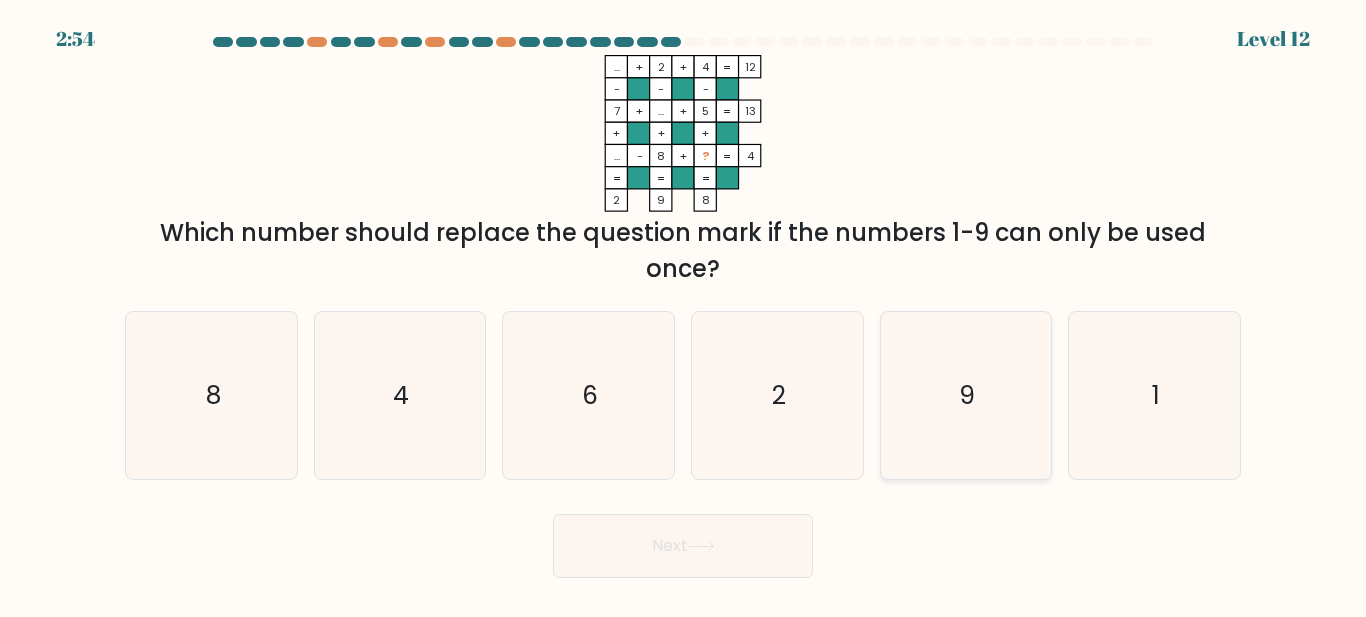 click on "9" at bounding box center [965, 395] 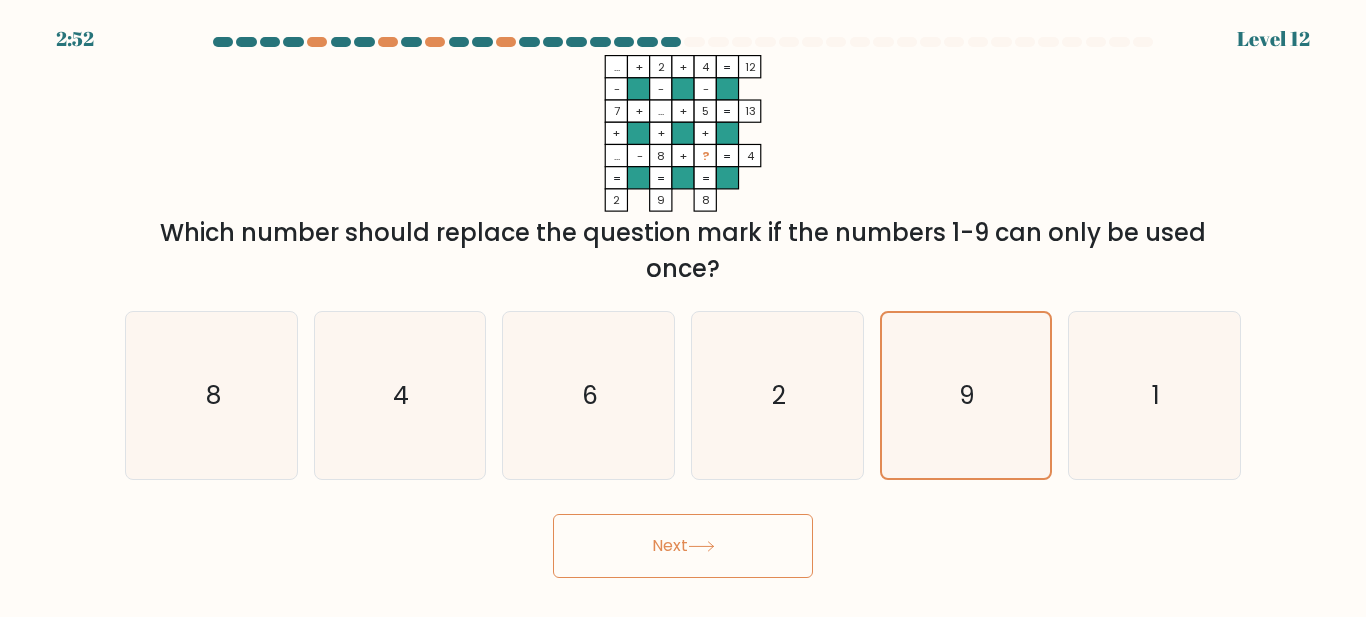click on "Next" at bounding box center (683, 546) 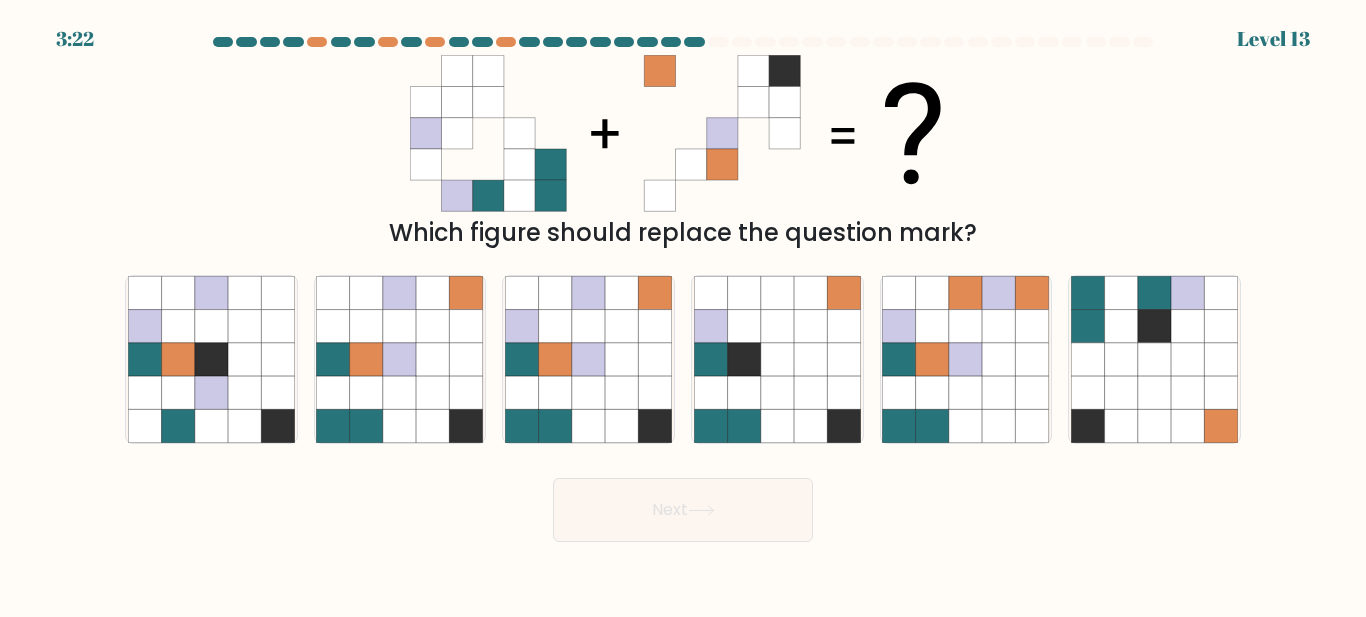 drag, startPoint x: 397, startPoint y: 233, endPoint x: 974, endPoint y: 219, distance: 577.1698 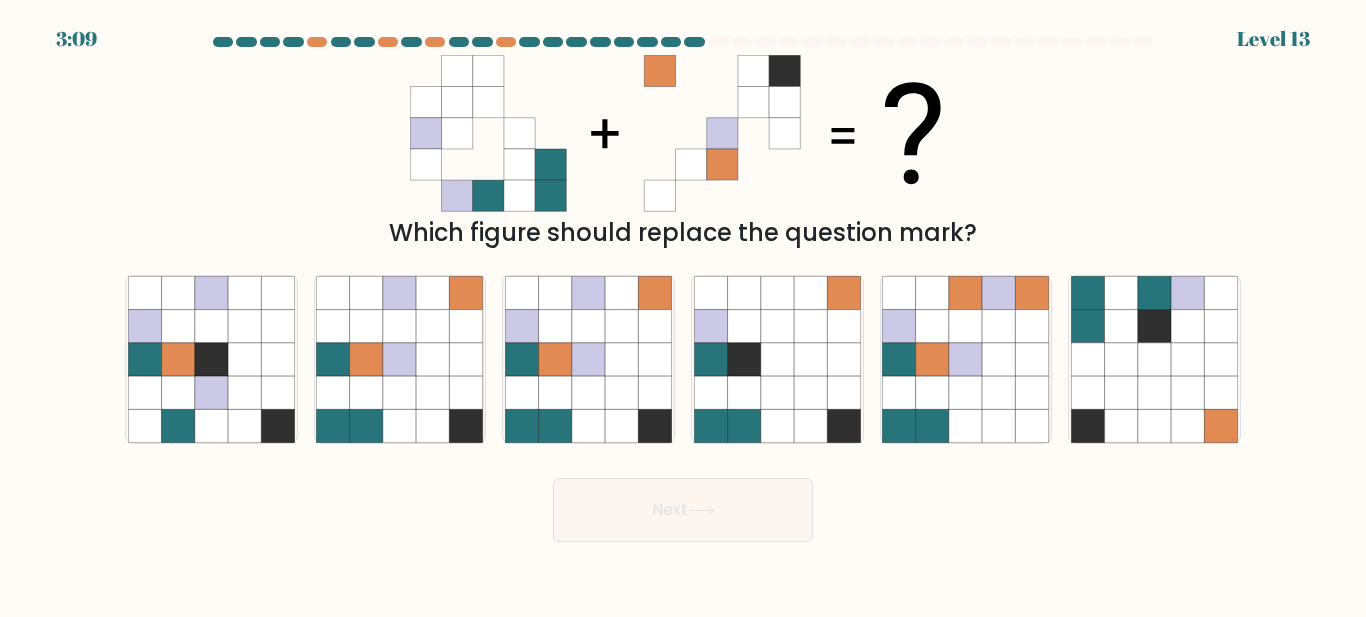 click on "Which figure should replace the question mark?" at bounding box center [683, 233] 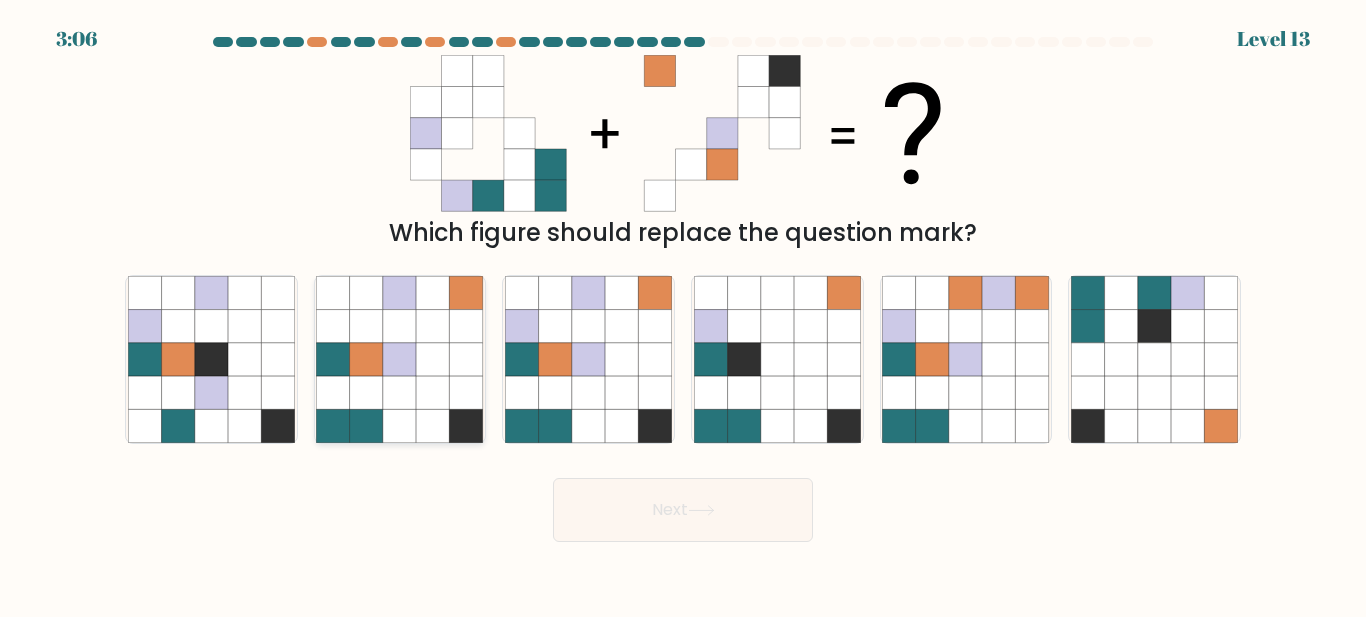 click at bounding box center (399, 392) 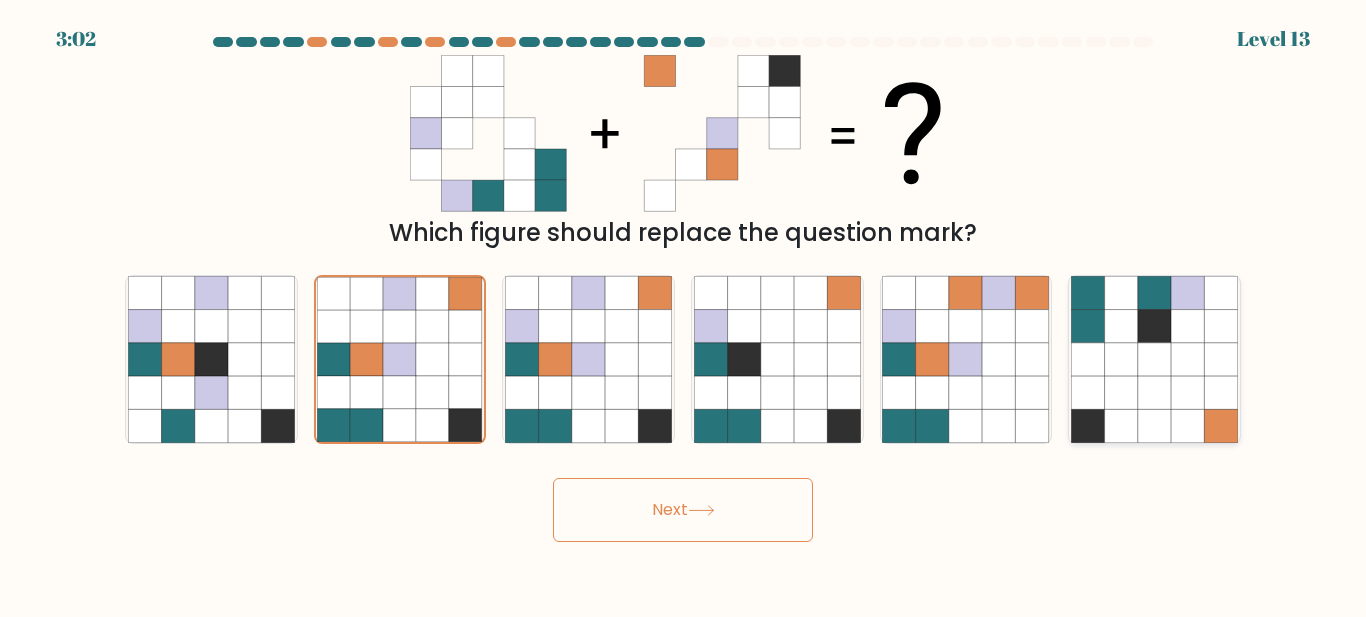 click at bounding box center (1154, 392) 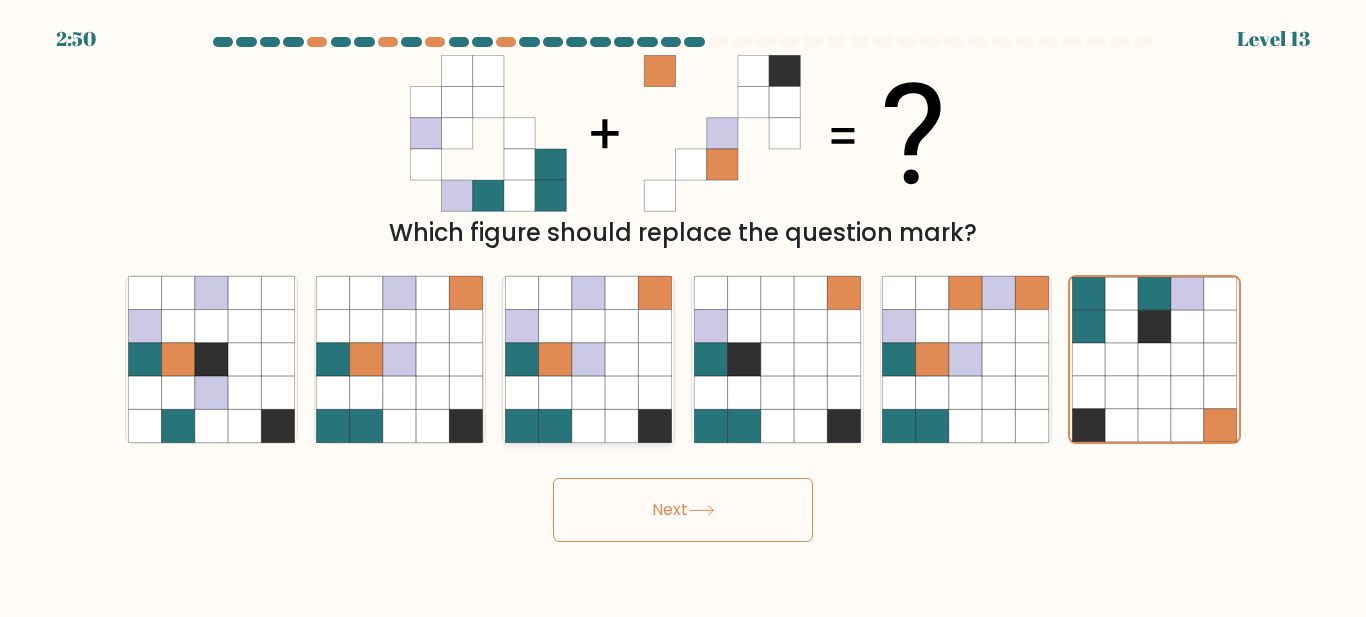 click at bounding box center (655, 392) 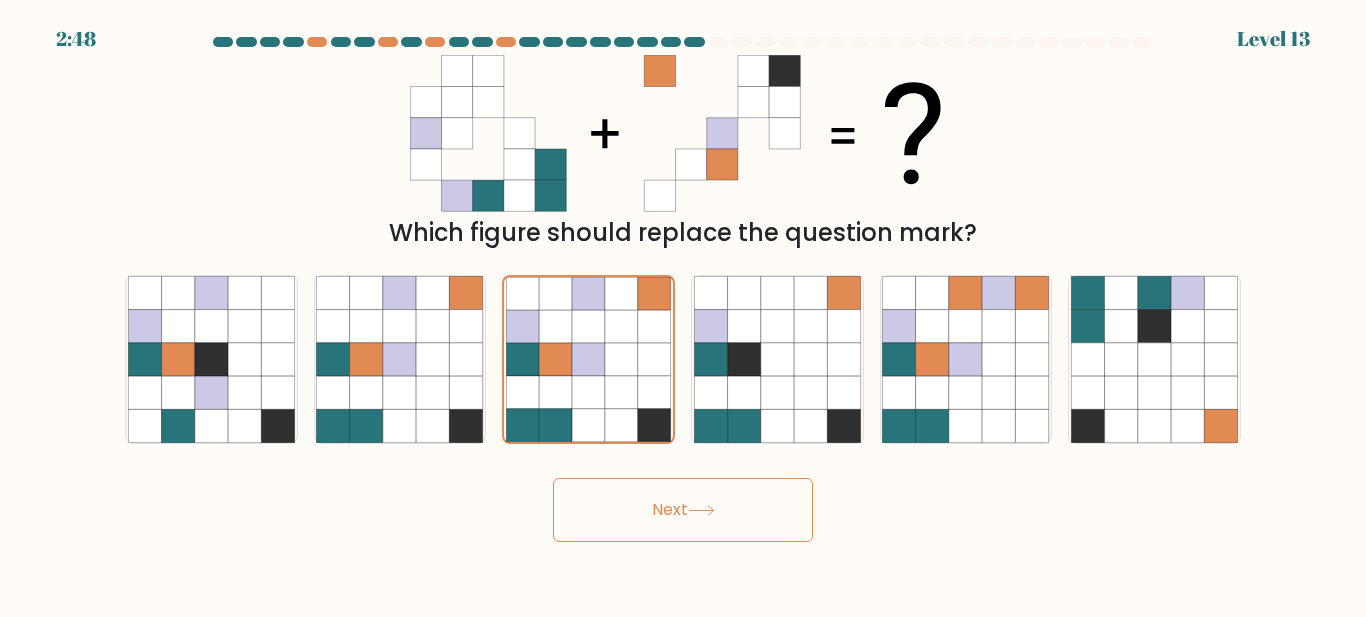 click on "Next" at bounding box center [683, 510] 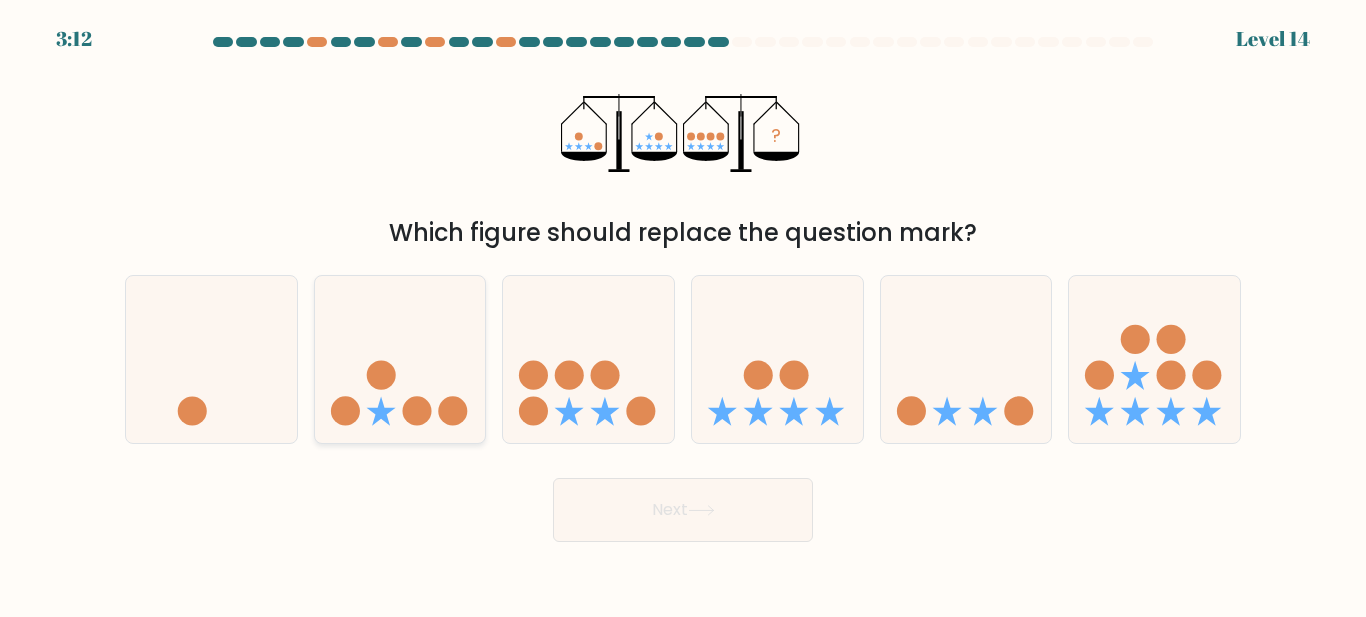 click at bounding box center [400, 359] 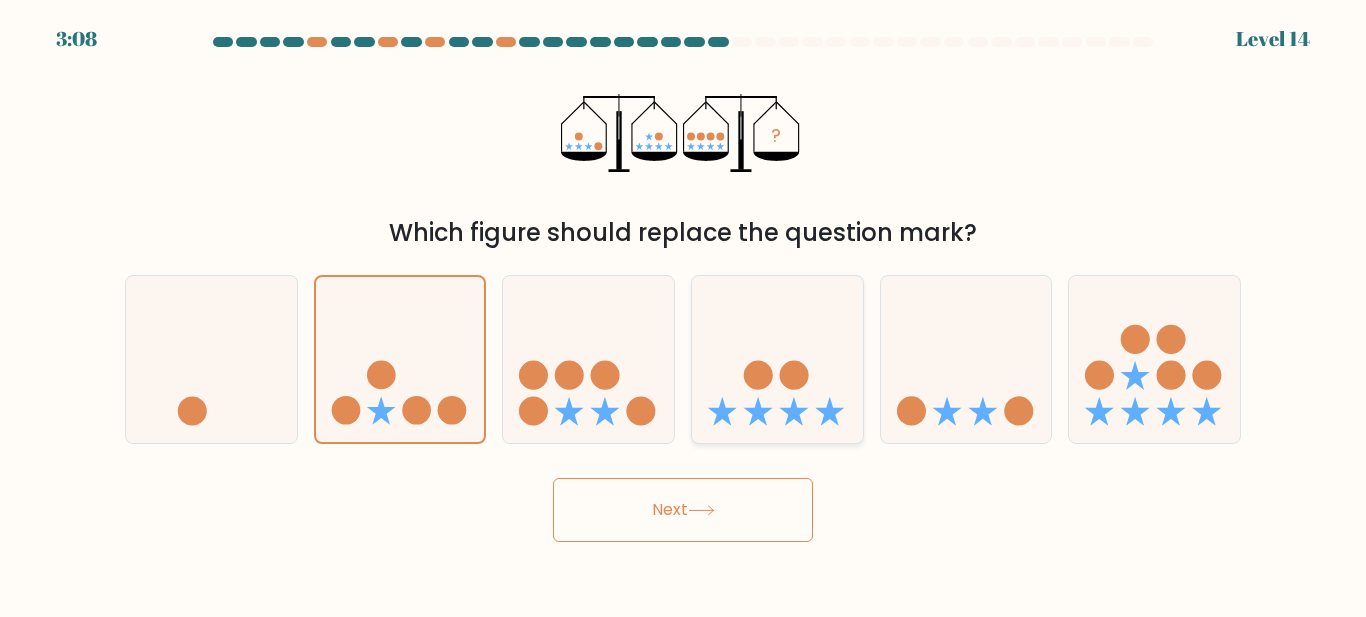 click at bounding box center (777, 359) 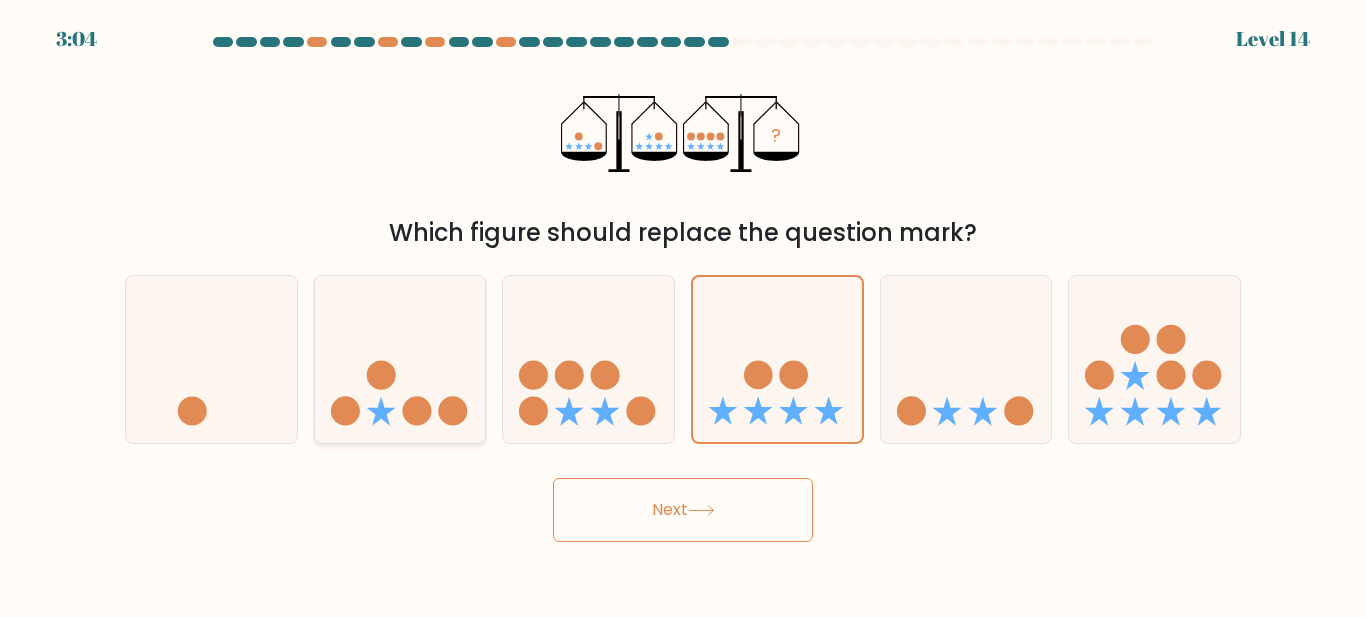 click at bounding box center (400, 359) 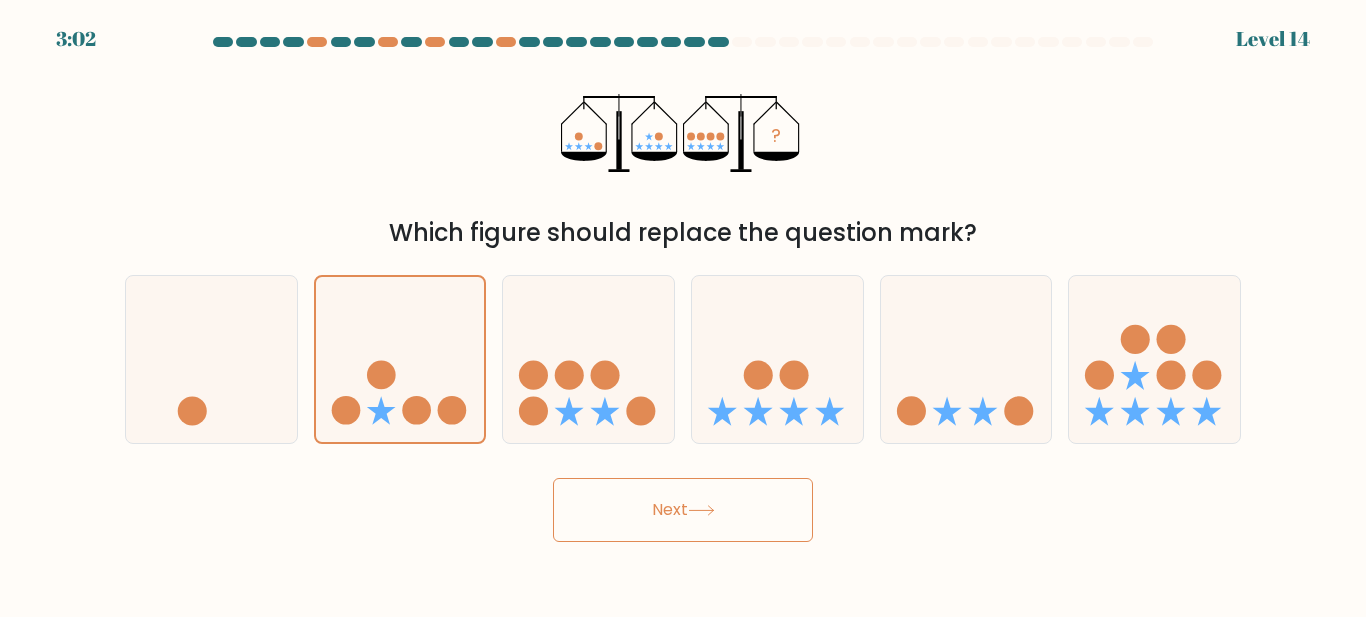 click on "Next" at bounding box center [683, 510] 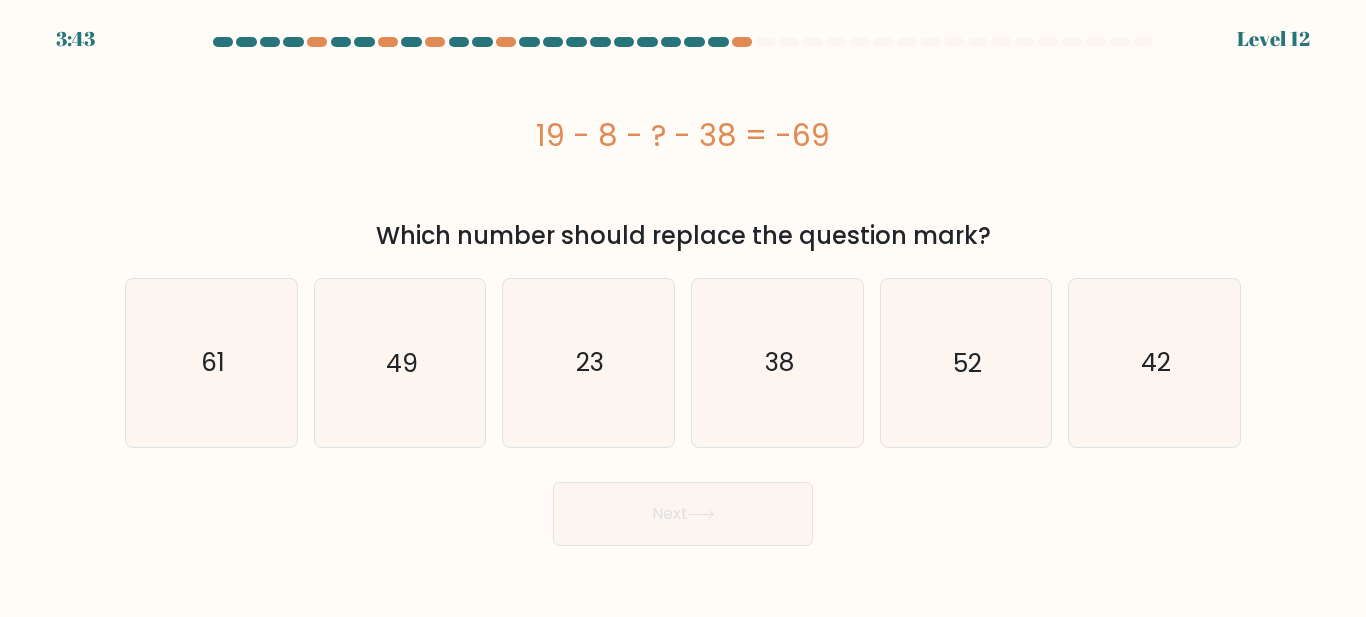 drag, startPoint x: 544, startPoint y: 141, endPoint x: 975, endPoint y: 244, distance: 443.13654 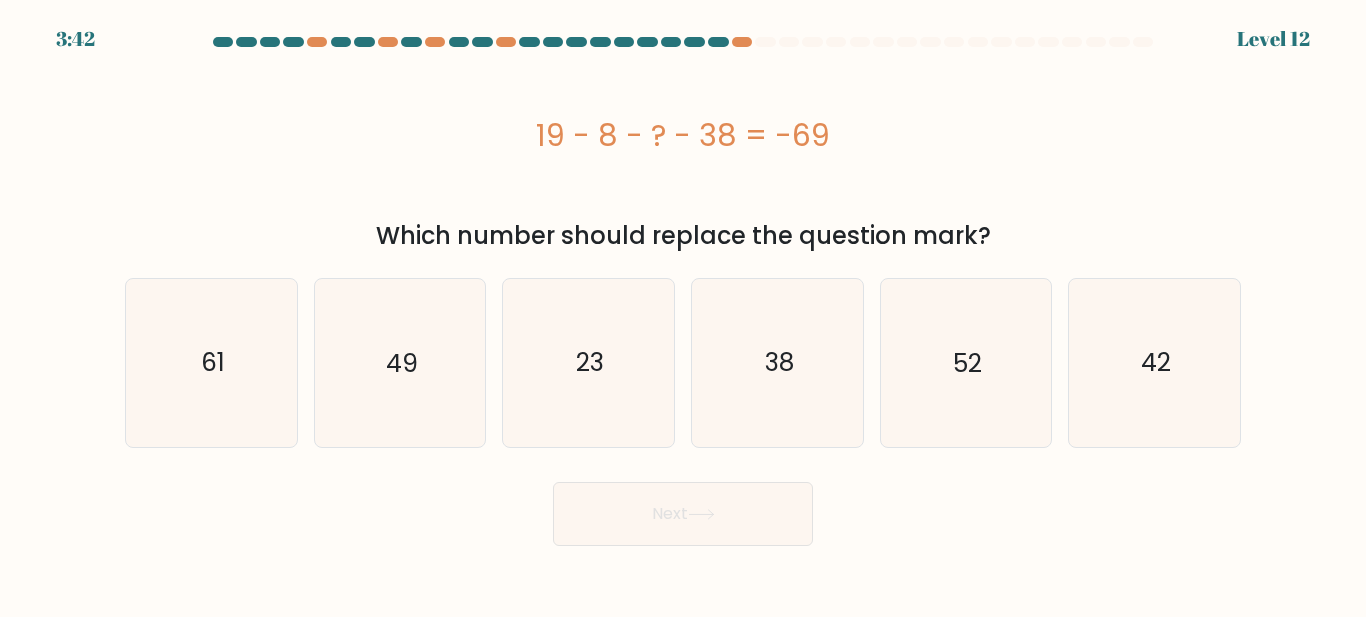 click on "19 - 8 - ? - 38 = -69" at bounding box center (683, 135) 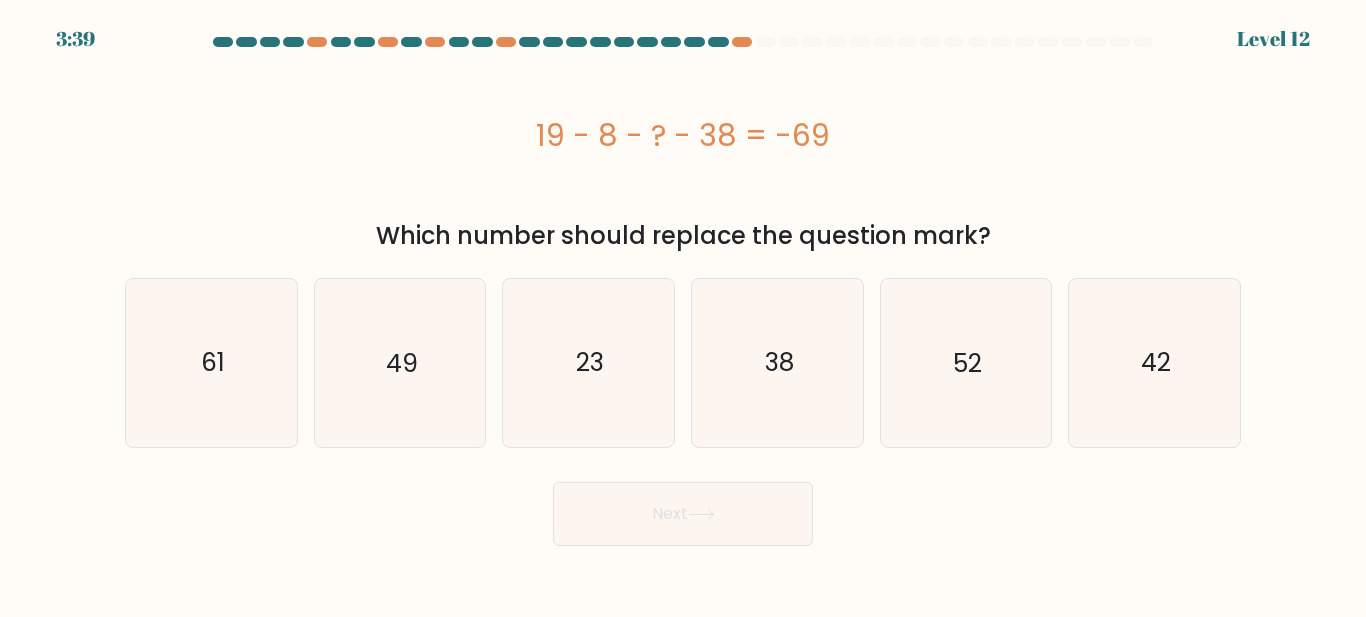 drag, startPoint x: 543, startPoint y: 134, endPoint x: 896, endPoint y: 137, distance: 353.01276 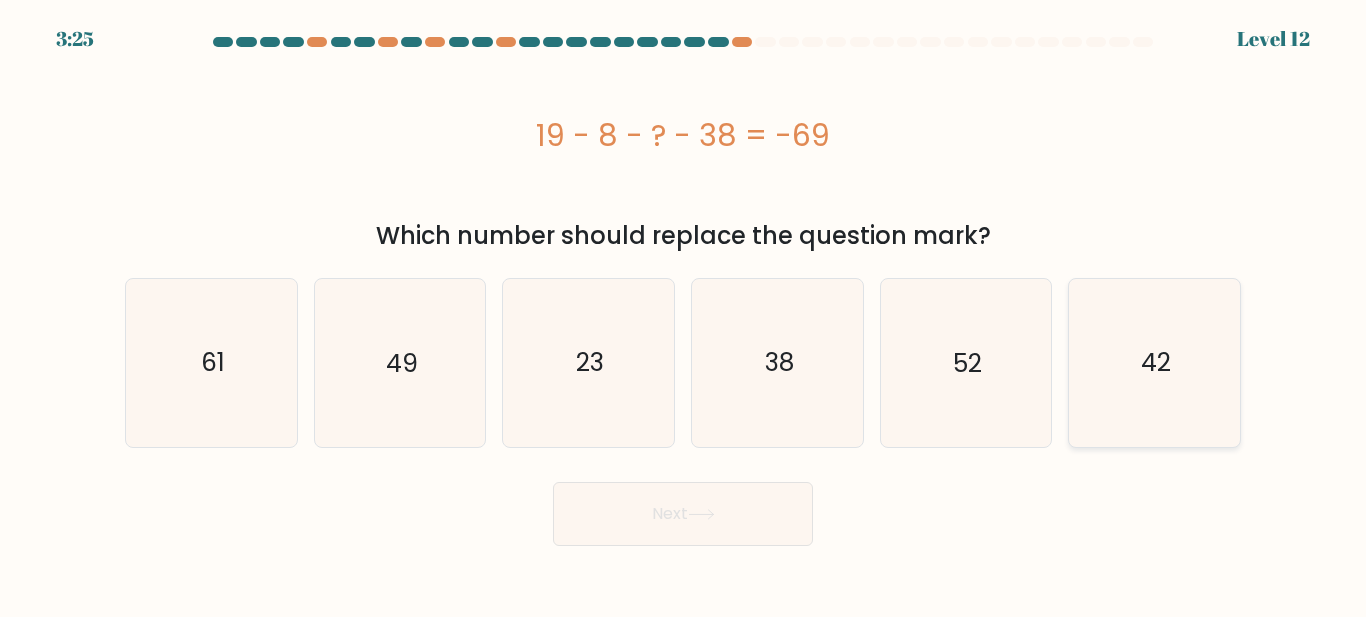 click on "42" at bounding box center (1154, 362) 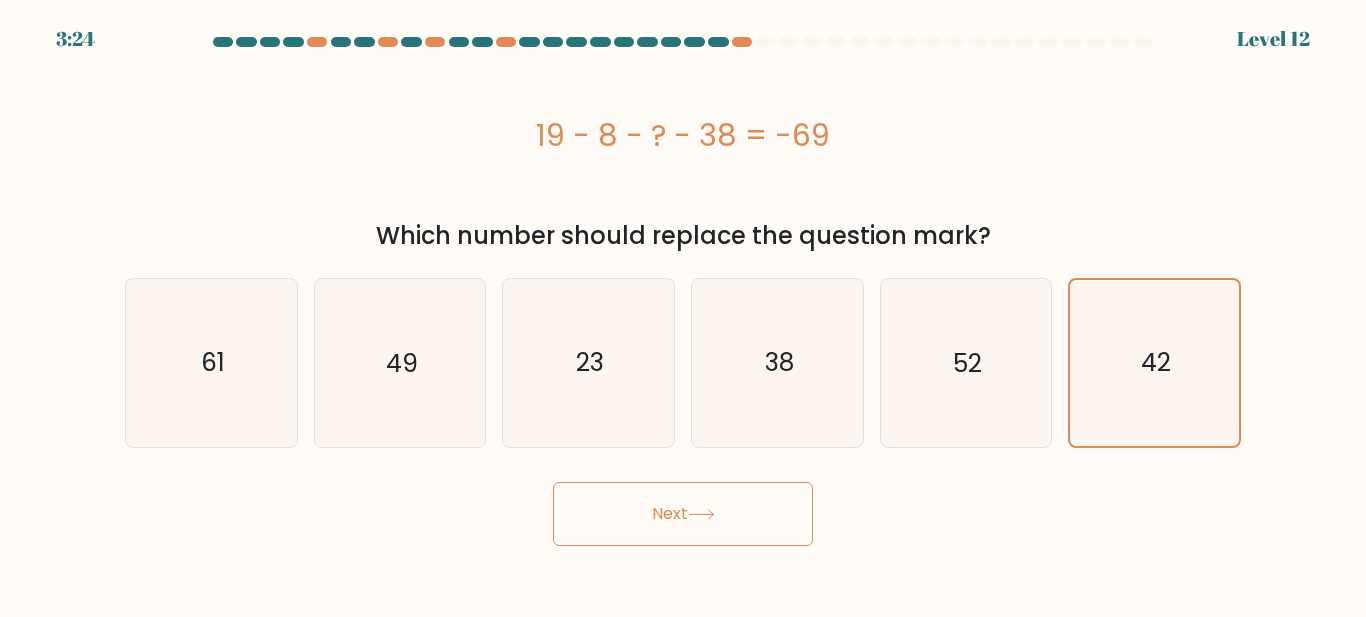 click on "Next" at bounding box center [683, 514] 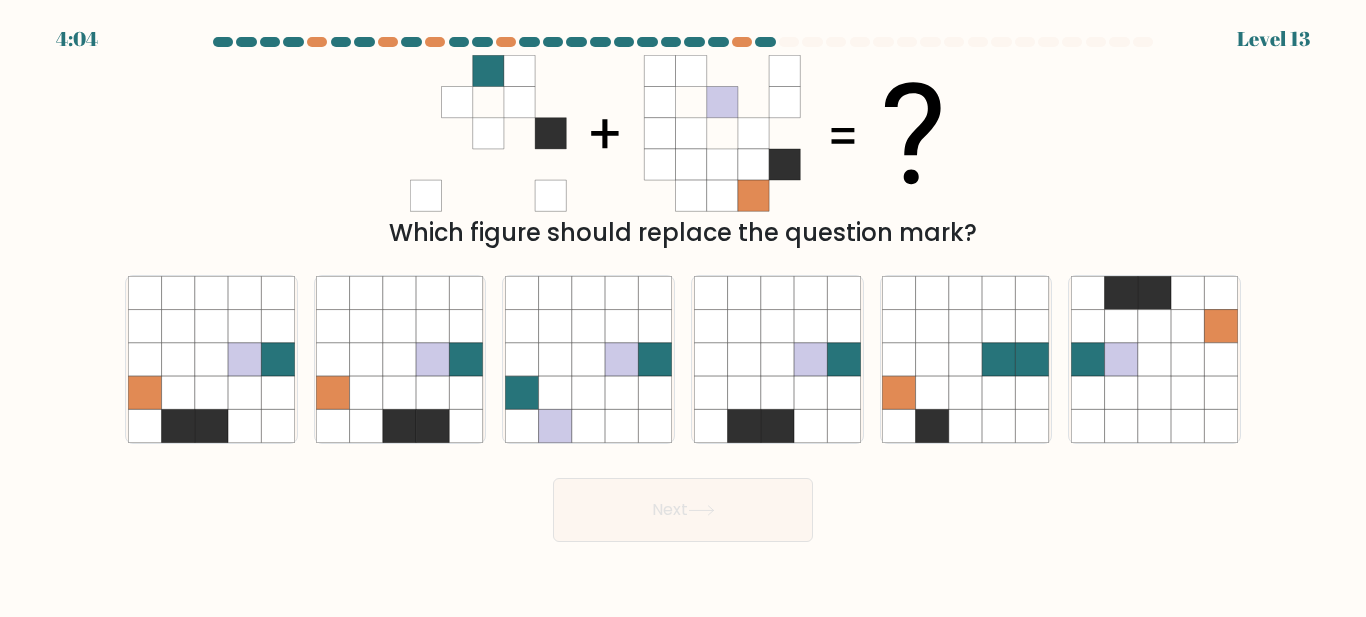 drag, startPoint x: 395, startPoint y: 236, endPoint x: 896, endPoint y: 219, distance: 501.28833 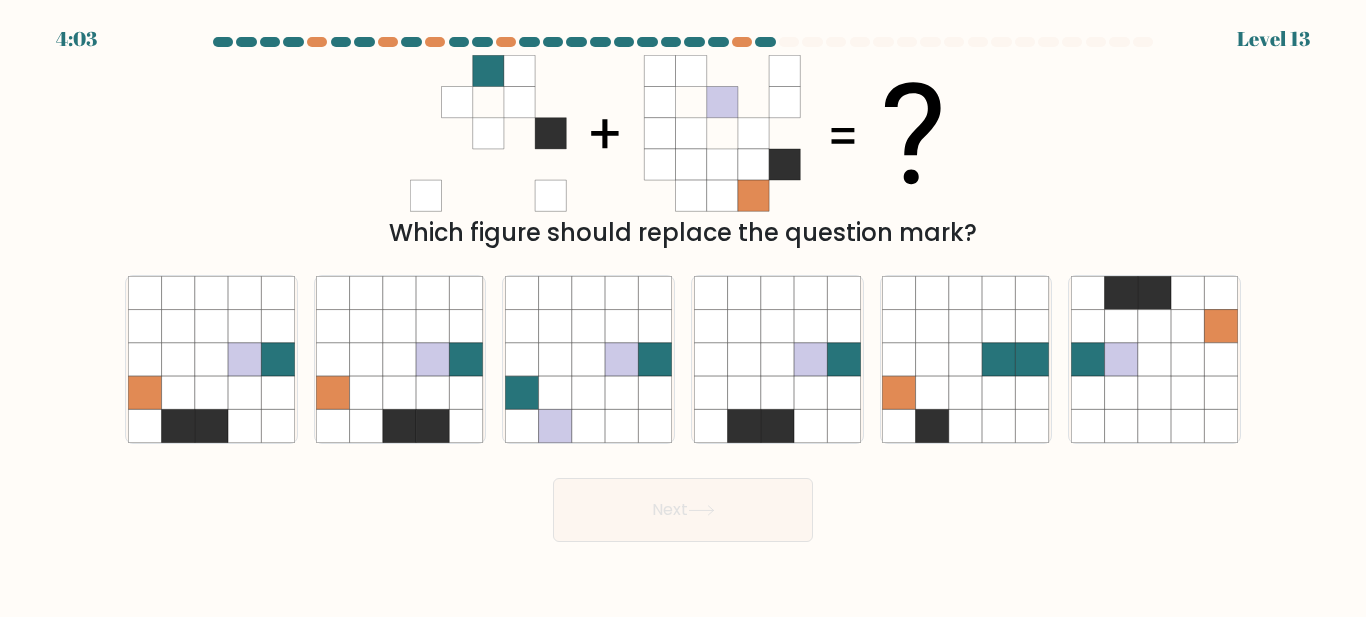 click on "Which figure should replace the question mark?" at bounding box center (683, 233) 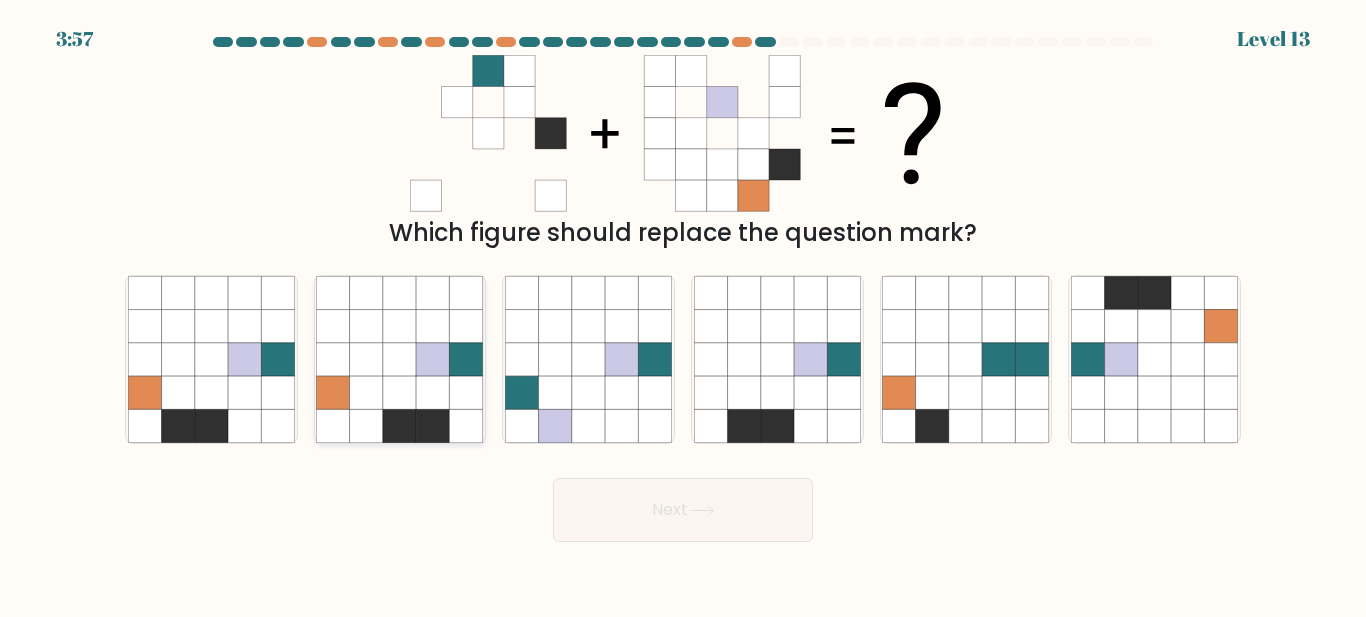 click at bounding box center (399, 426) 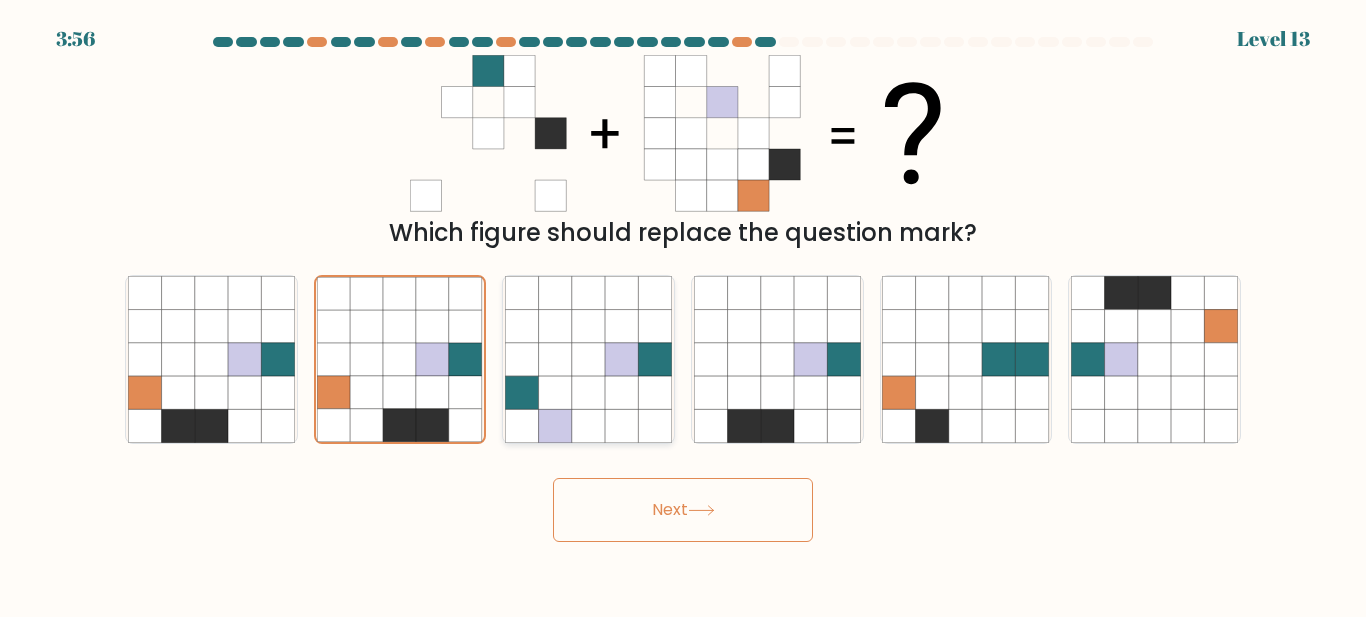 click at bounding box center [621, 392] 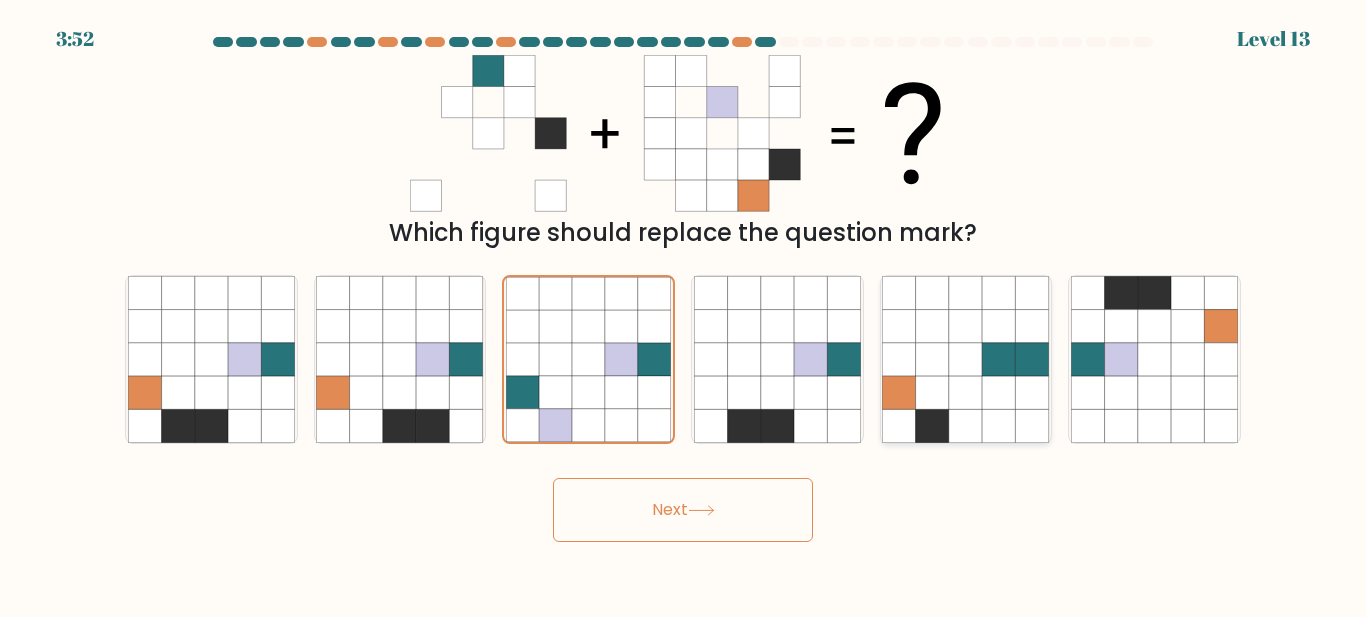 click at bounding box center (932, 392) 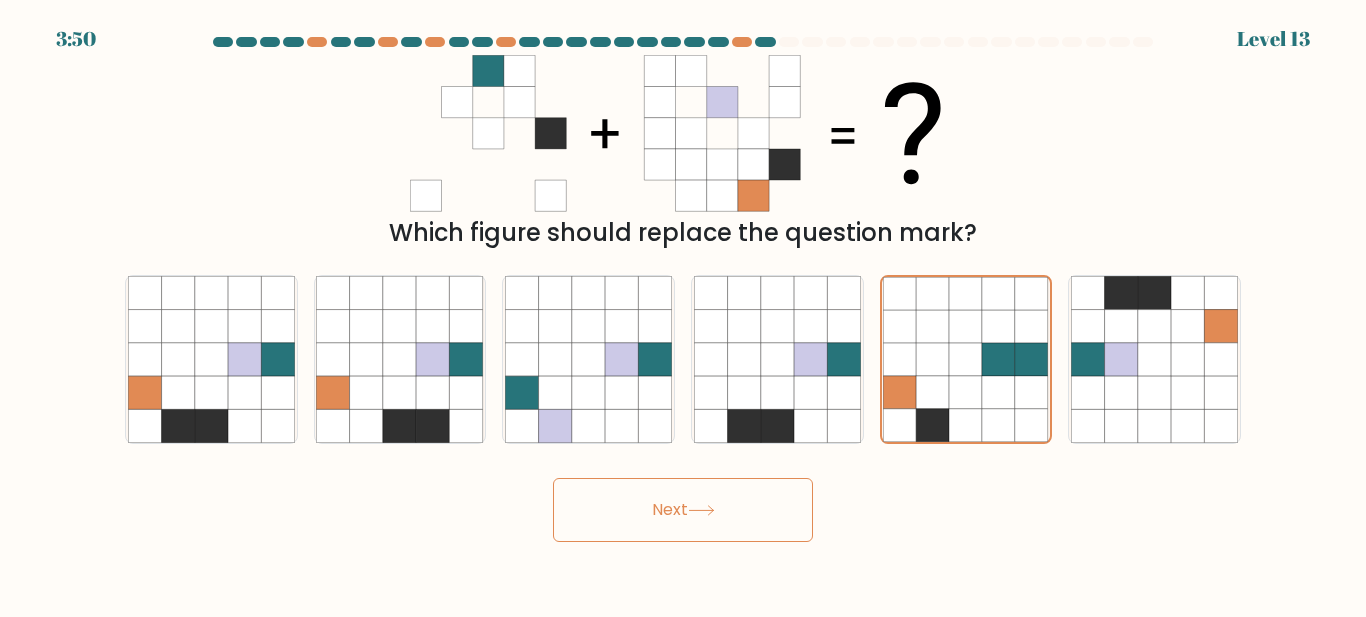 click on "Next" at bounding box center [683, 510] 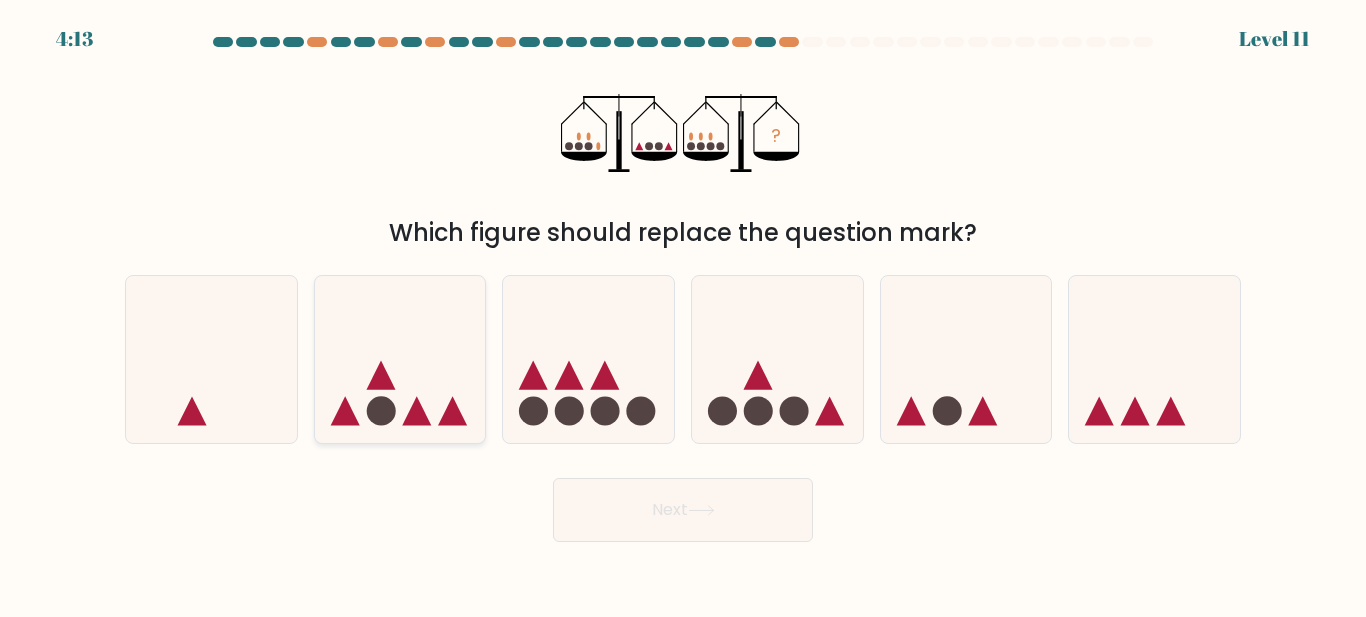 click at bounding box center [400, 359] 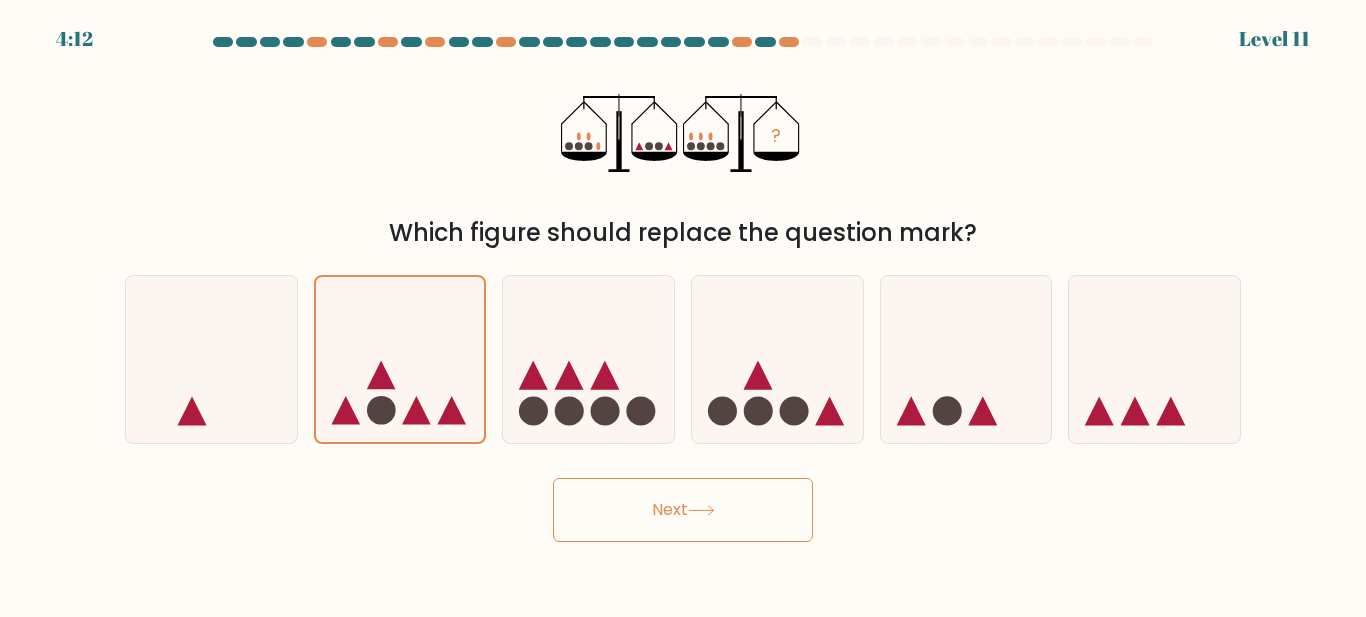 click on "Next" at bounding box center [683, 510] 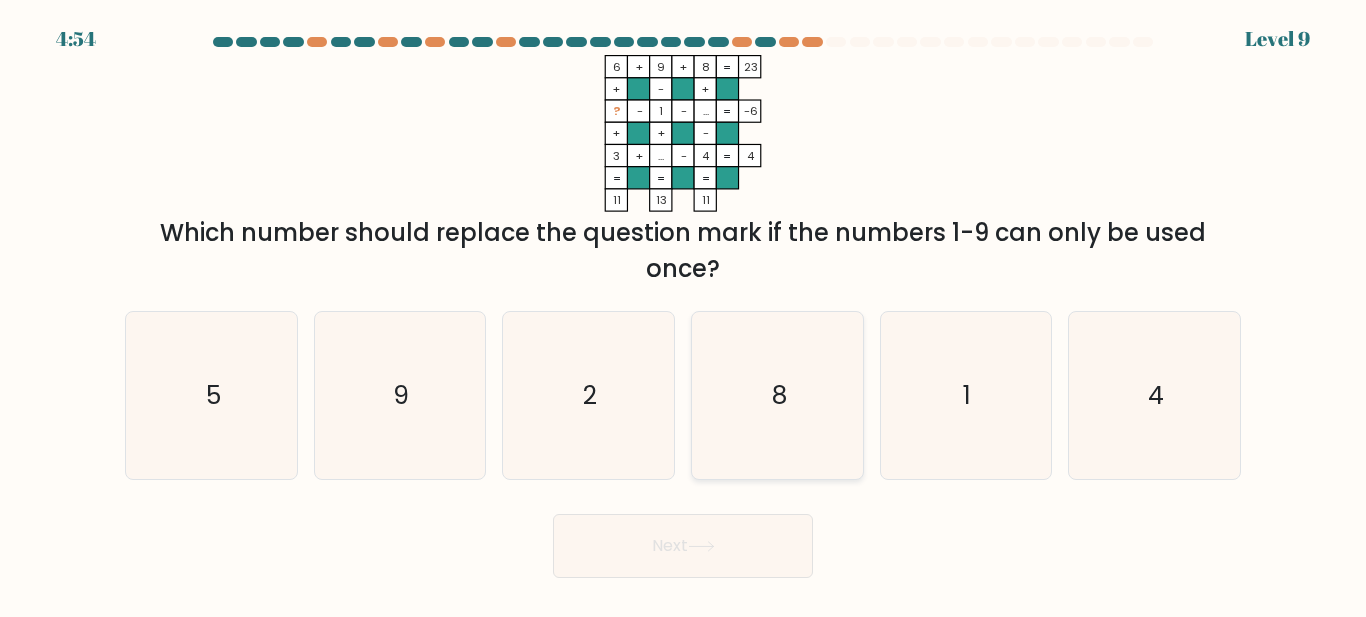 click on "8" at bounding box center (778, 395) 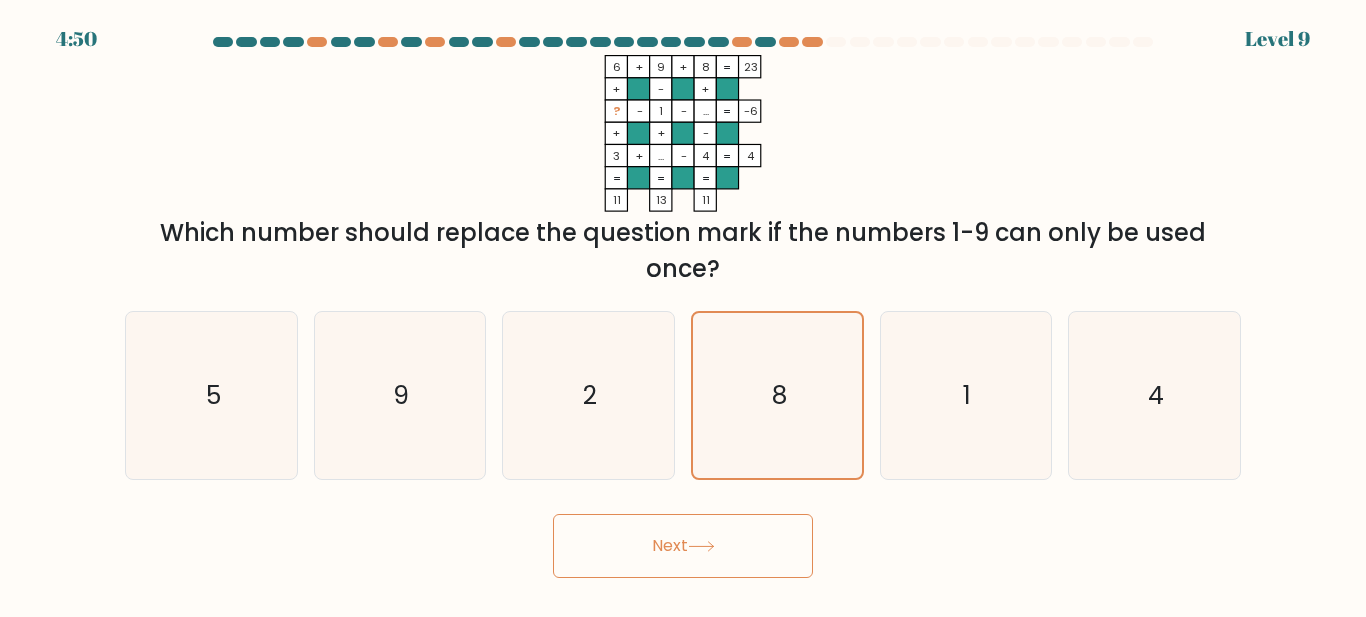 drag, startPoint x: 610, startPoint y: 67, endPoint x: 1159, endPoint y: 261, distance: 582.26886 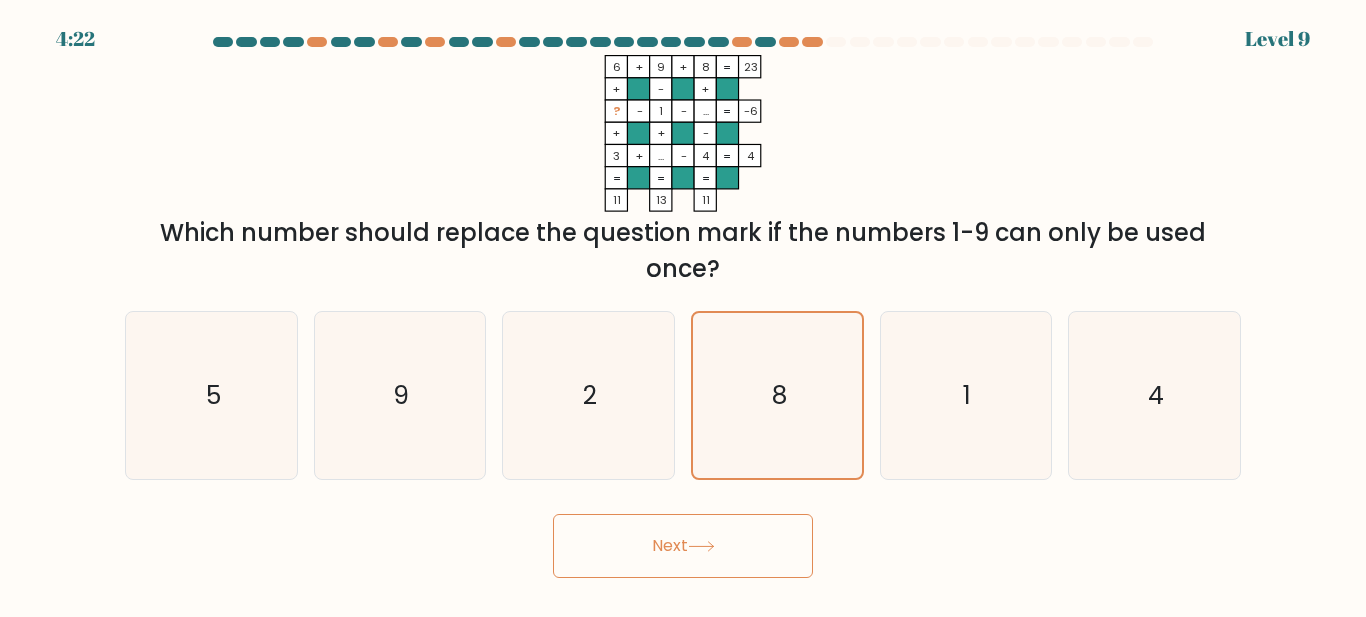 click on "Next" at bounding box center [683, 541] 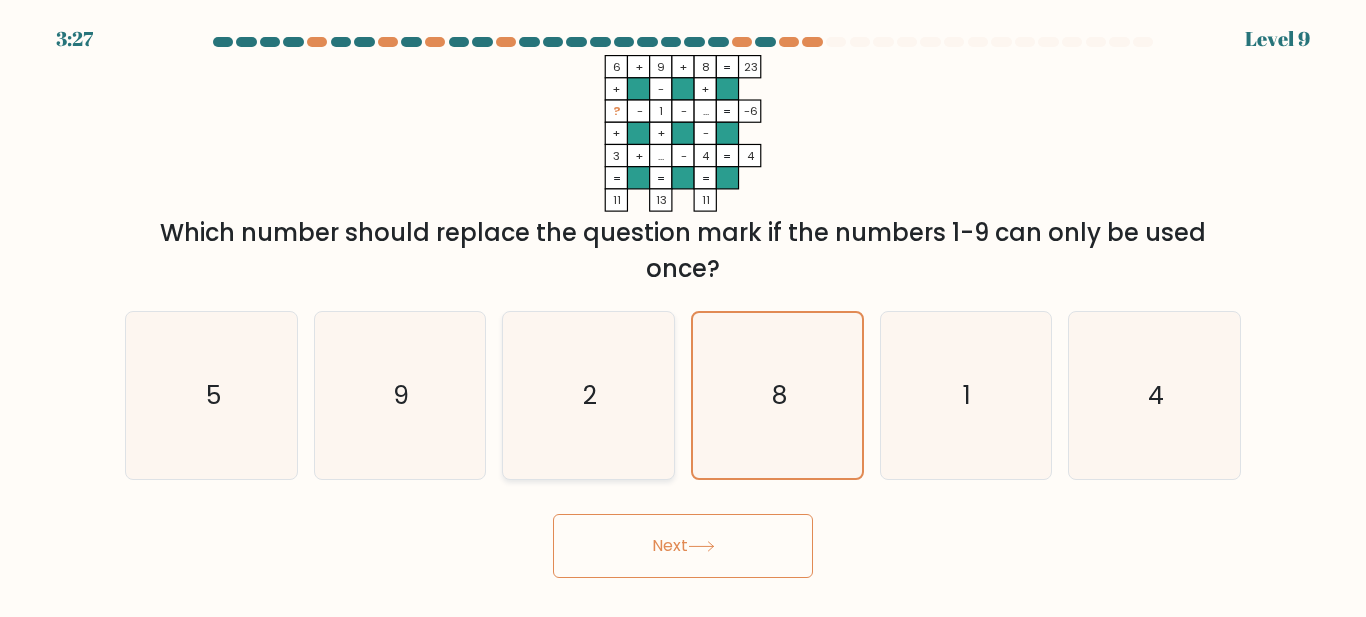 click on "2" at bounding box center [588, 395] 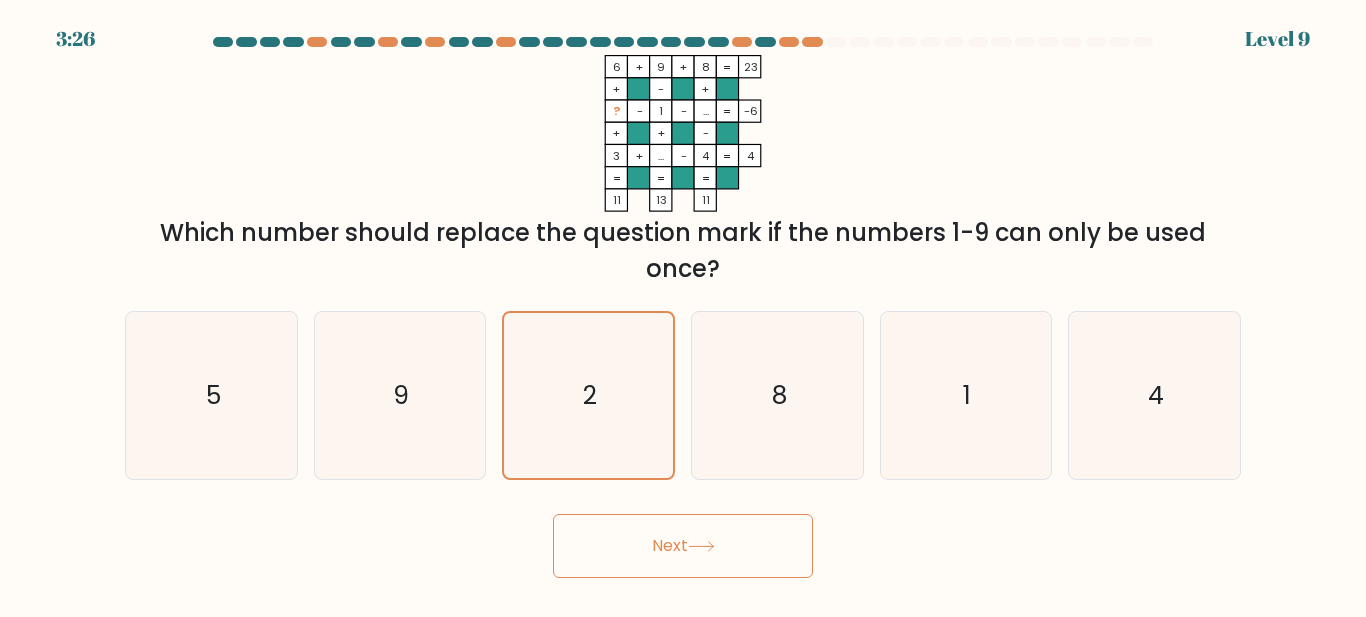 click on "Next" at bounding box center (683, 546) 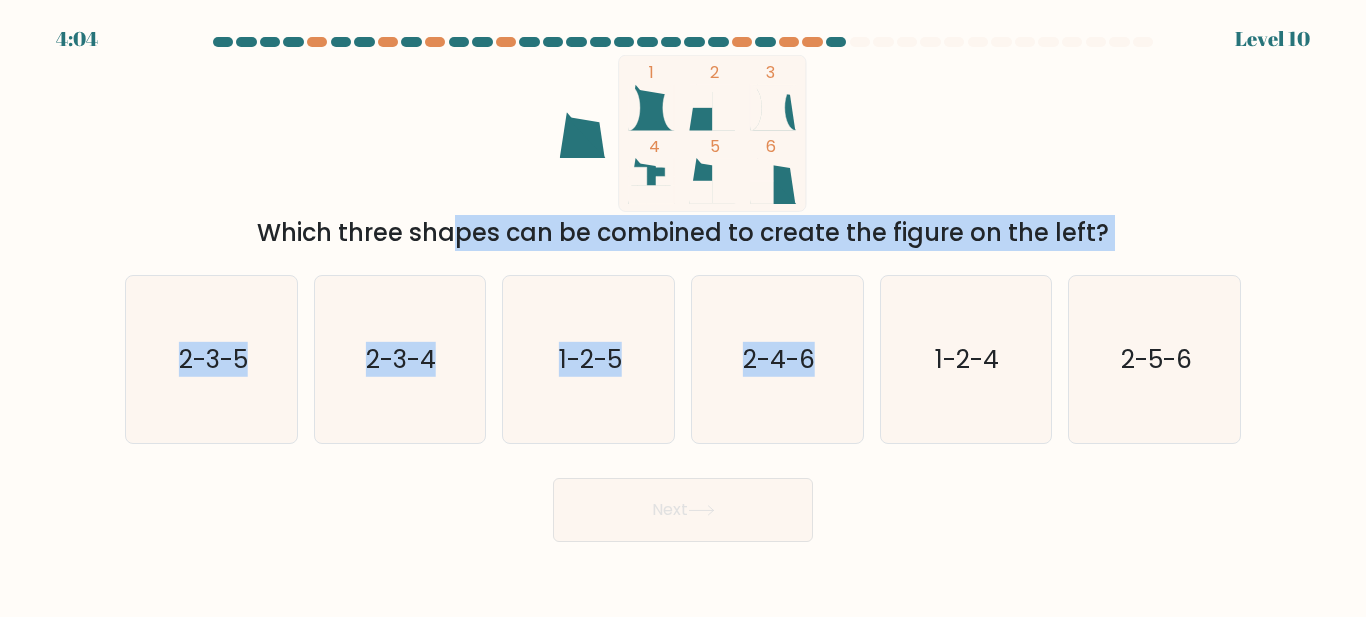 drag, startPoint x: 277, startPoint y: 230, endPoint x: 835, endPoint y: 264, distance: 559.0349 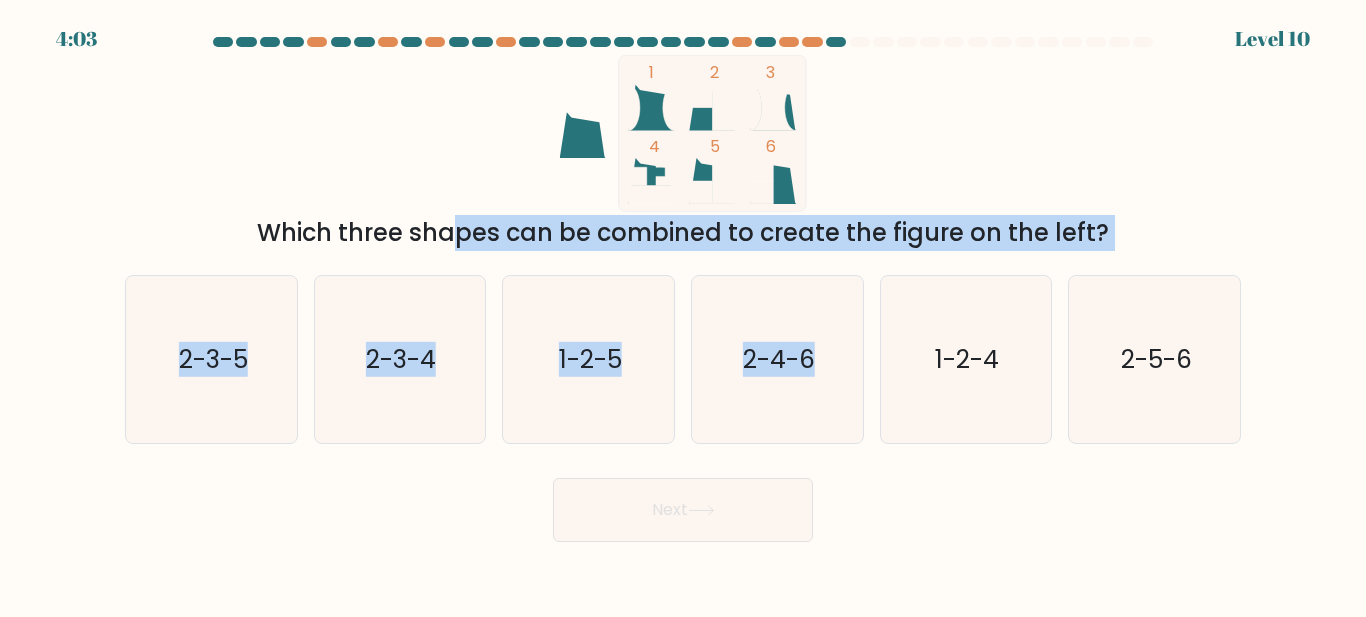 click on "Which three shapes can be combined to create the figure on the left?" at bounding box center [683, 233] 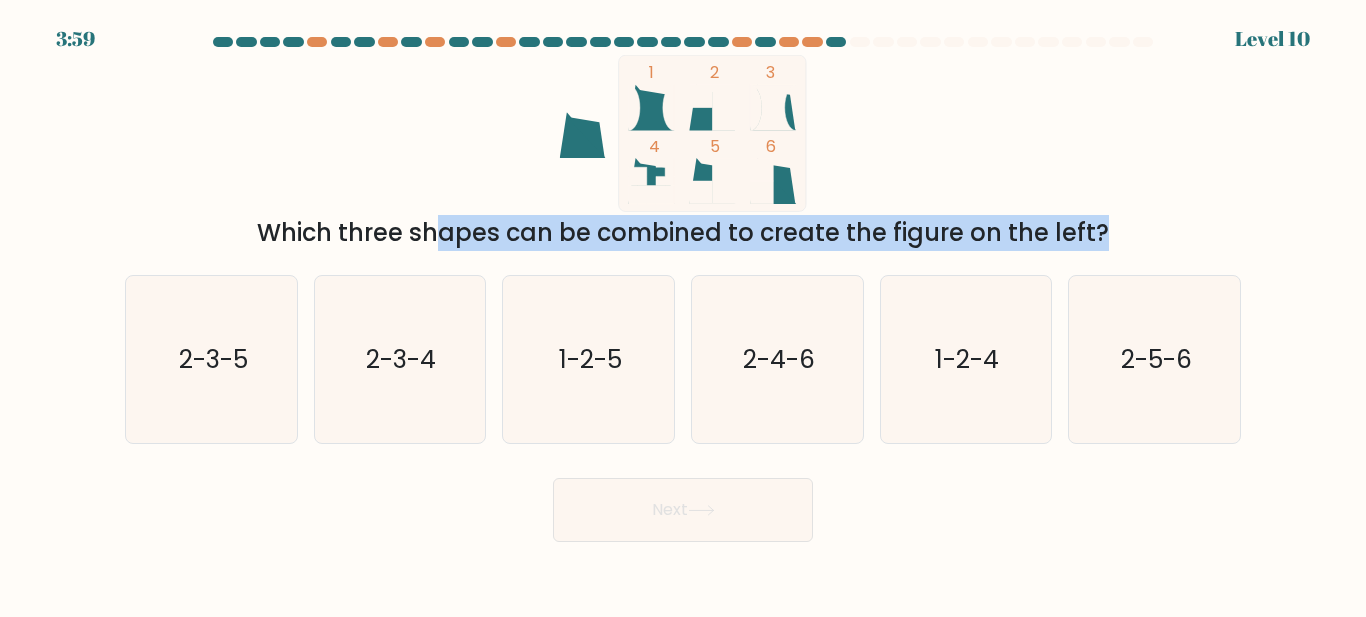 drag, startPoint x: 268, startPoint y: 231, endPoint x: 956, endPoint y: 223, distance: 688.0465 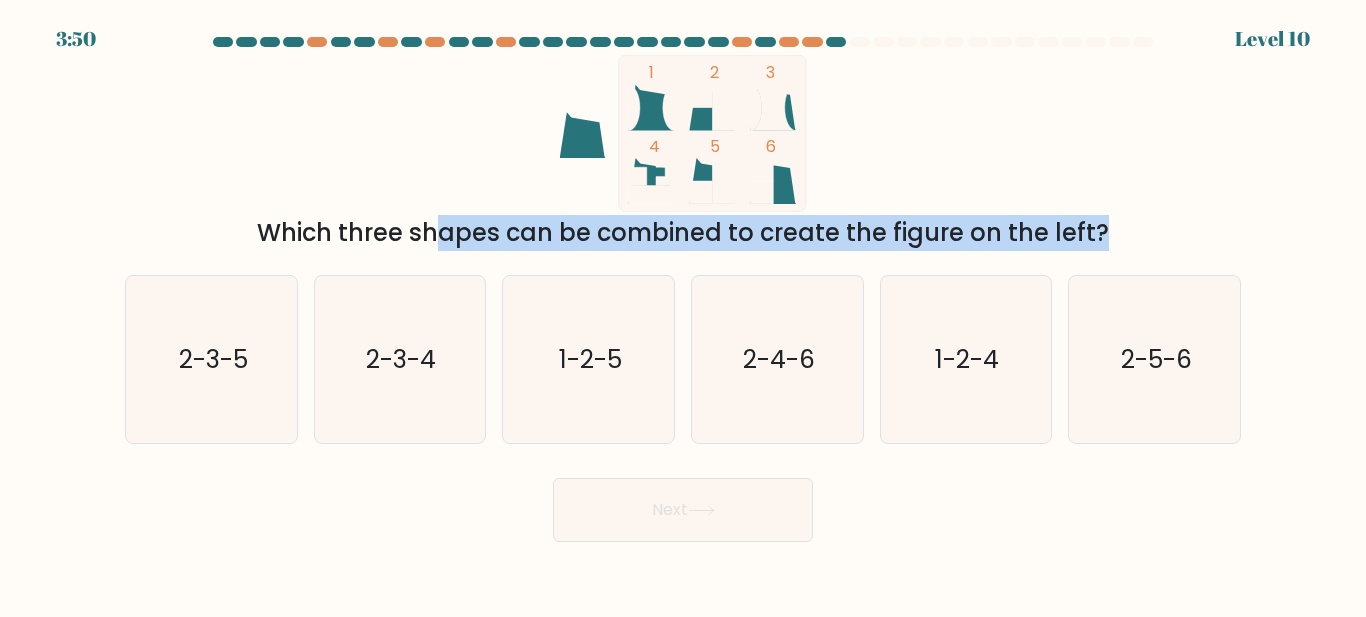 drag, startPoint x: 1097, startPoint y: 232, endPoint x: 431, endPoint y: 220, distance: 666.1081 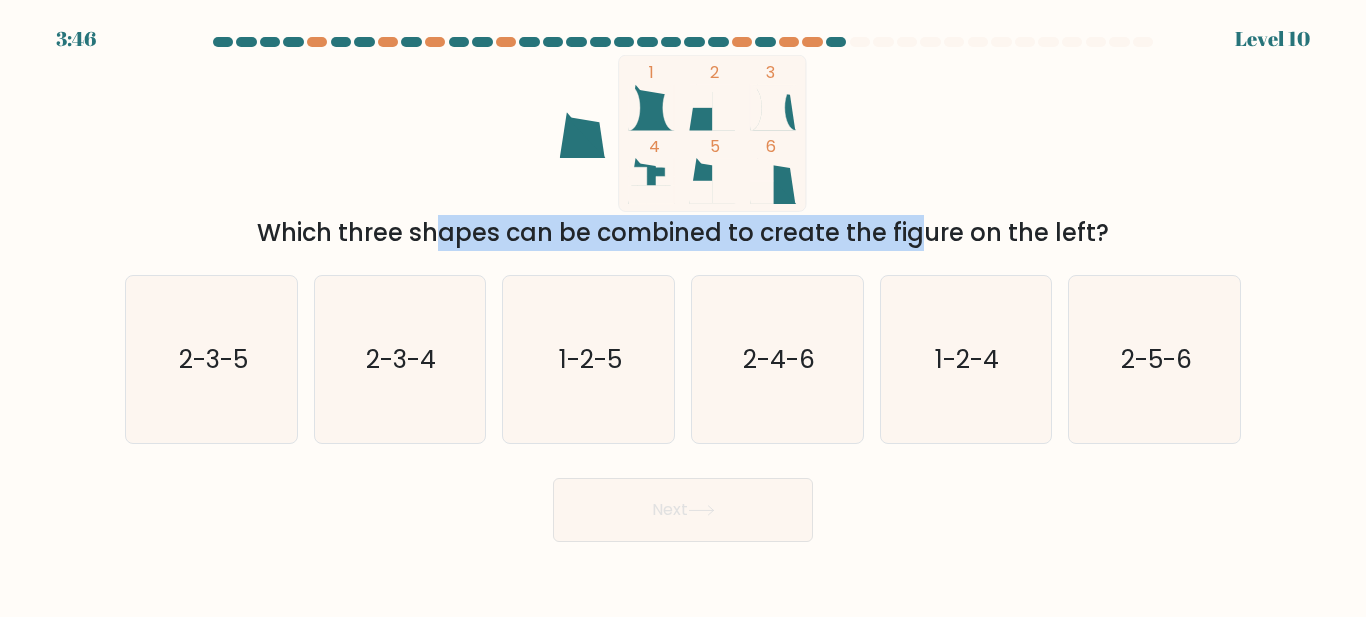 drag, startPoint x: 263, startPoint y: 232, endPoint x: 761, endPoint y: 233, distance: 498.001 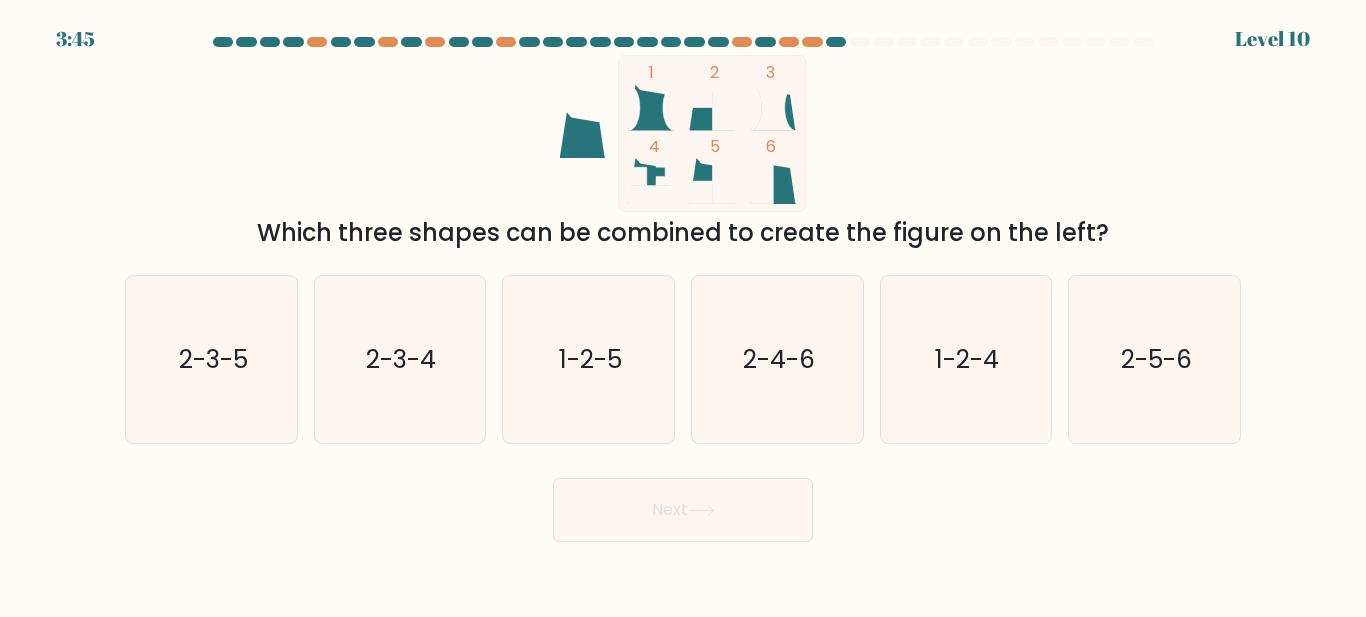 click on "1
2
3
4
5
6
Which three shapes can be combined to create the figure on the left?" at bounding box center [683, 153] 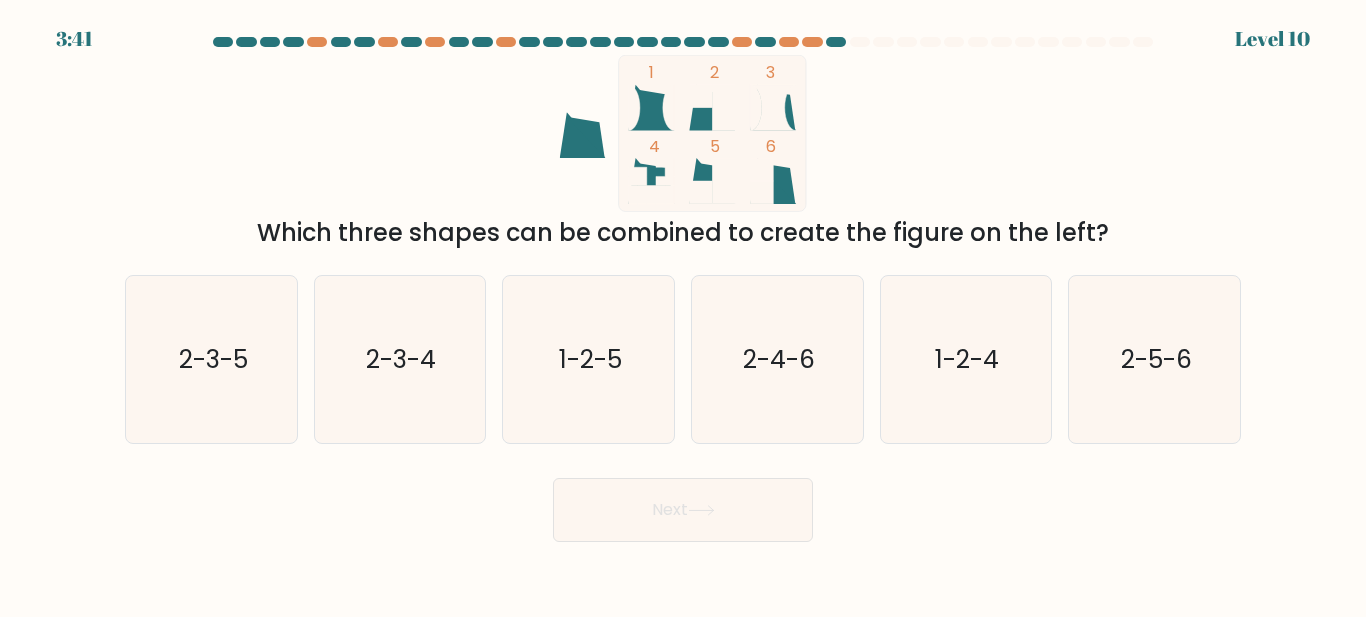 drag, startPoint x: 270, startPoint y: 221, endPoint x: 1136, endPoint y: 238, distance: 866.1669 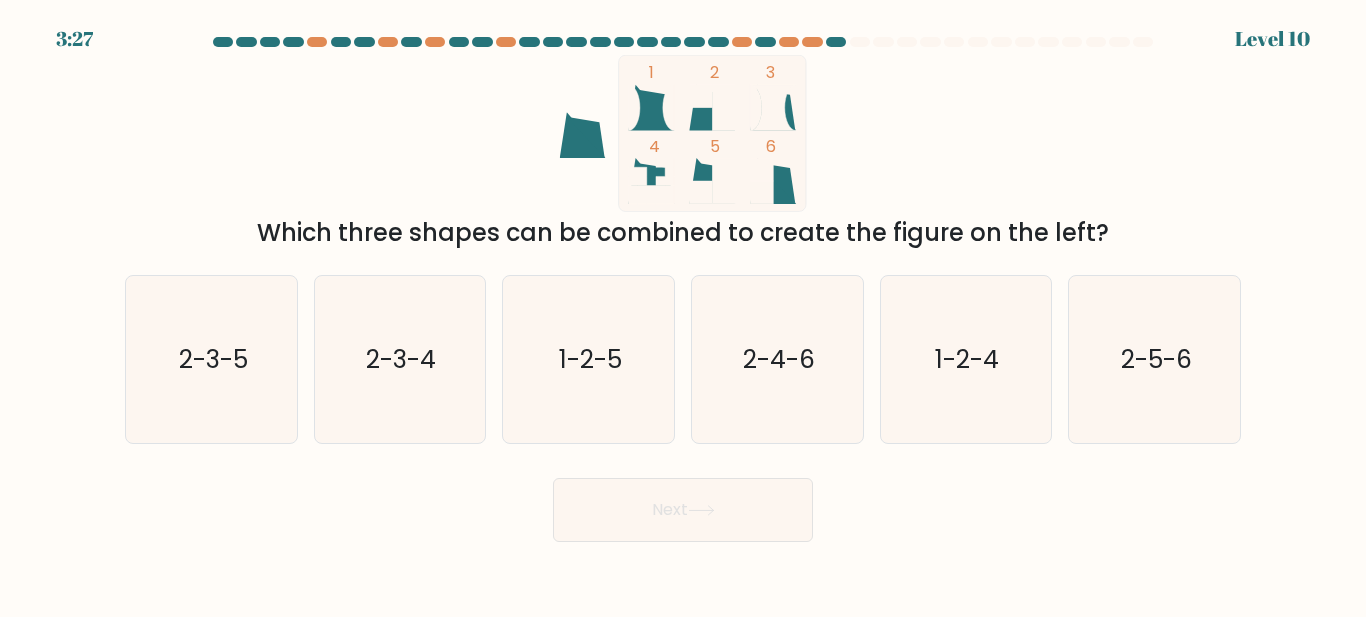 click on "1
2
3
4
5
6" at bounding box center (683, 133) 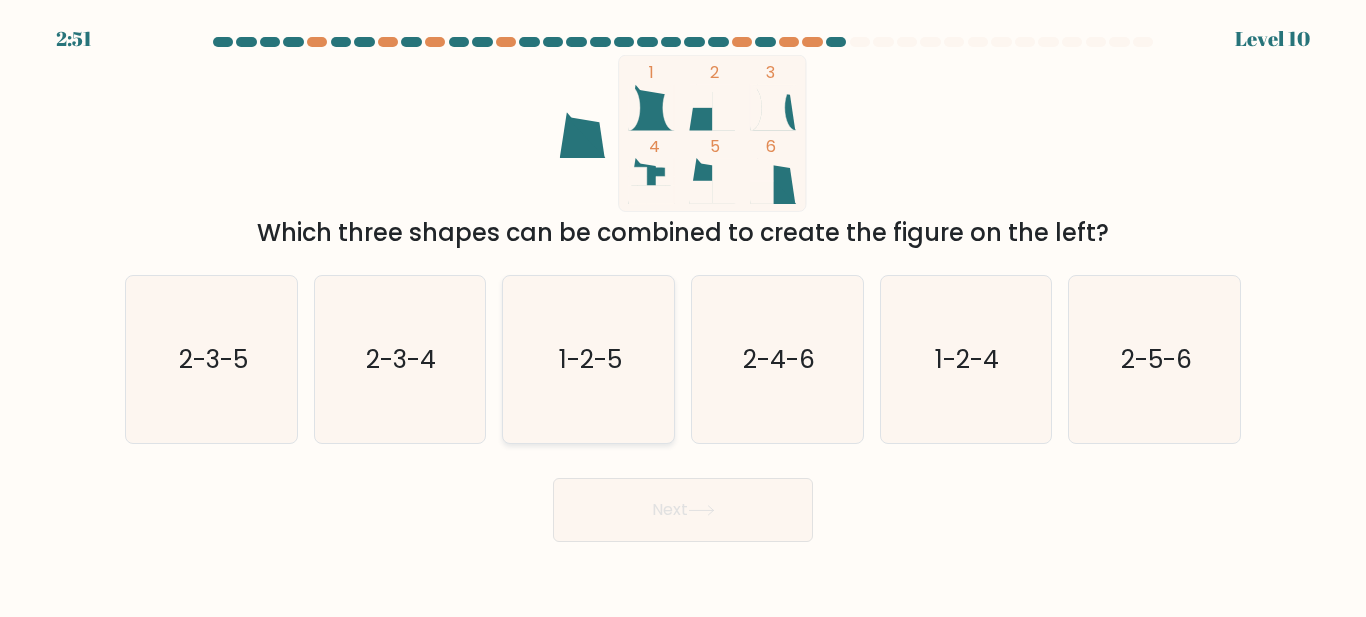 click on "1-2-5" at bounding box center (590, 359) 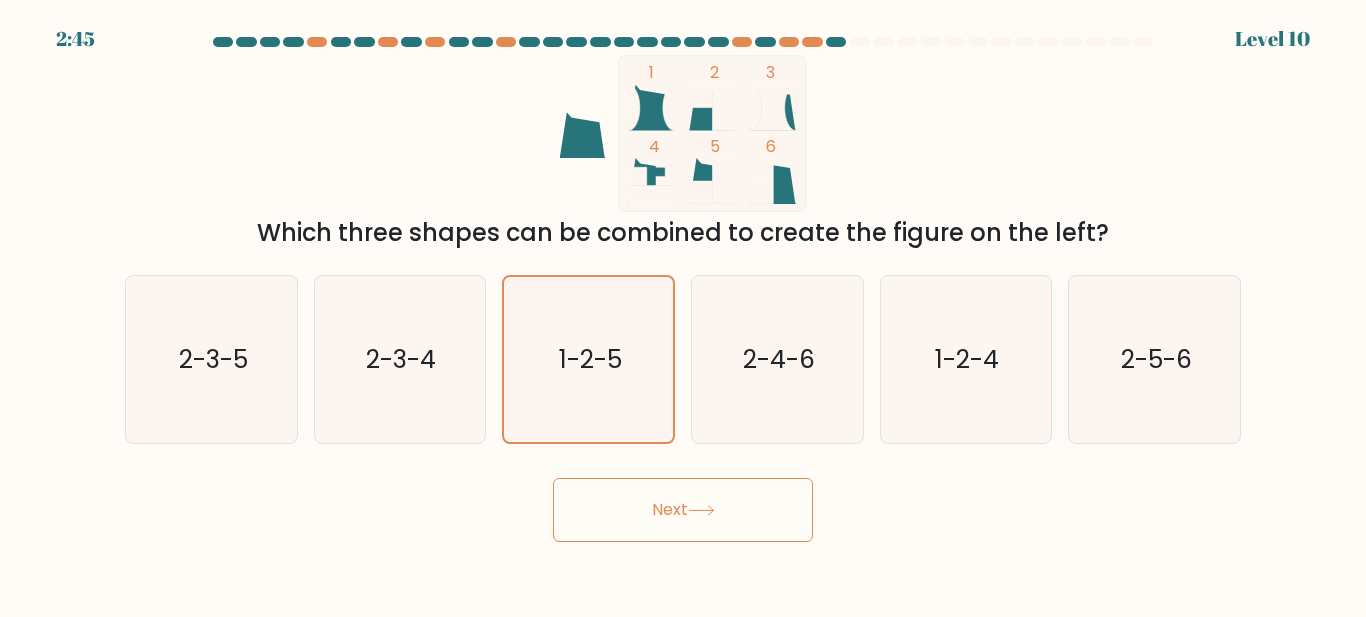 click on "Next" at bounding box center [683, 510] 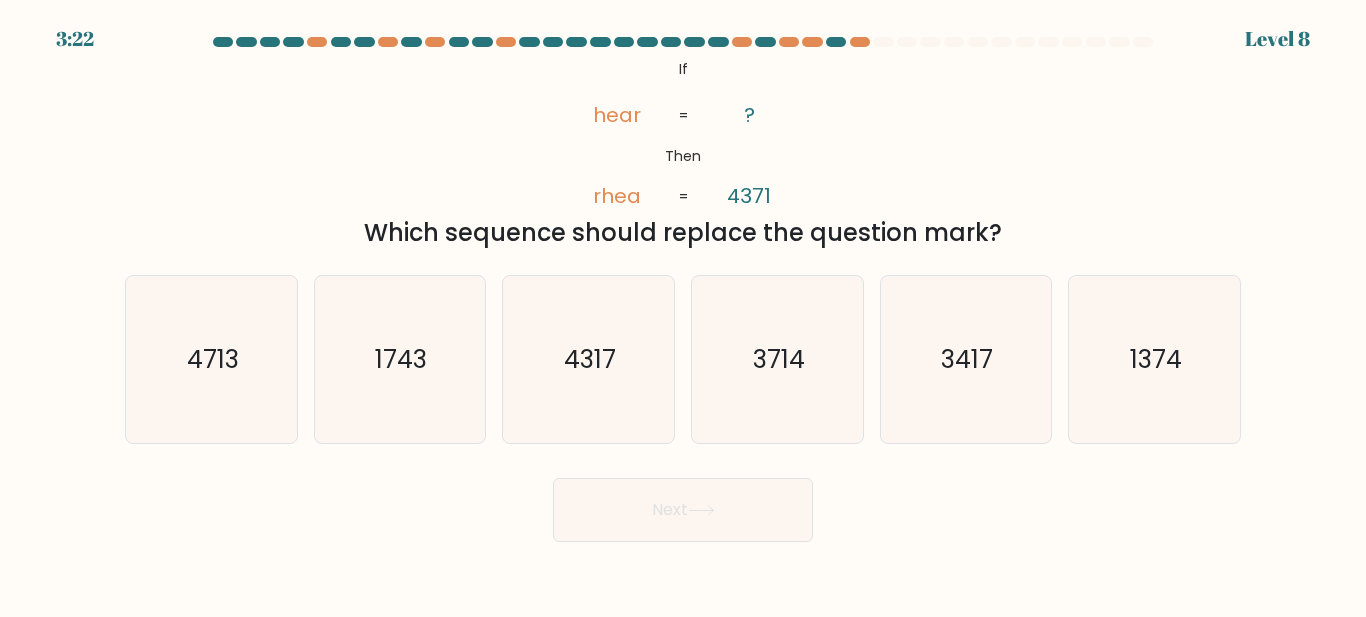 drag, startPoint x: 676, startPoint y: 64, endPoint x: 997, endPoint y: 232, distance: 362.3051 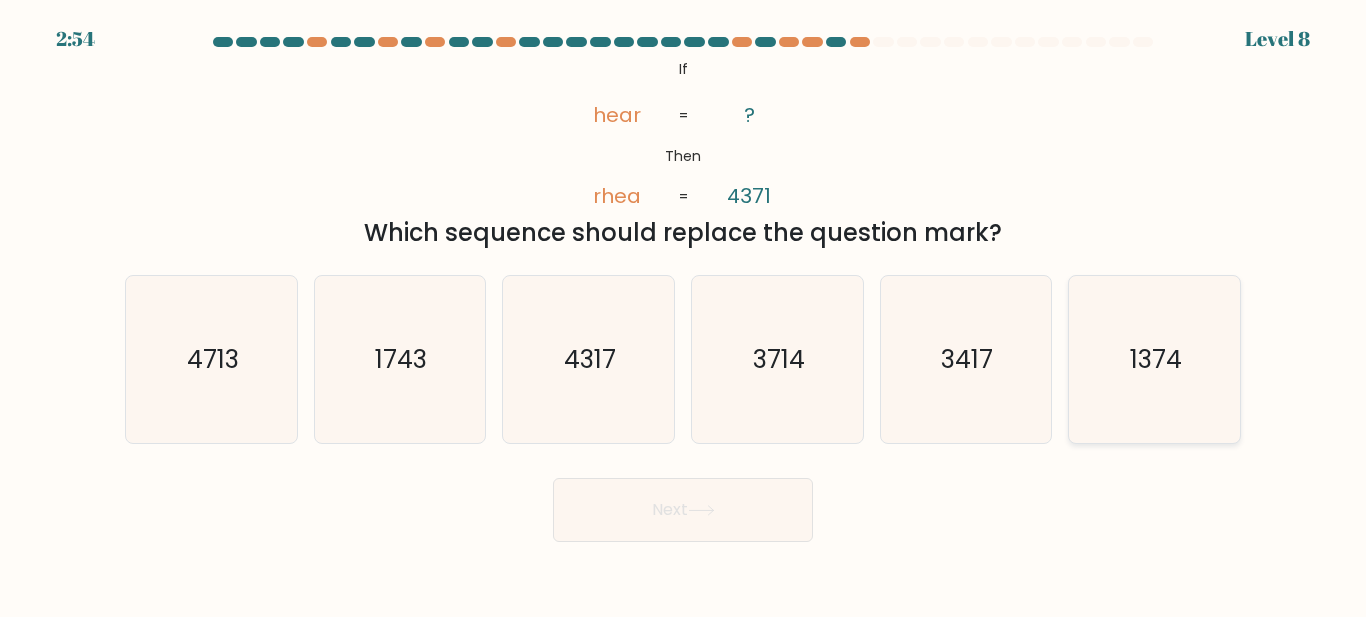 click on "1374" at bounding box center [1156, 359] 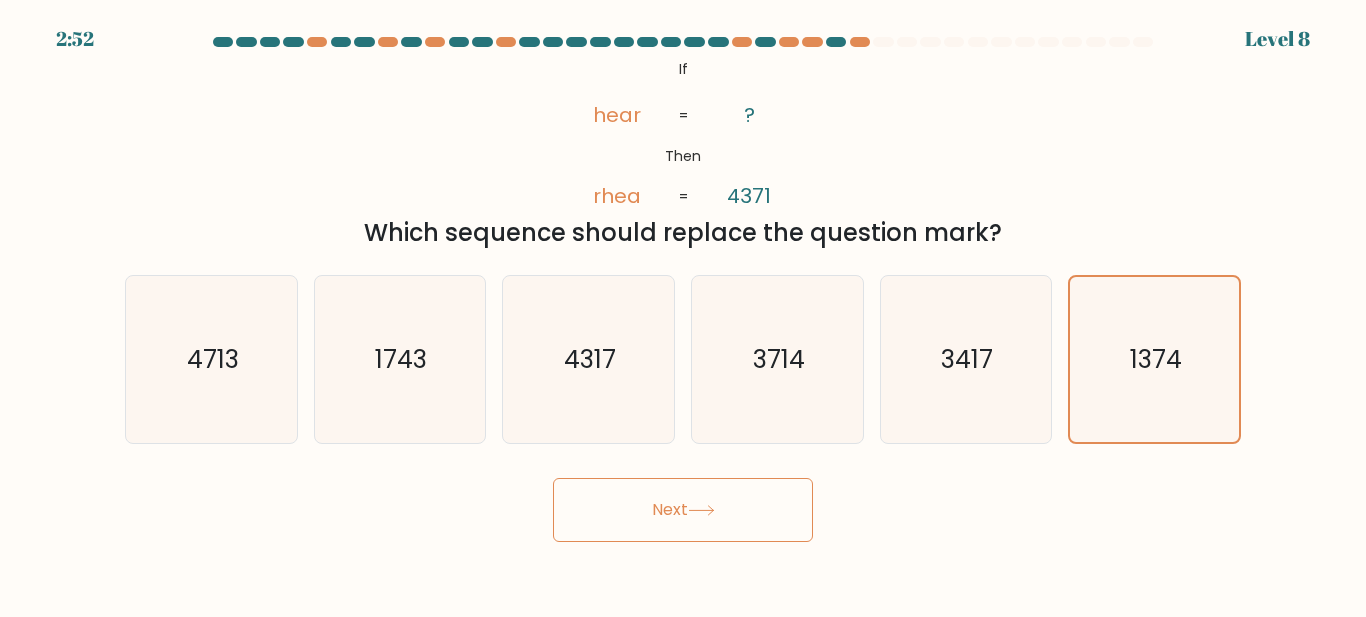 click on "Next" at bounding box center (683, 510) 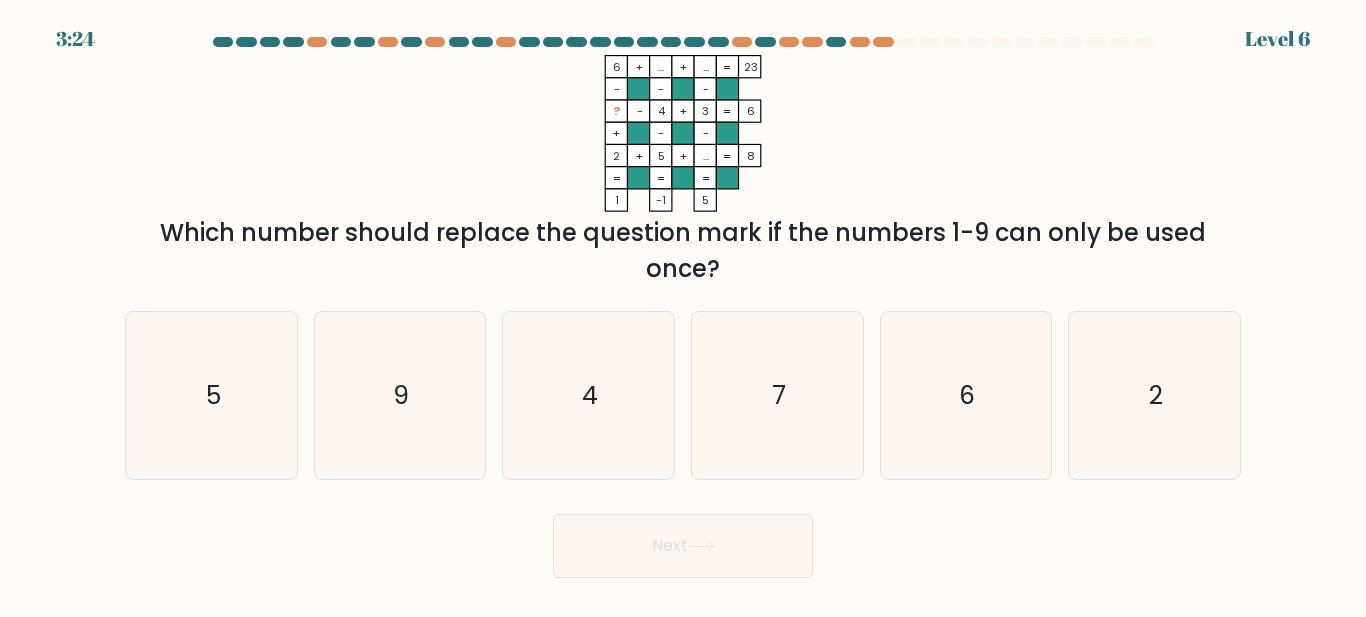drag, startPoint x: 609, startPoint y: 63, endPoint x: 925, endPoint y: 258, distance: 371.3233 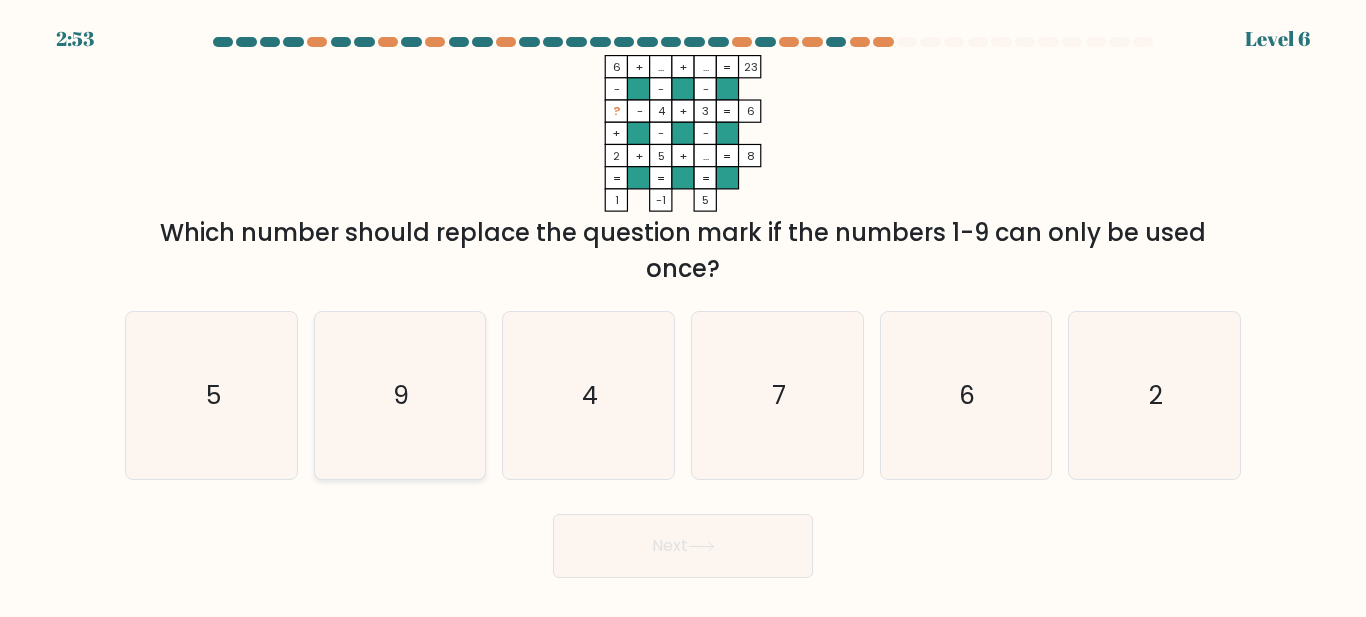 click on "9" at bounding box center (399, 395) 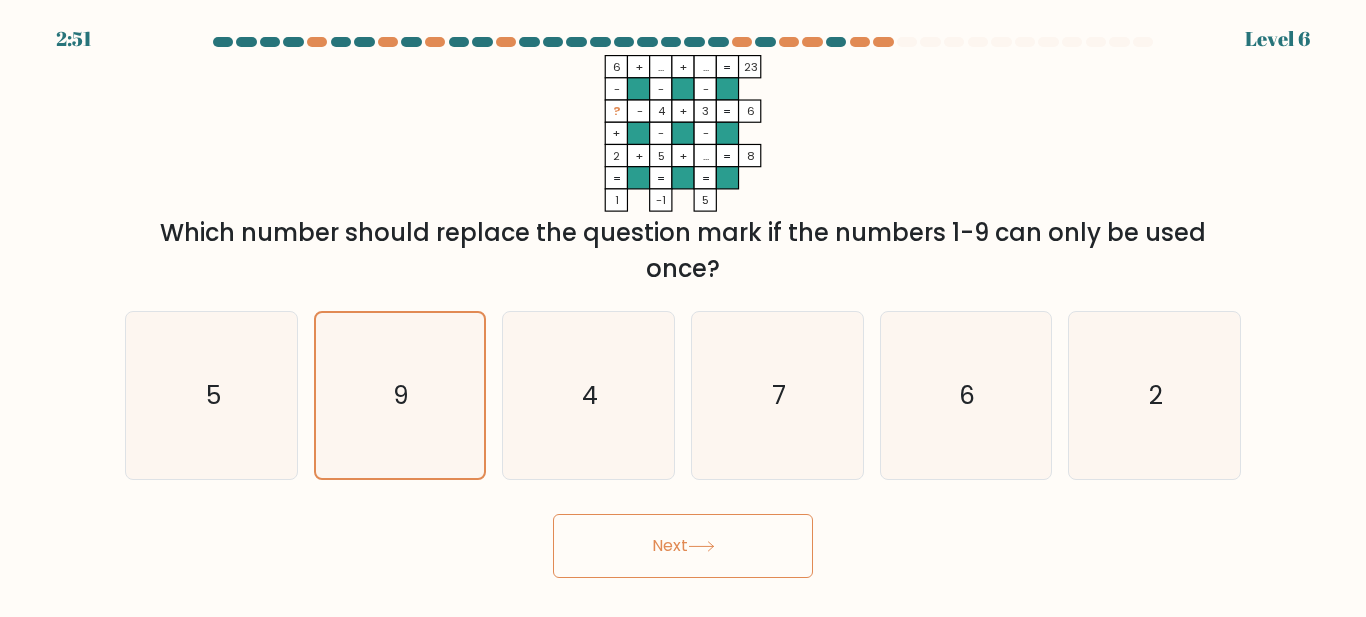 click on "Next" at bounding box center (683, 546) 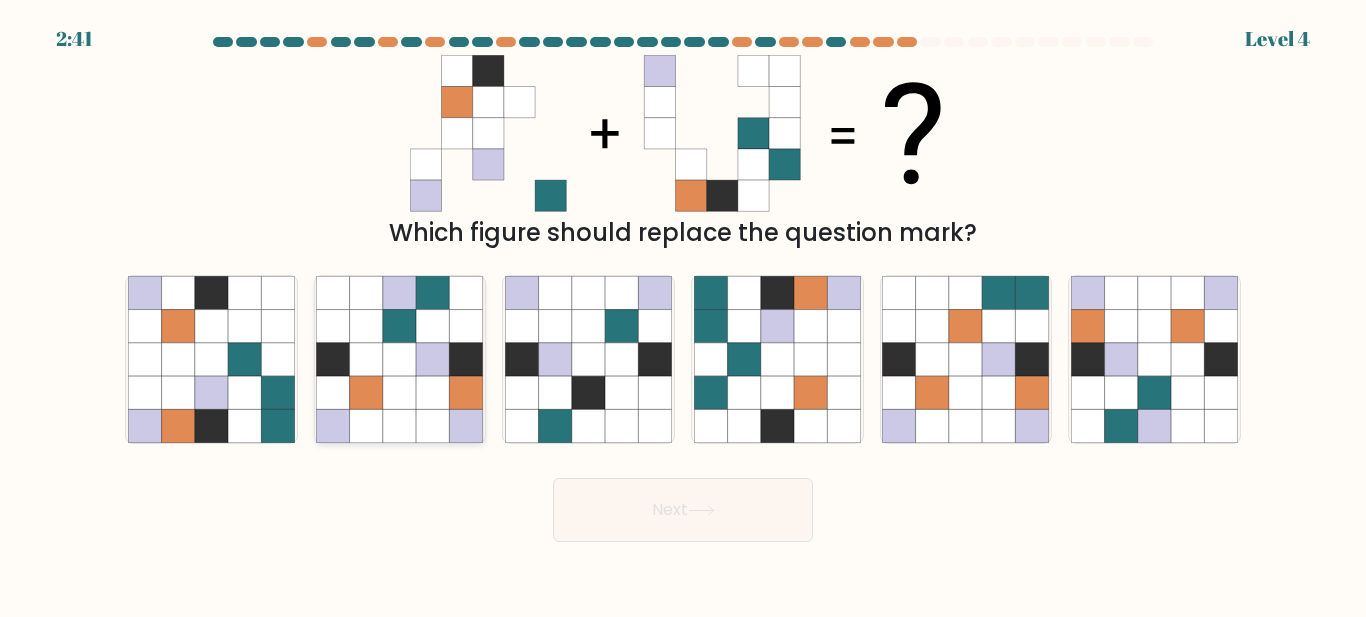click at bounding box center (466, 359) 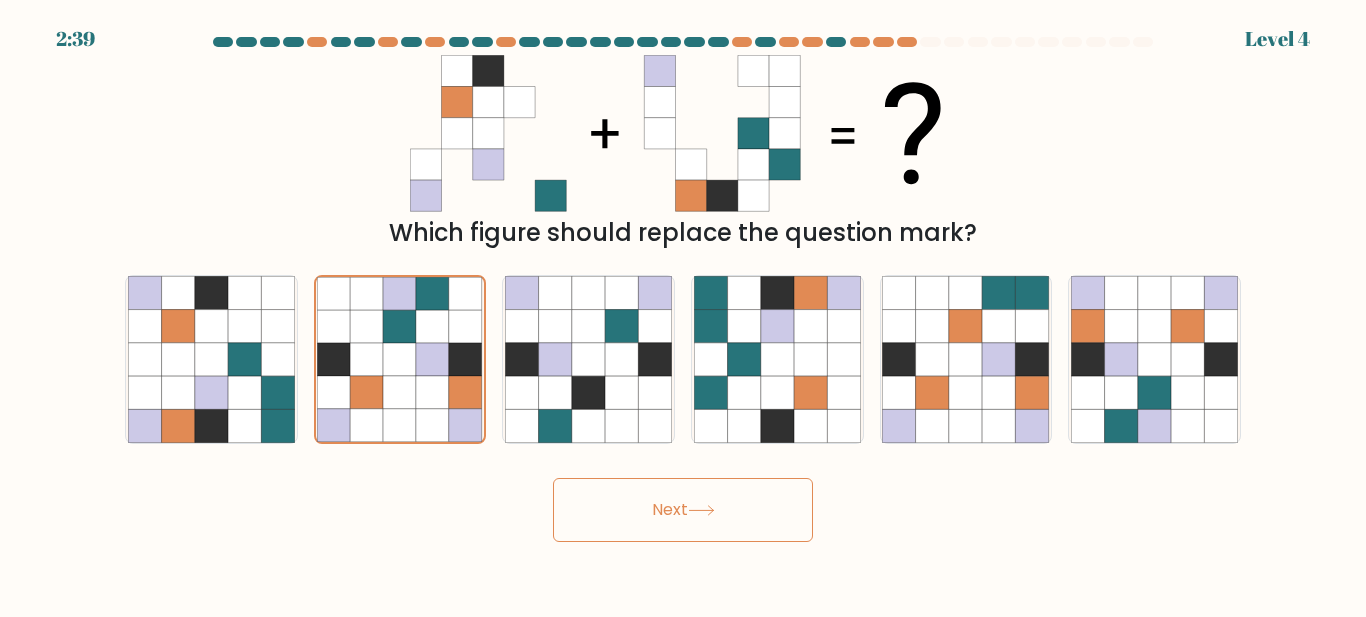 click on "Next" at bounding box center [683, 510] 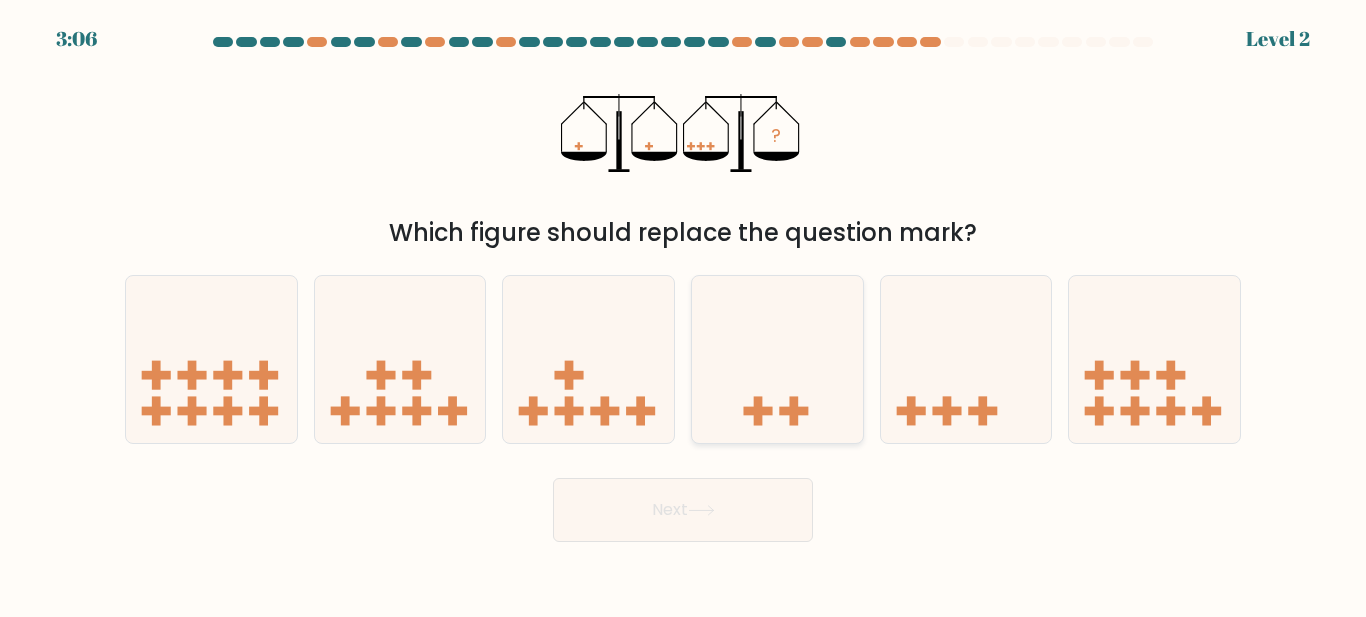 click at bounding box center [777, 359] 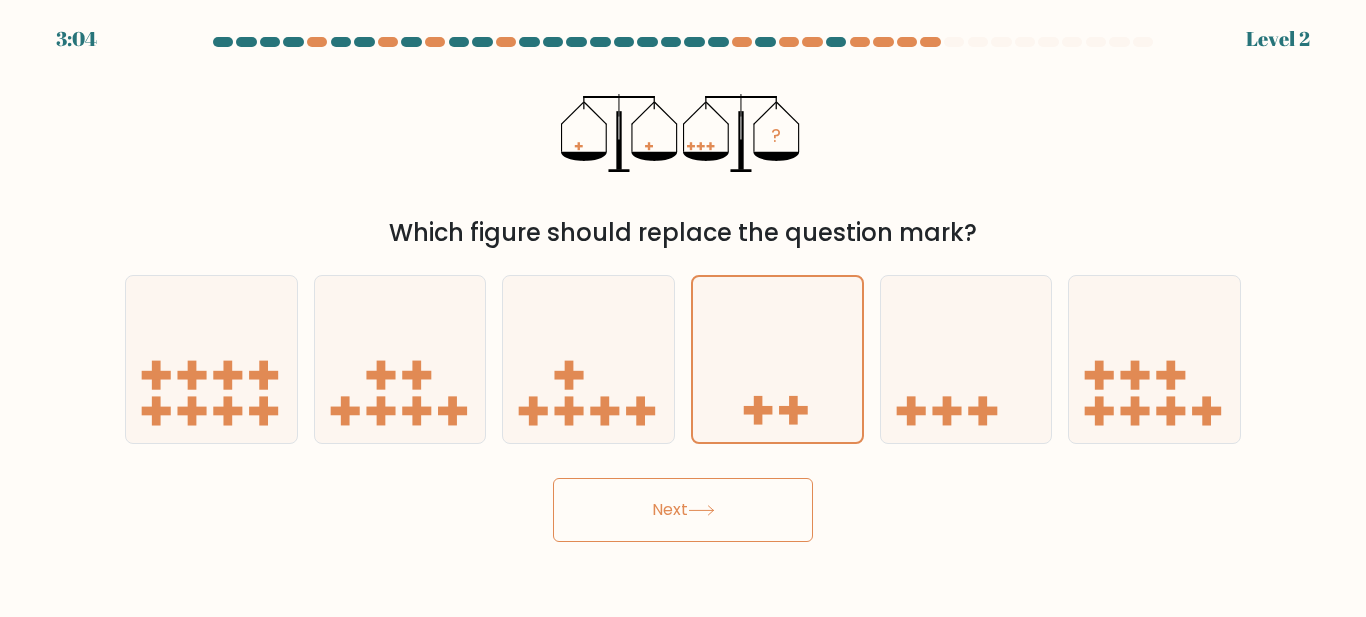 click on "Next" at bounding box center [683, 510] 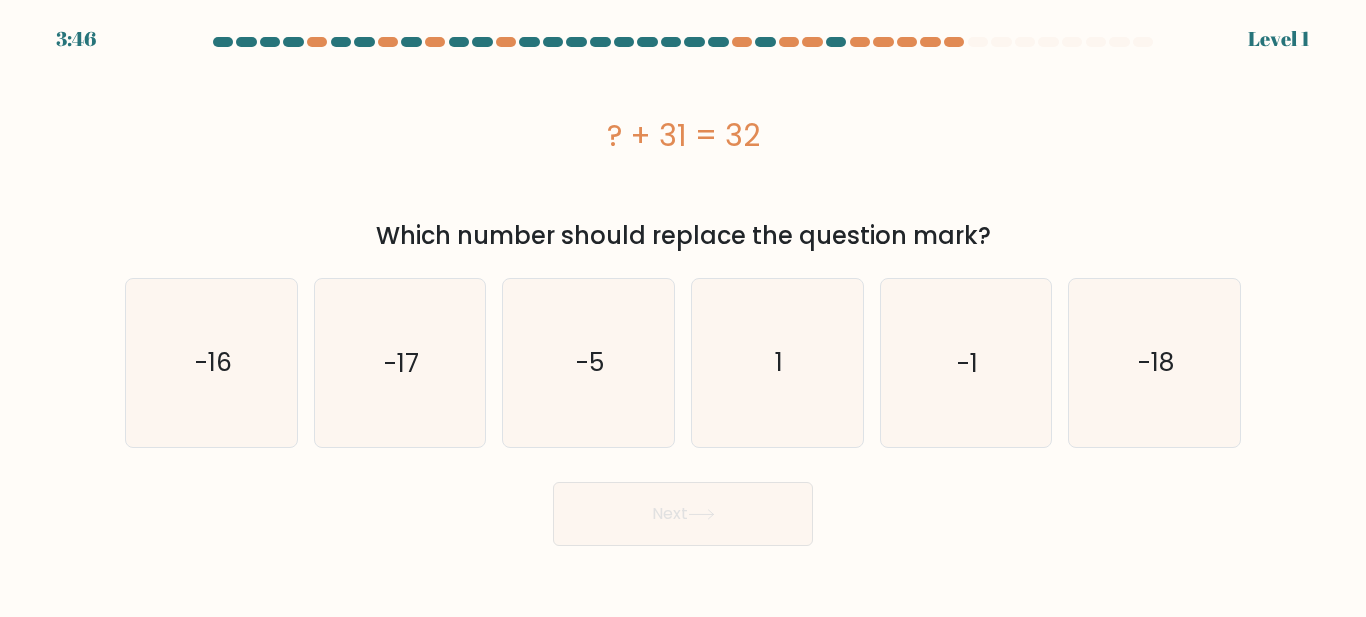 drag, startPoint x: 608, startPoint y: 140, endPoint x: 777, endPoint y: 146, distance: 169.10648 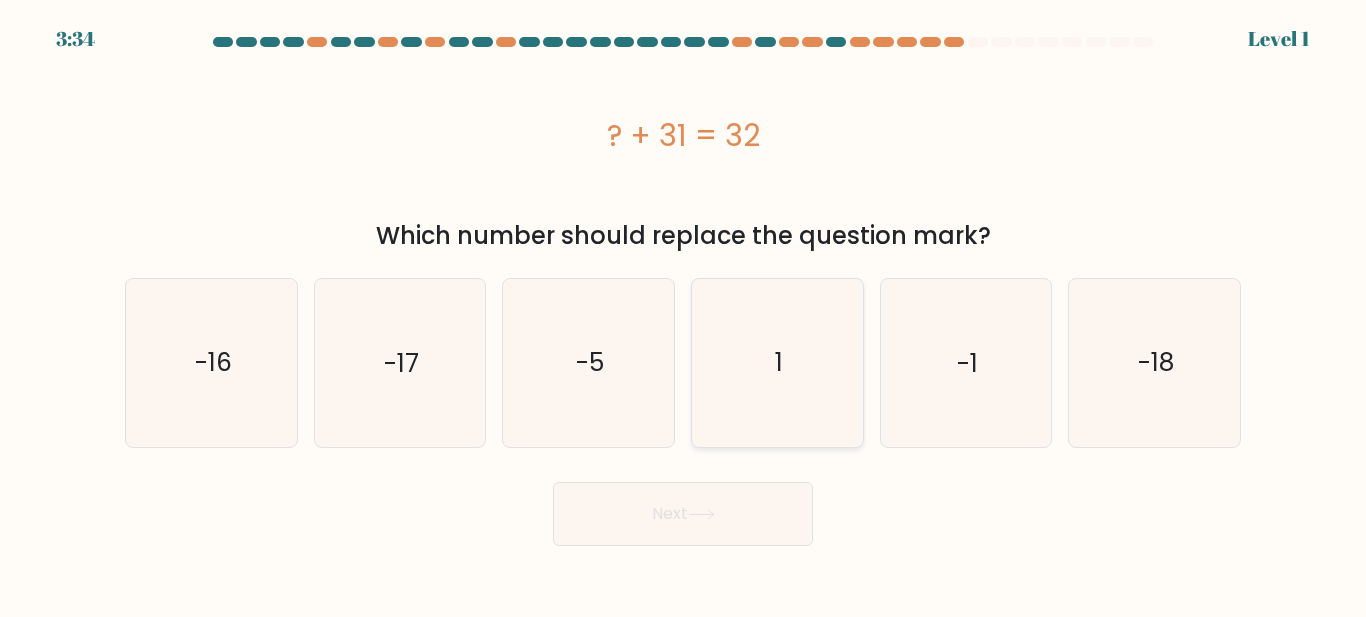 click on "1" at bounding box center [777, 362] 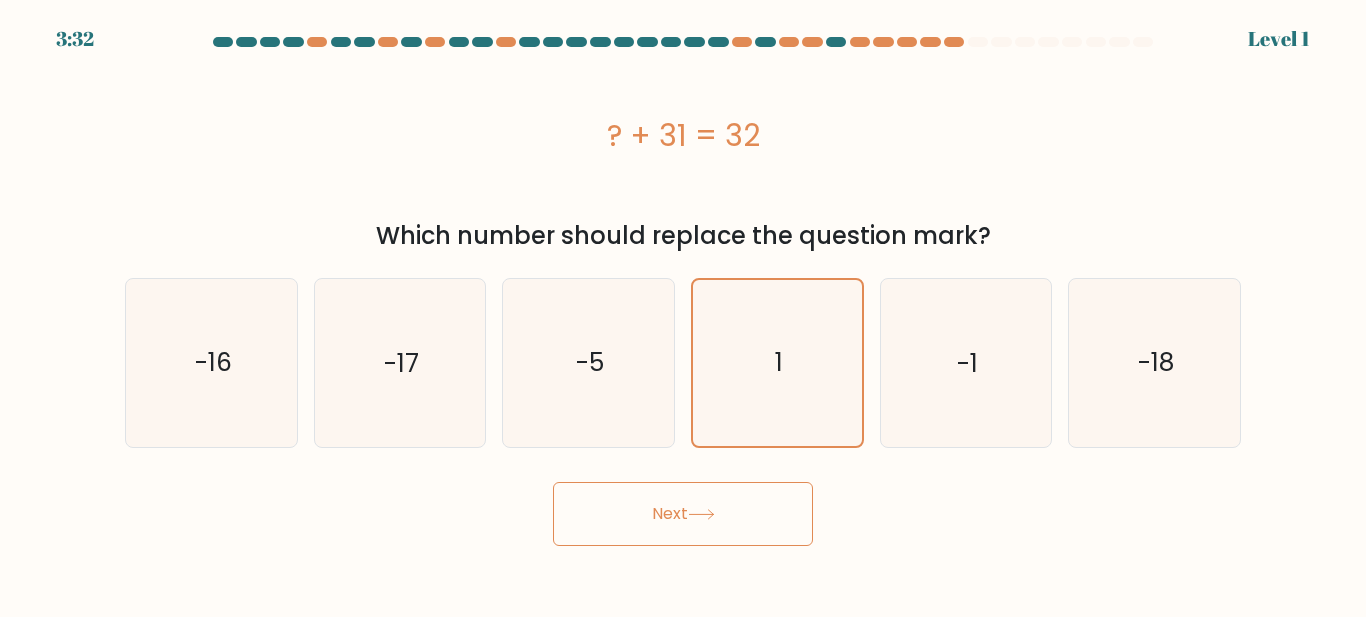 click on "Next" at bounding box center (683, 514) 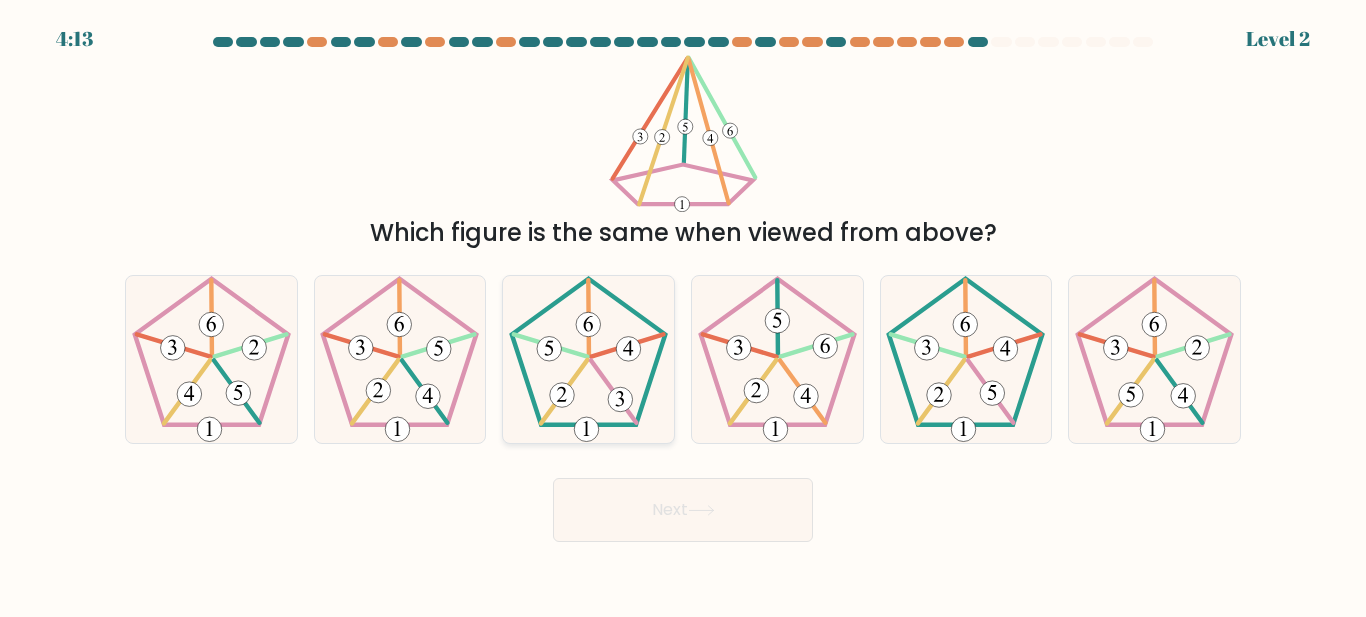 click at bounding box center [613, 392] 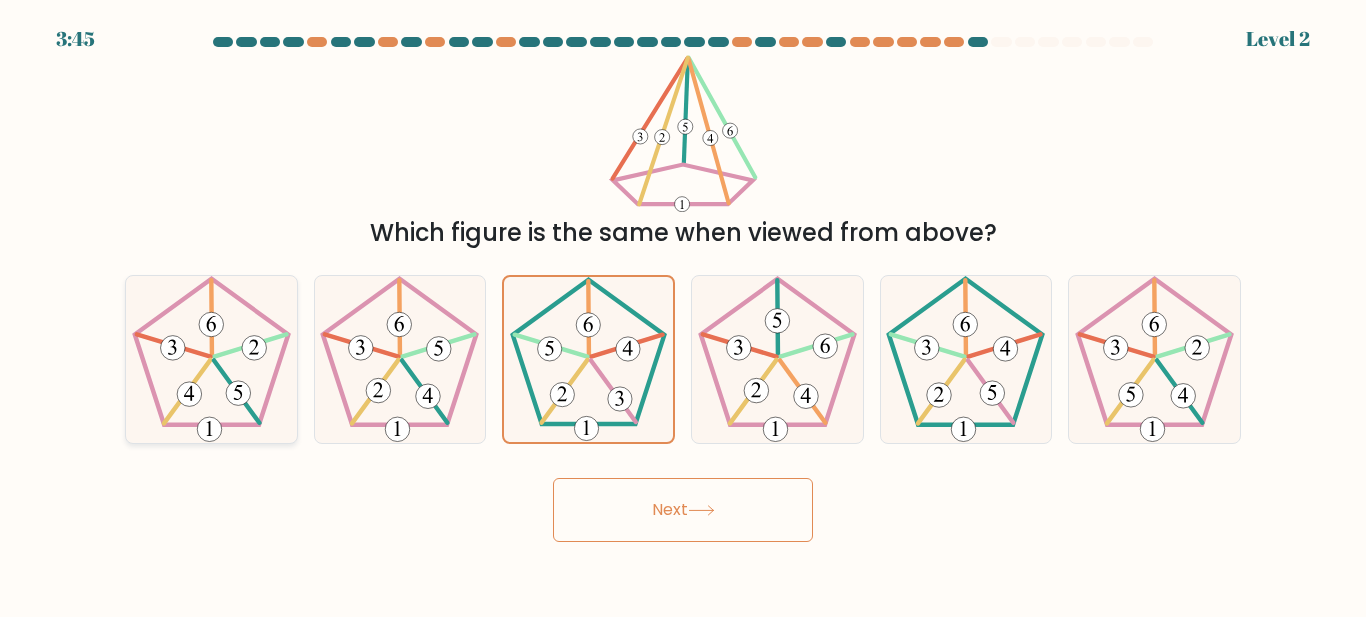 click at bounding box center (211, 359) 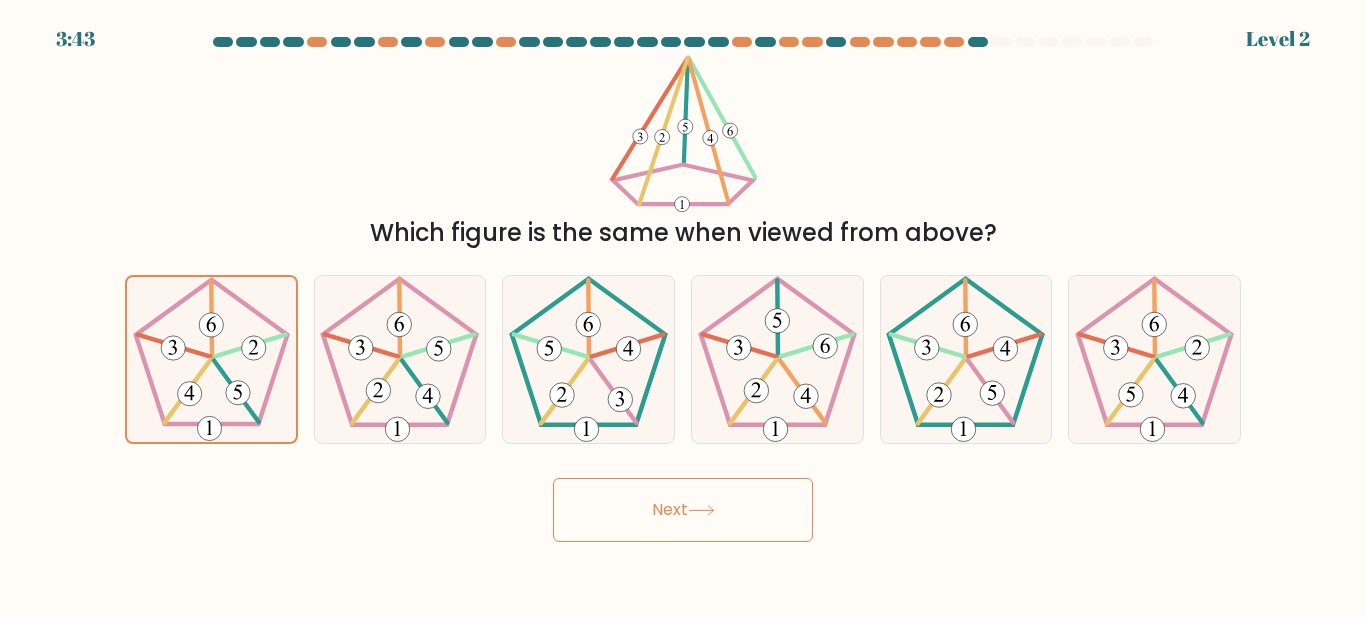 click on "Next" at bounding box center [683, 510] 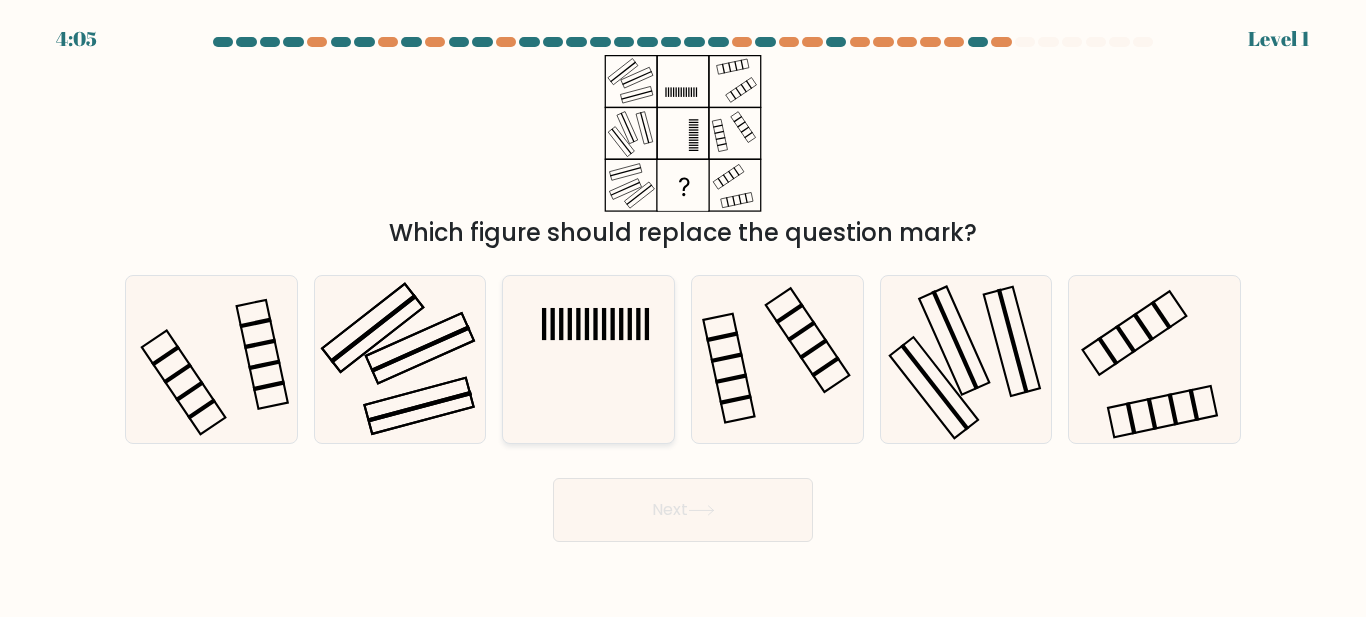 click at bounding box center (553, 324) 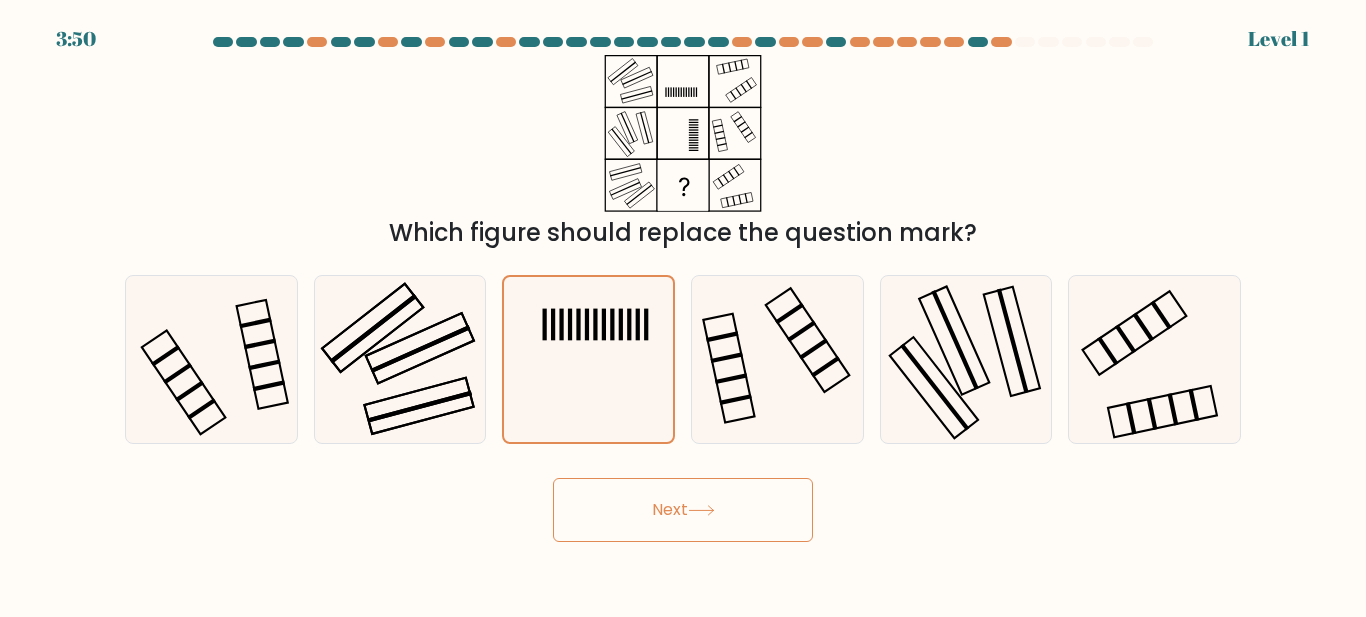 click on "Next" at bounding box center [683, 510] 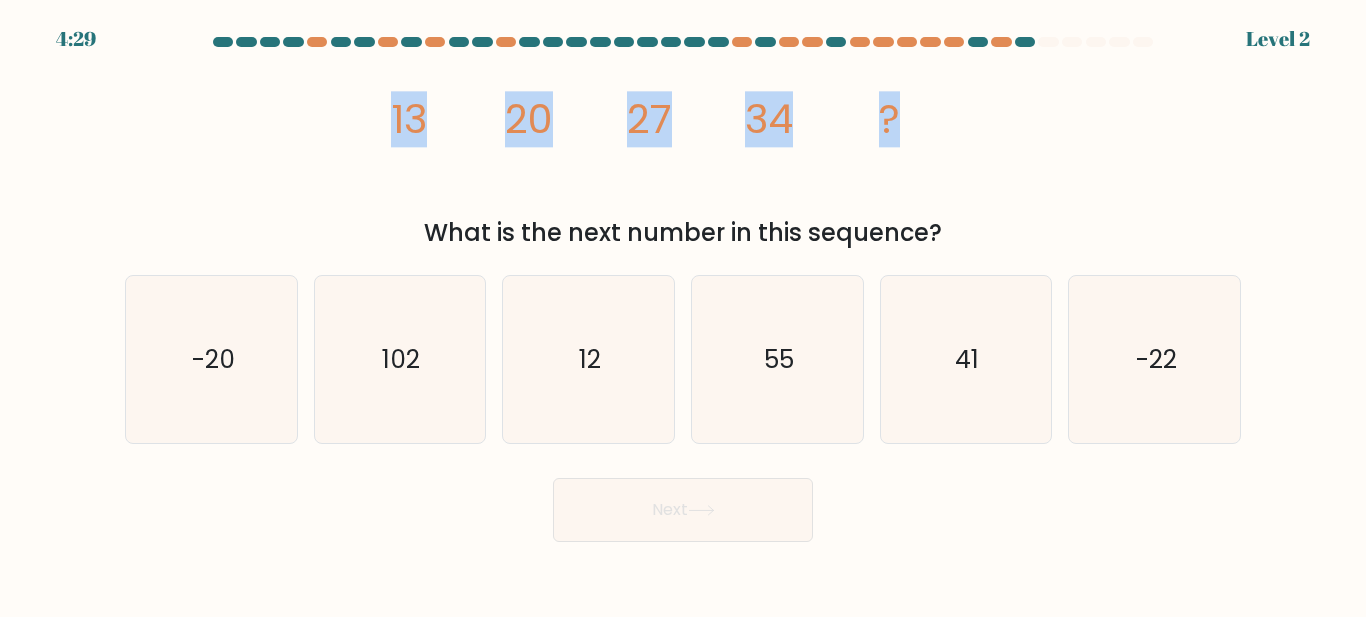 drag, startPoint x: 395, startPoint y: 114, endPoint x: 923, endPoint y: 108, distance: 528.0341 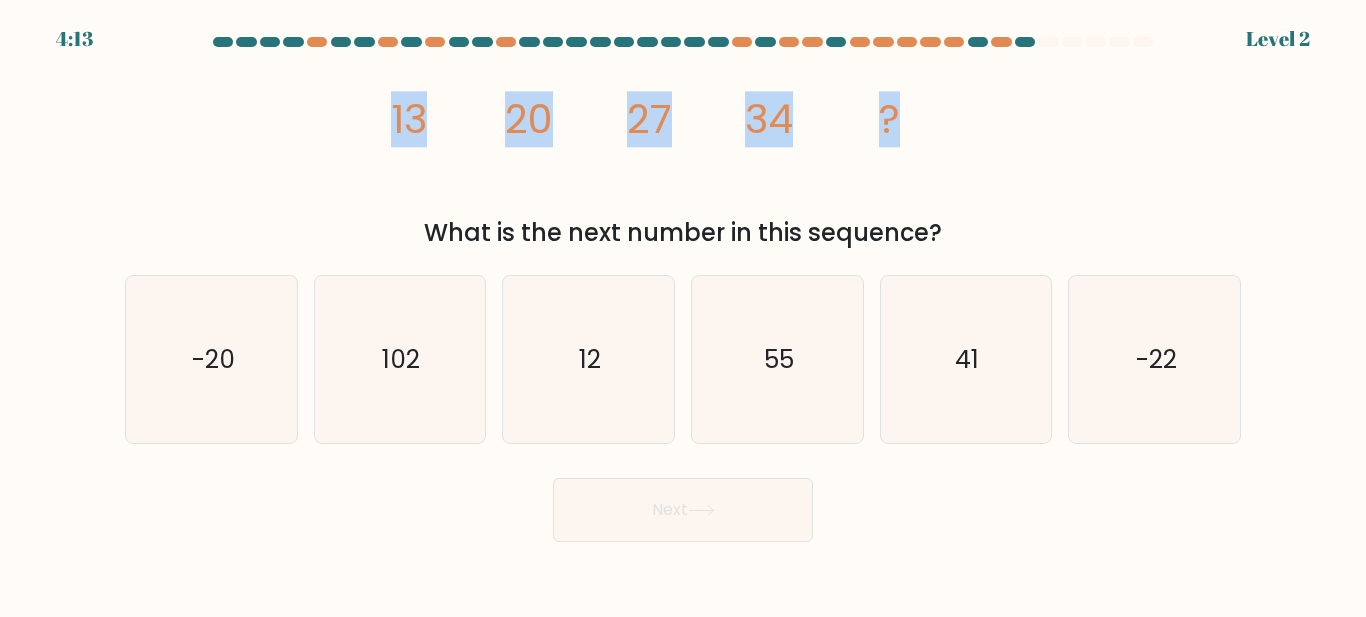 click on "image/svg+xml
13
20
27
34
?
What is the next number in this sequence?" at bounding box center (683, 153) 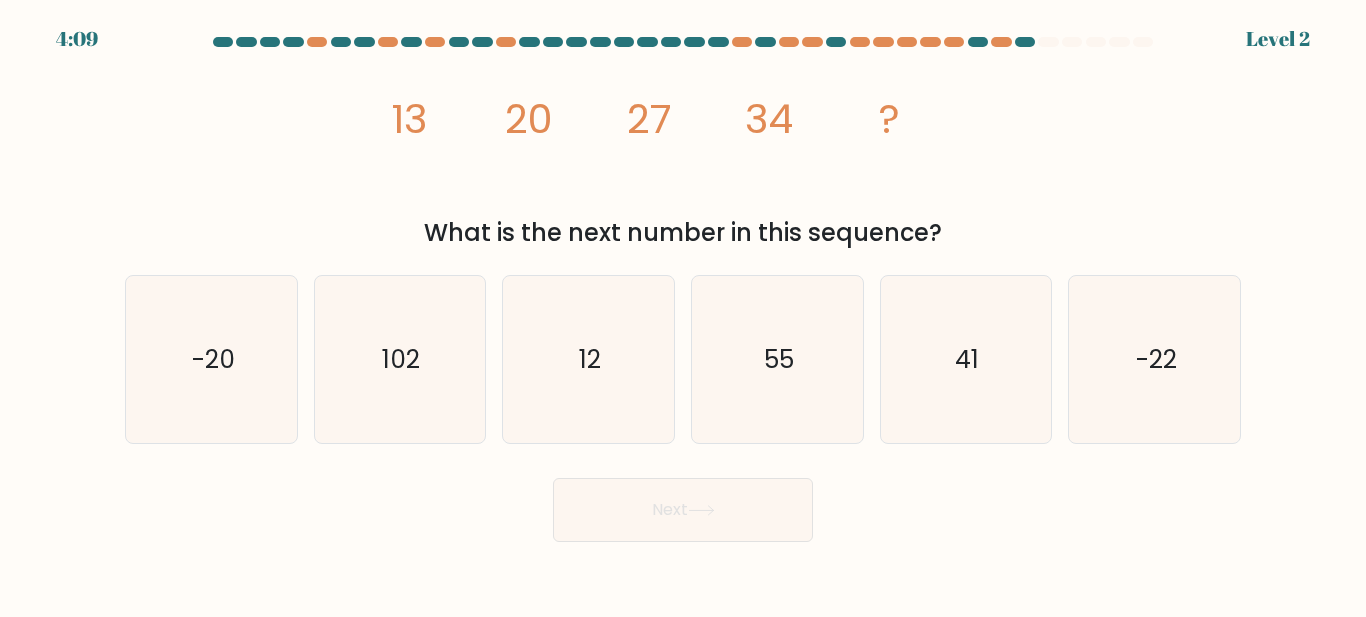 drag, startPoint x: 390, startPoint y: 112, endPoint x: 936, endPoint y: 239, distance: 560.5756 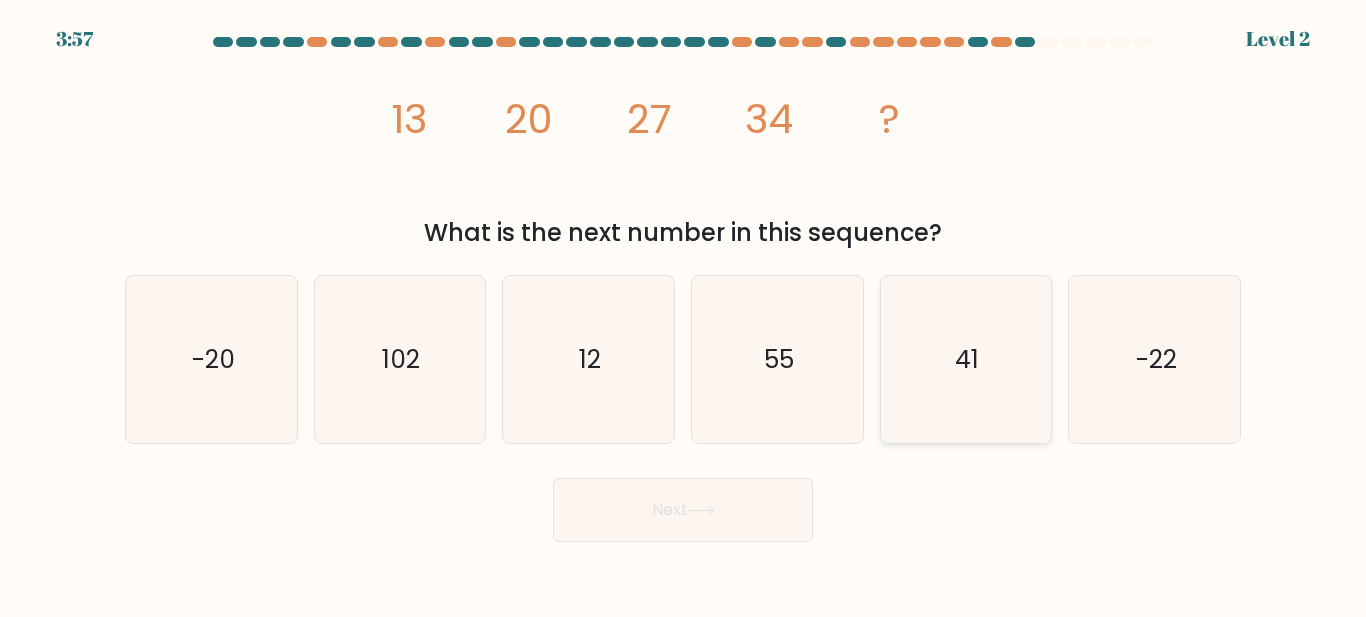 click on "41" at bounding box center (965, 359) 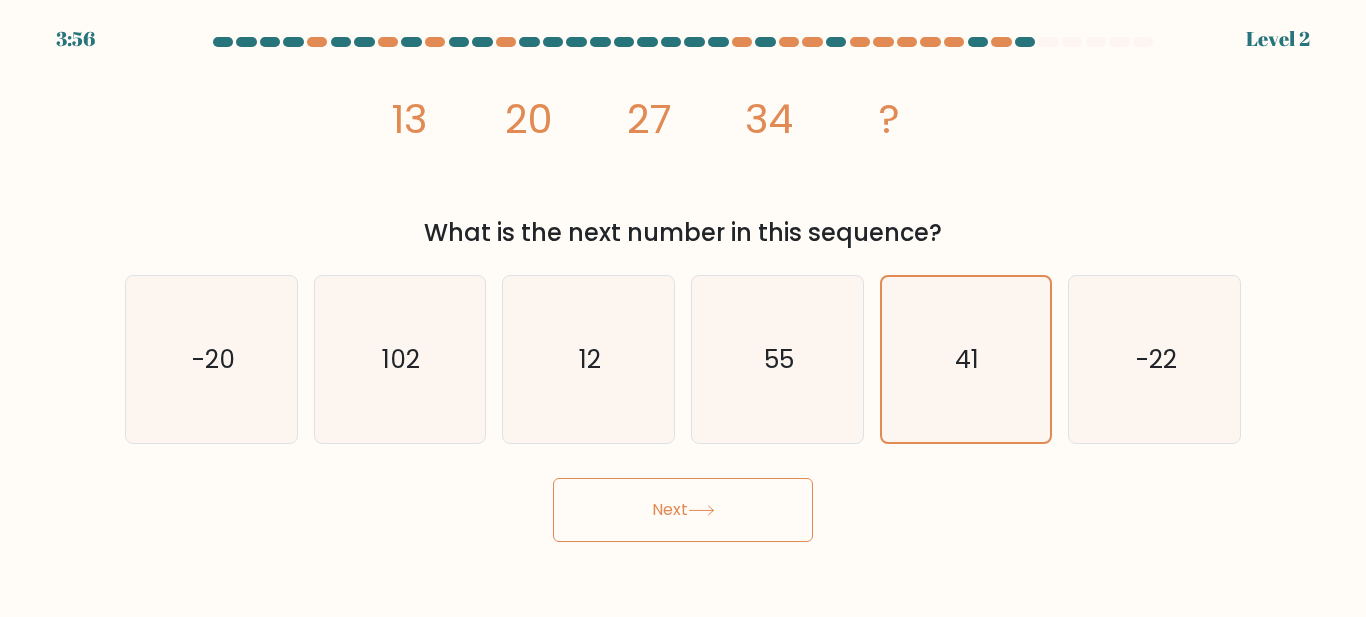 click on "Next" at bounding box center [683, 510] 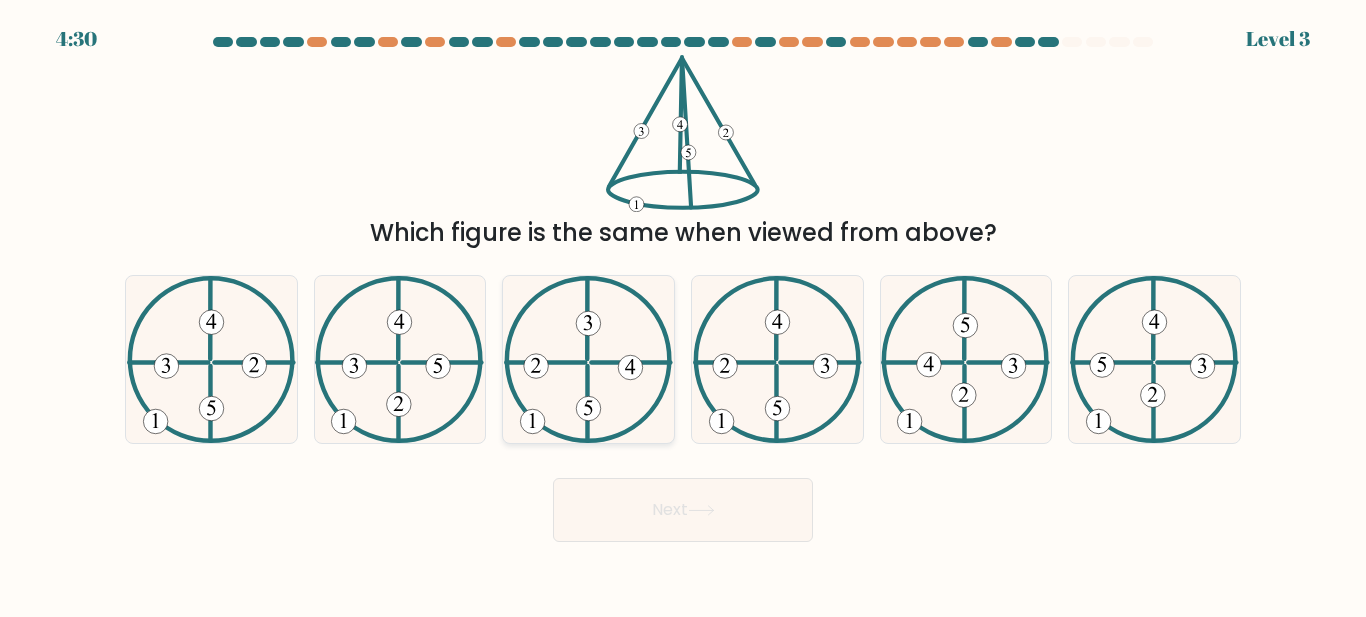 click at bounding box center [588, 359] 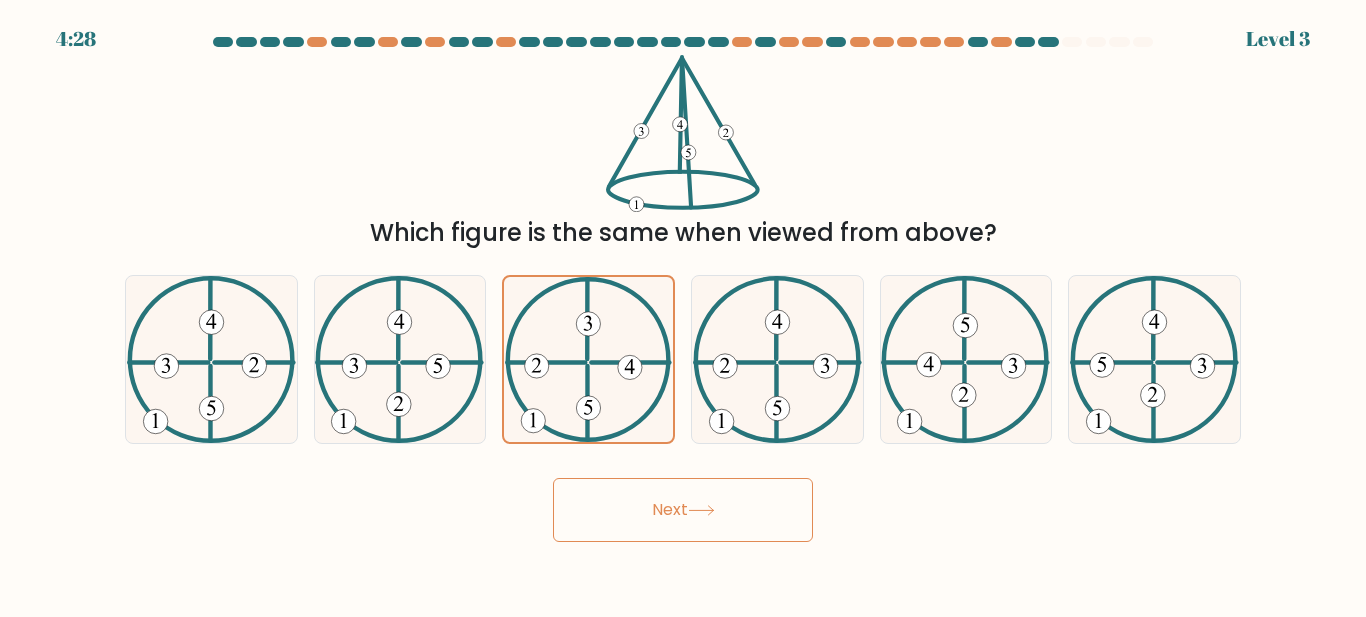 click on "Next" at bounding box center [683, 510] 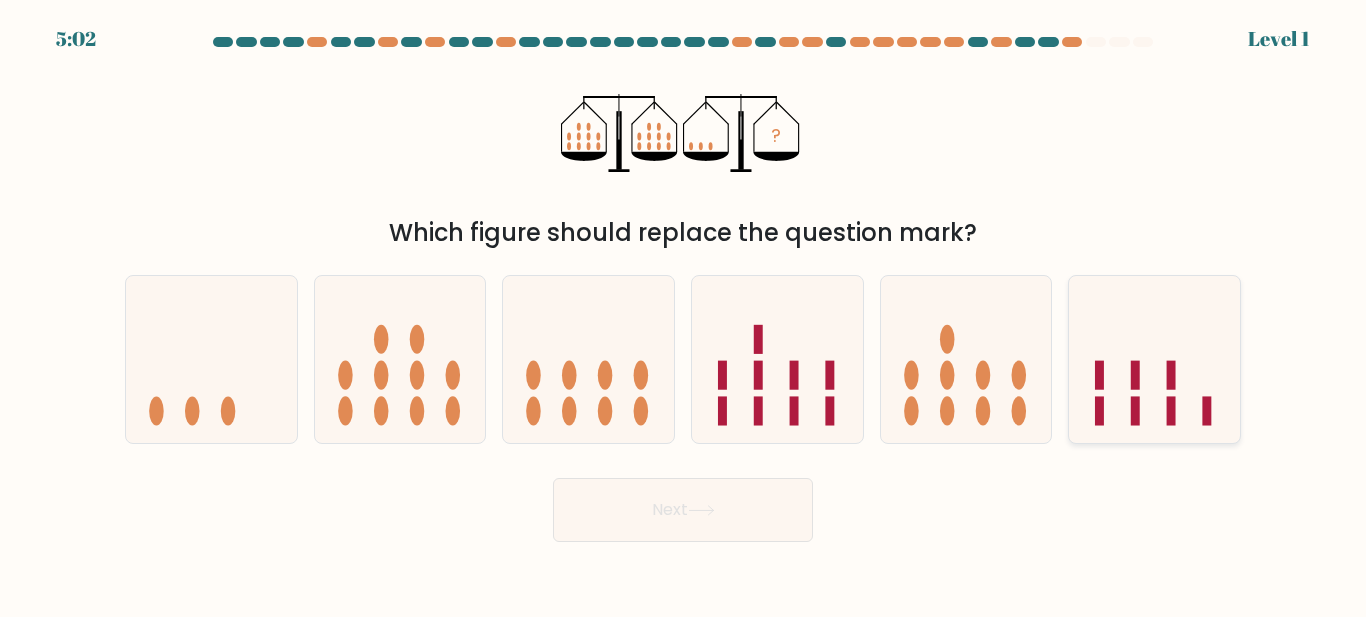 click at bounding box center [1154, 359] 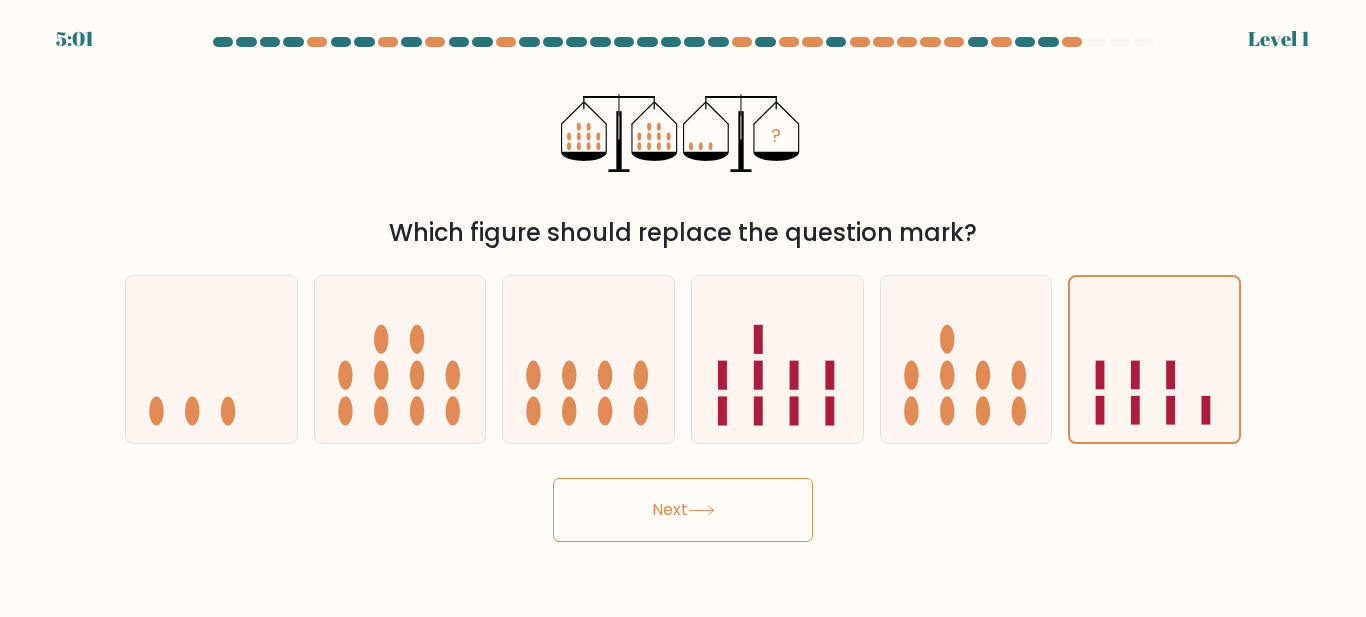click on "Next" at bounding box center [683, 510] 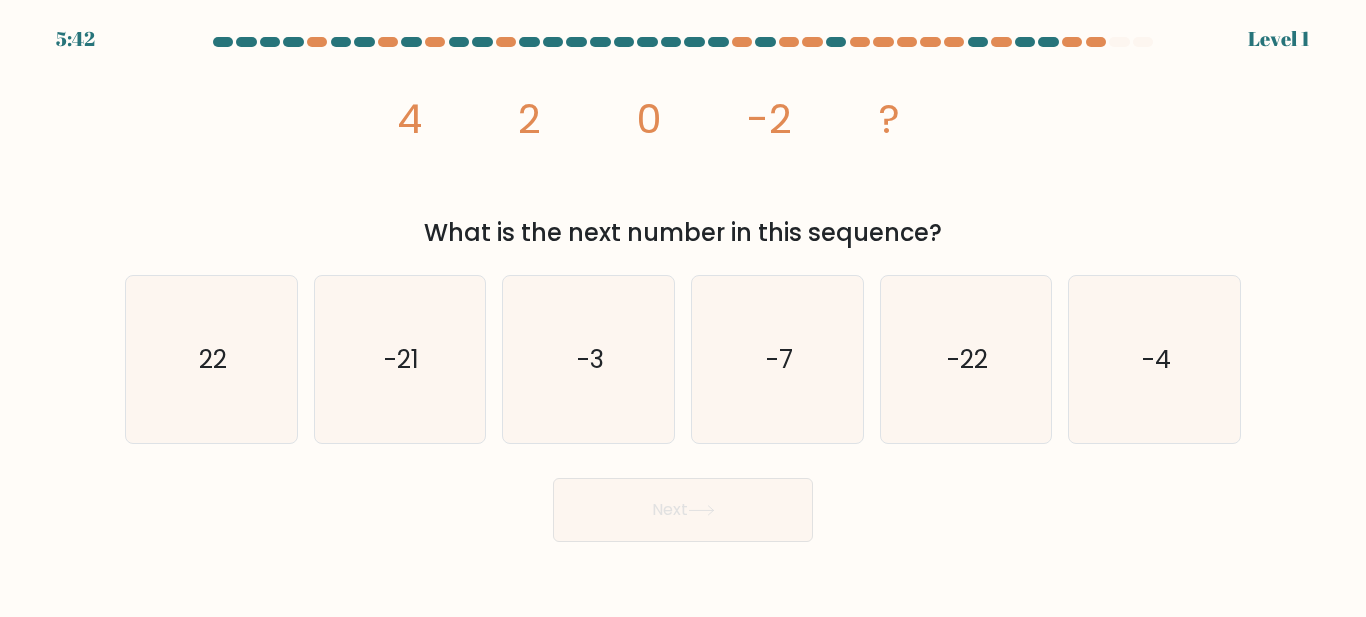 drag, startPoint x: 408, startPoint y: 115, endPoint x: 966, endPoint y: 248, distance: 573.6314 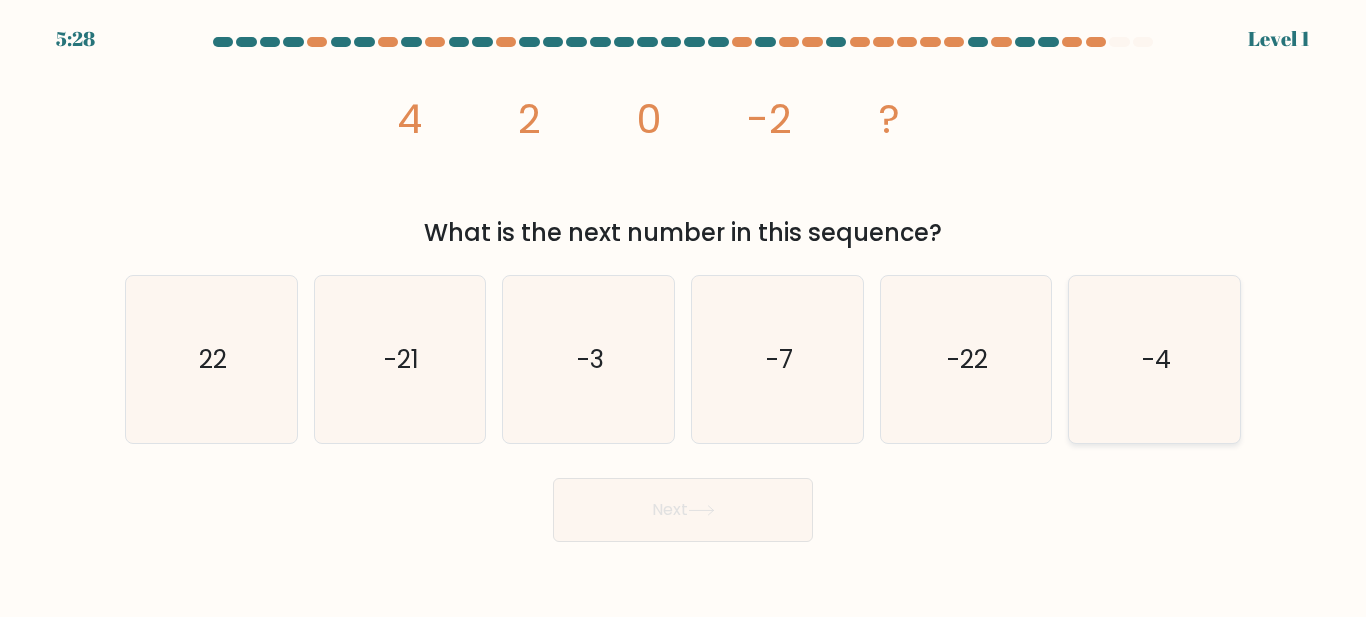 click on "-4" at bounding box center [1154, 359] 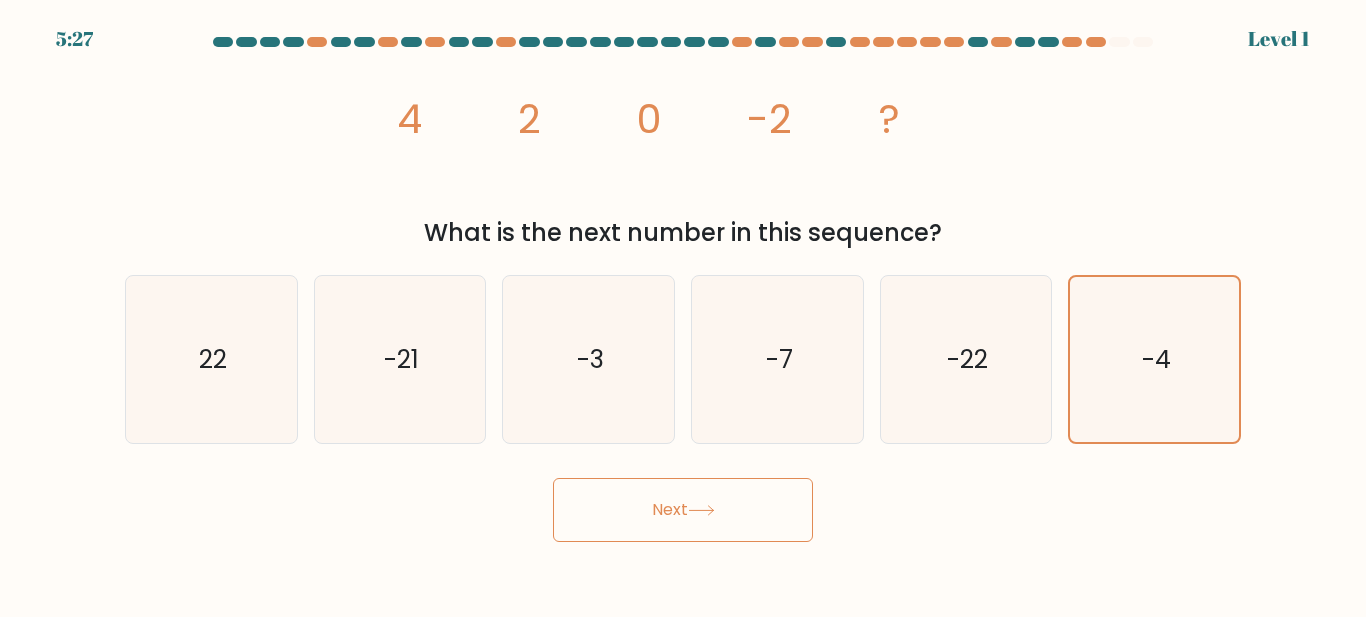 click on "Next" at bounding box center (683, 510) 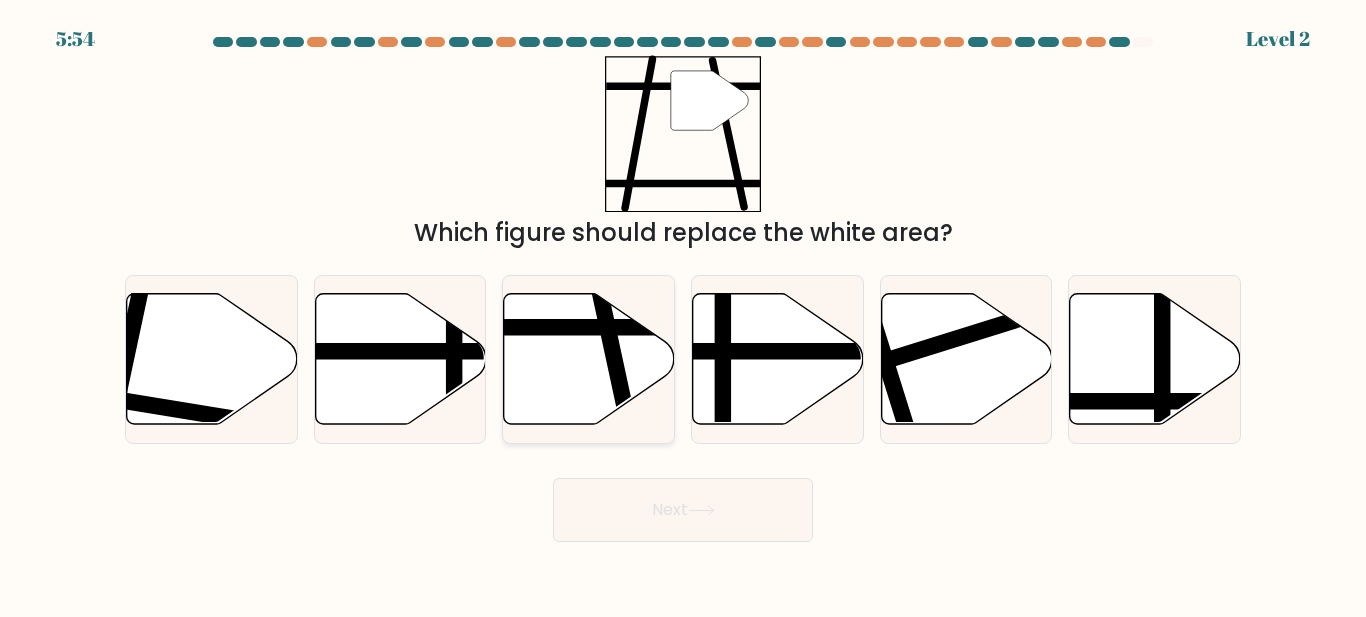 click at bounding box center [534, 327] 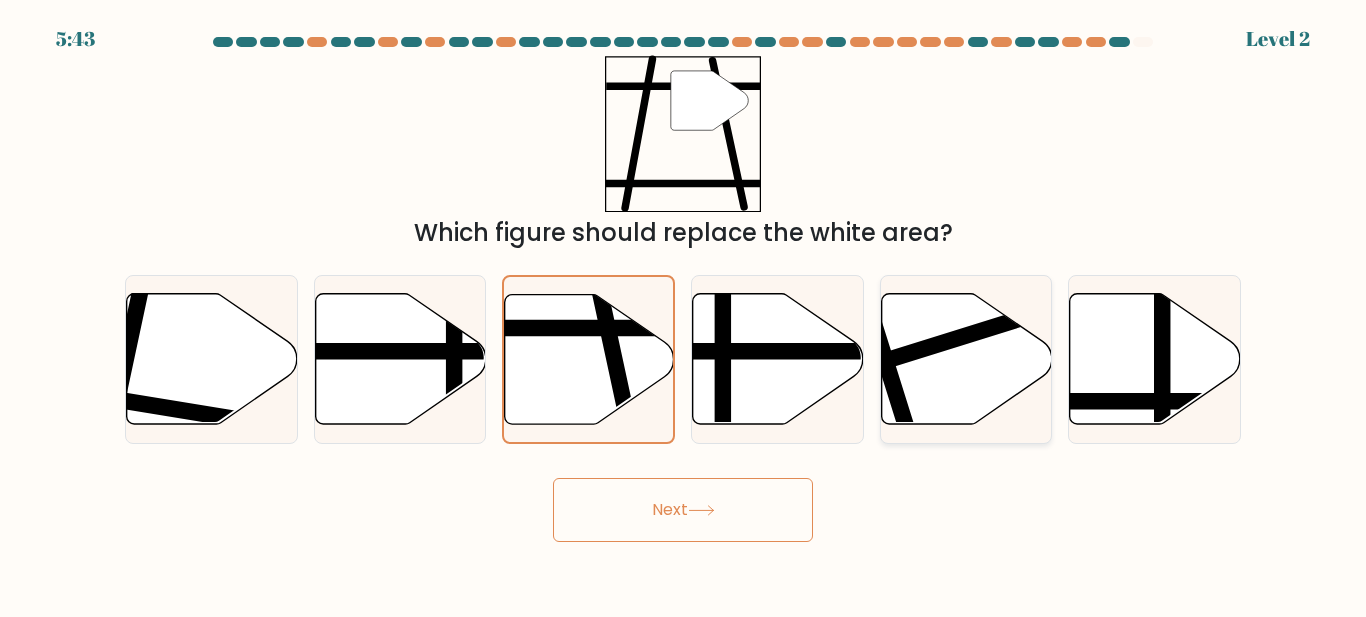 click at bounding box center [966, 359] 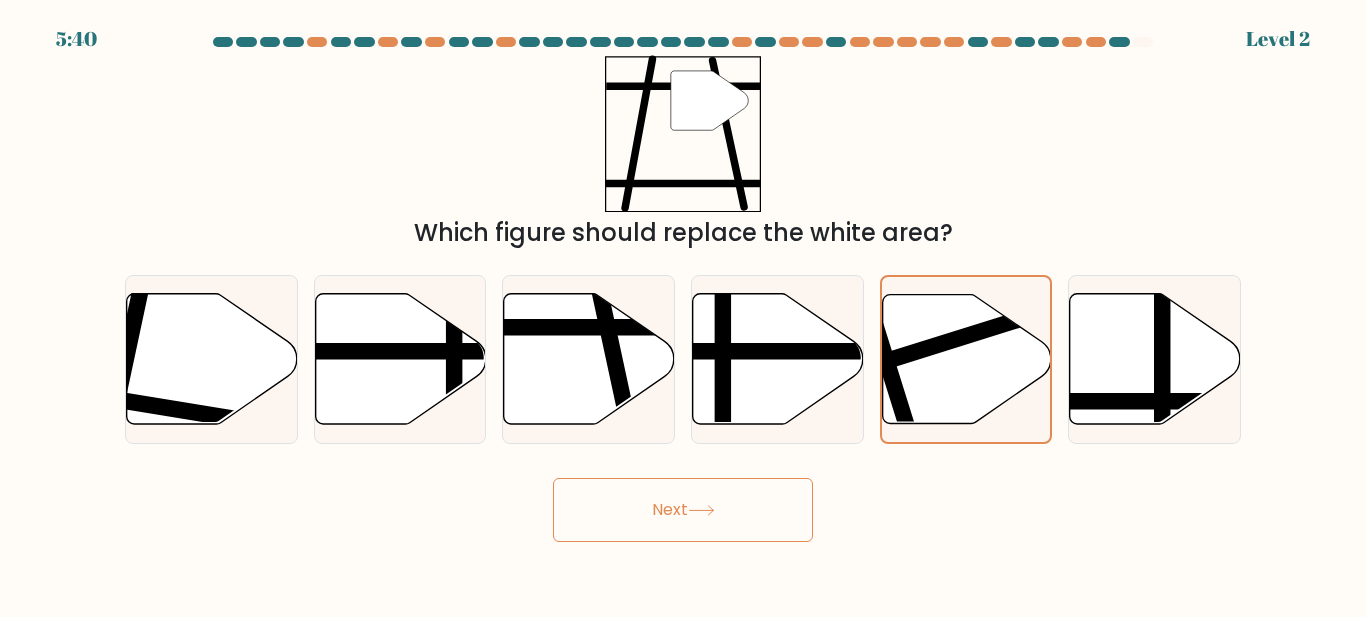 click on "Next" at bounding box center (683, 510) 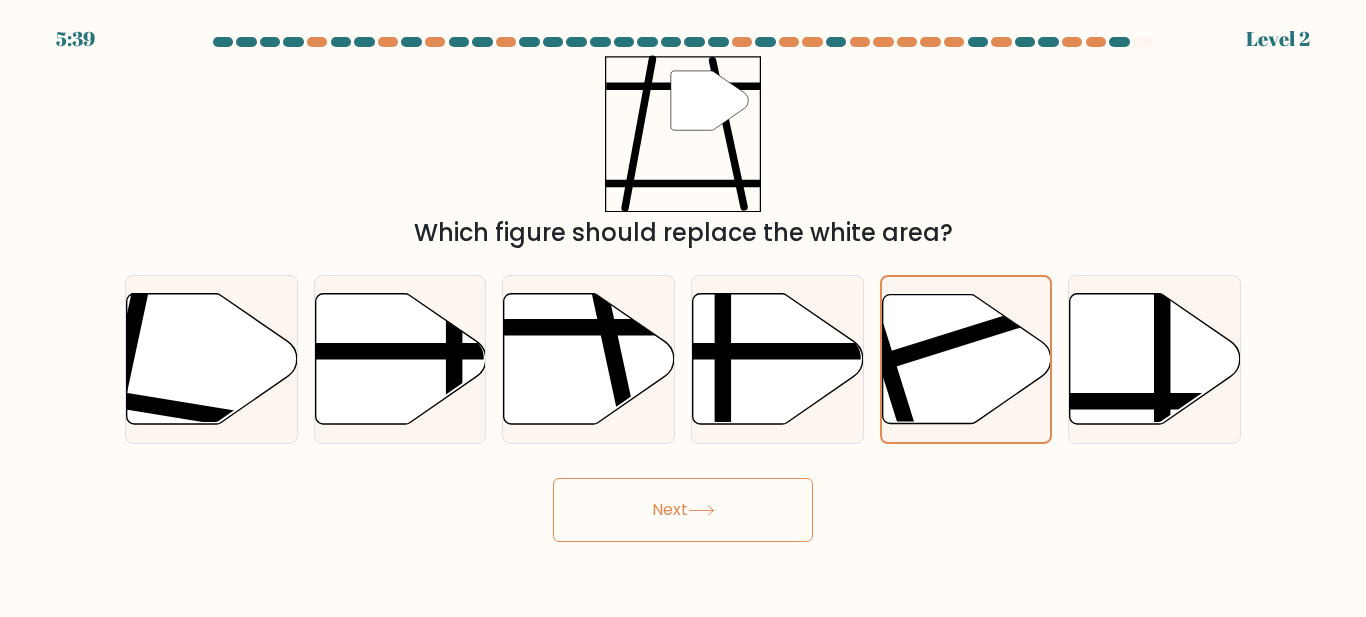 click on "Next" at bounding box center (683, 510) 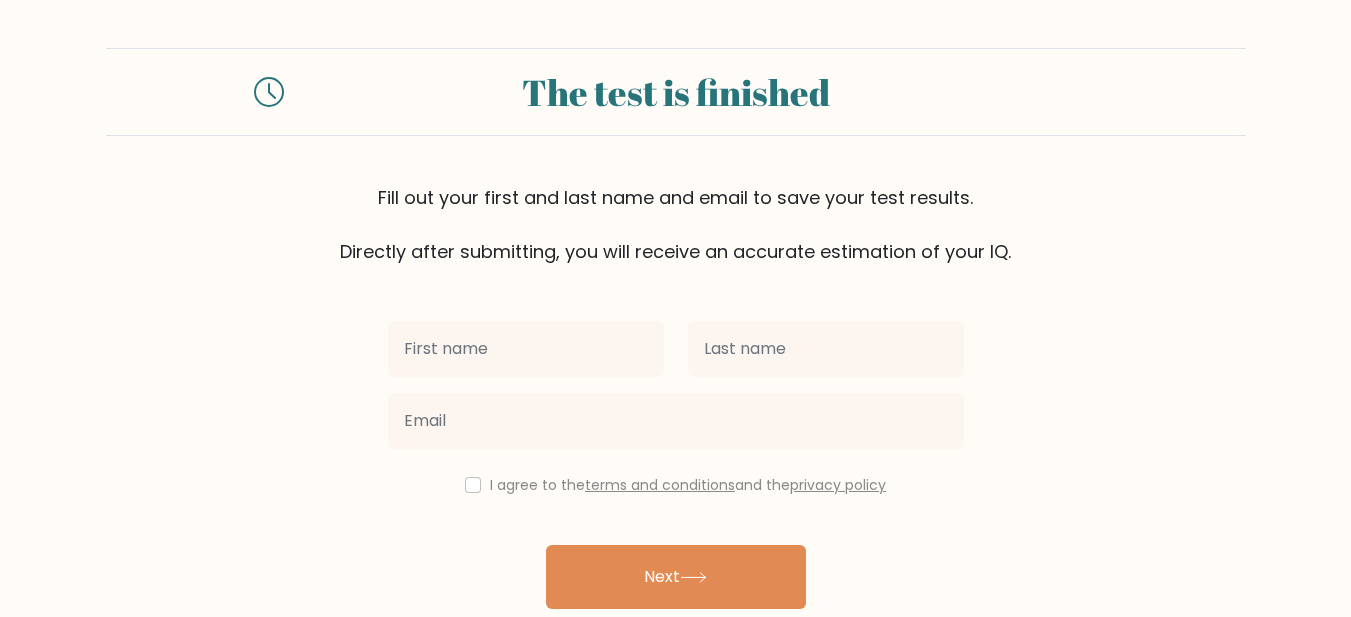 scroll, scrollTop: 0, scrollLeft: 0, axis: both 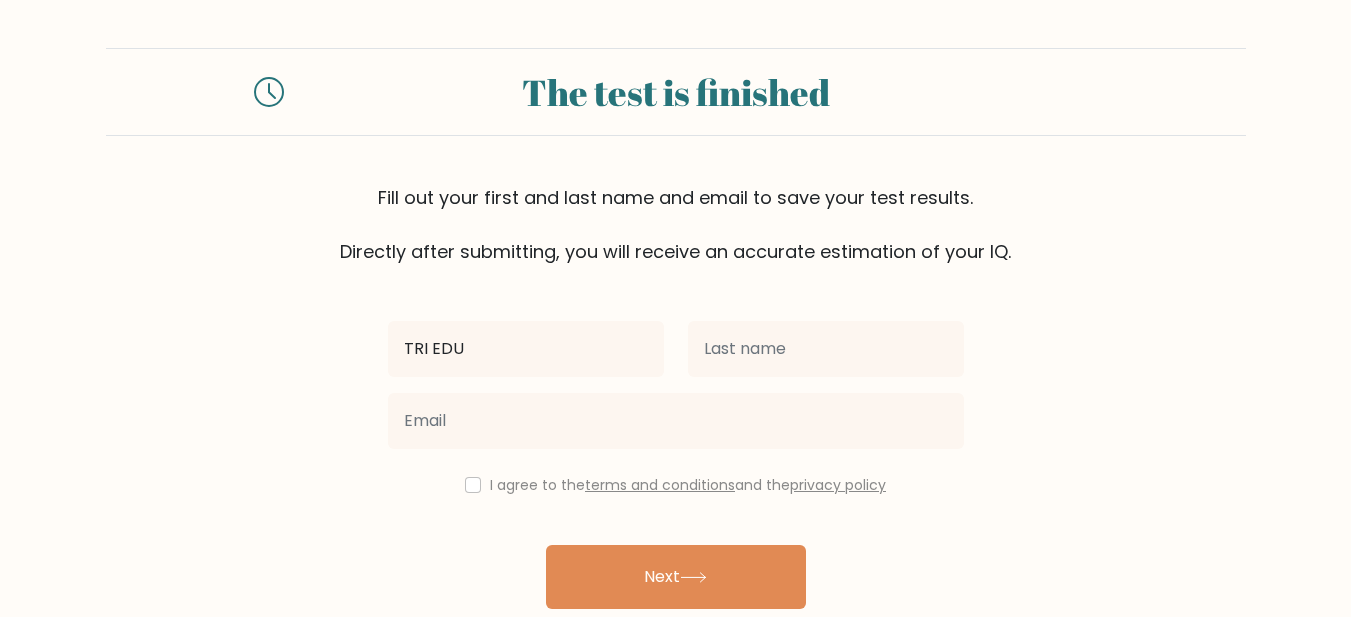 type on "TRI EDU" 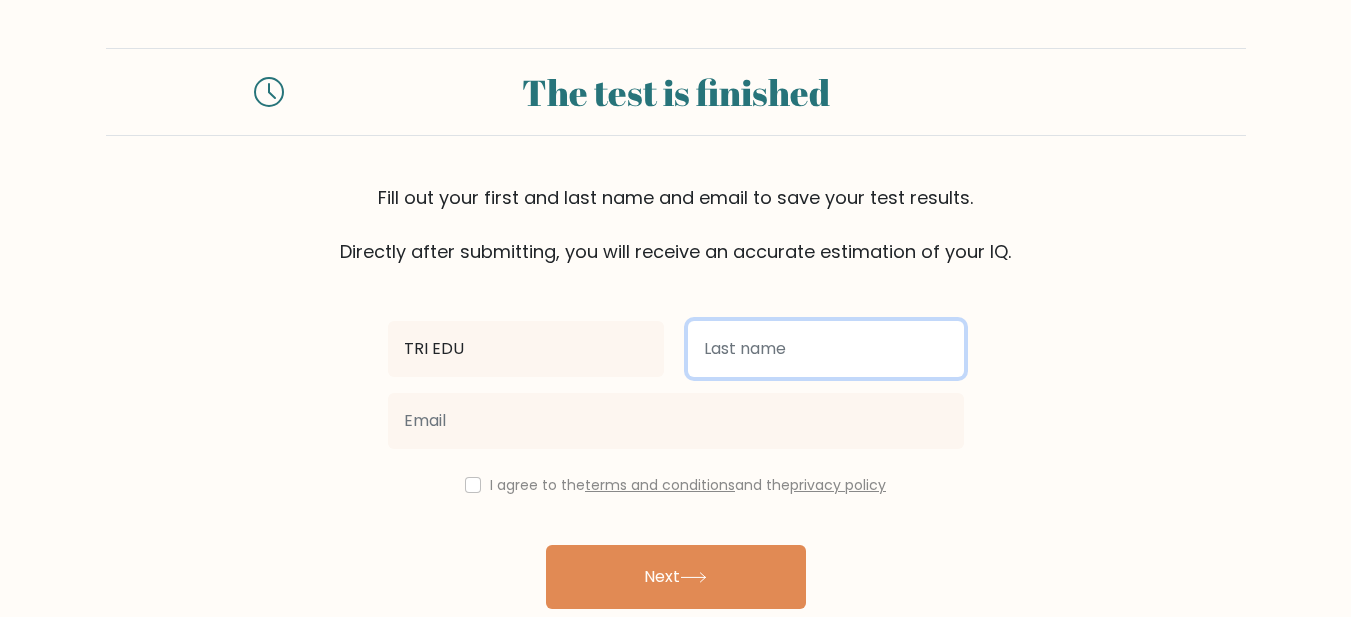 click at bounding box center (826, 349) 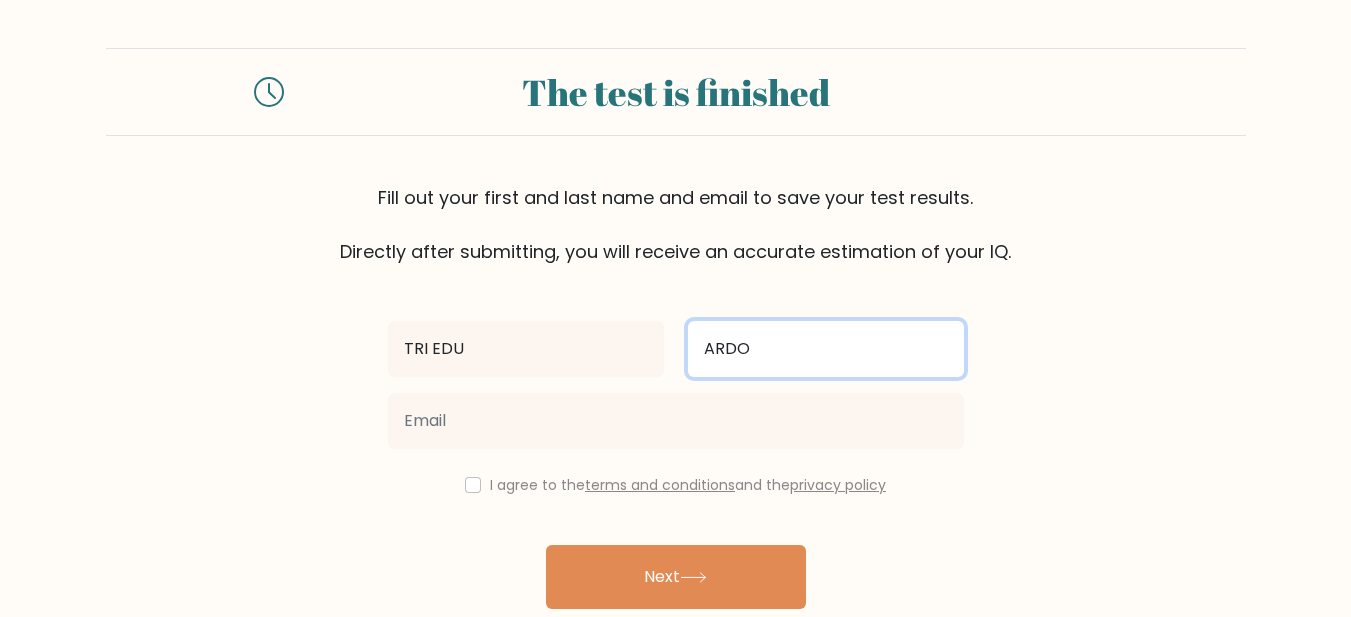 type on "ARDO" 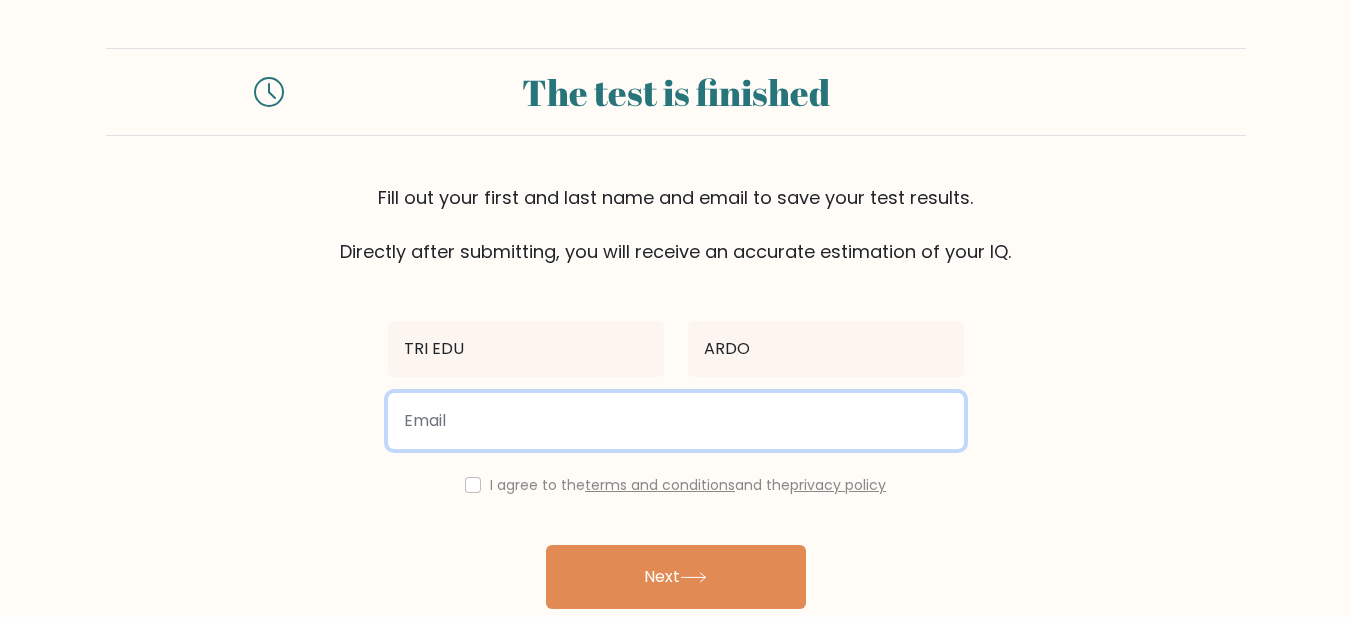 click at bounding box center (676, 421) 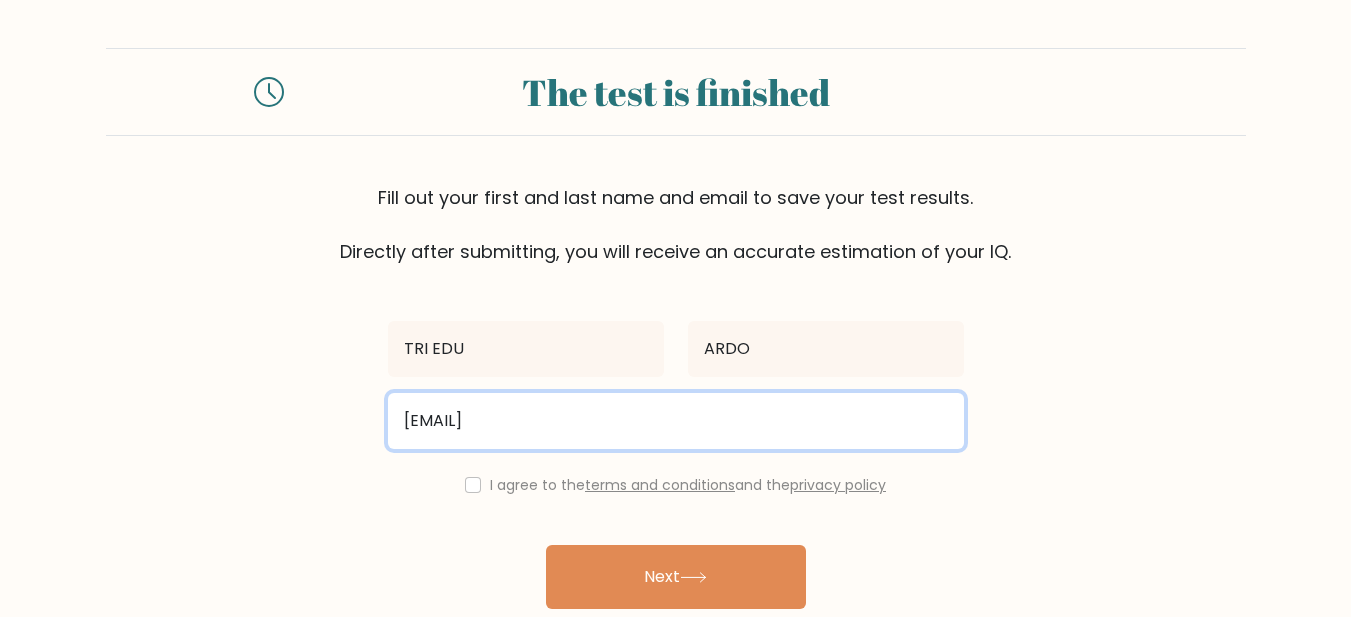 type on "yesayaaldowww@gmail.com" 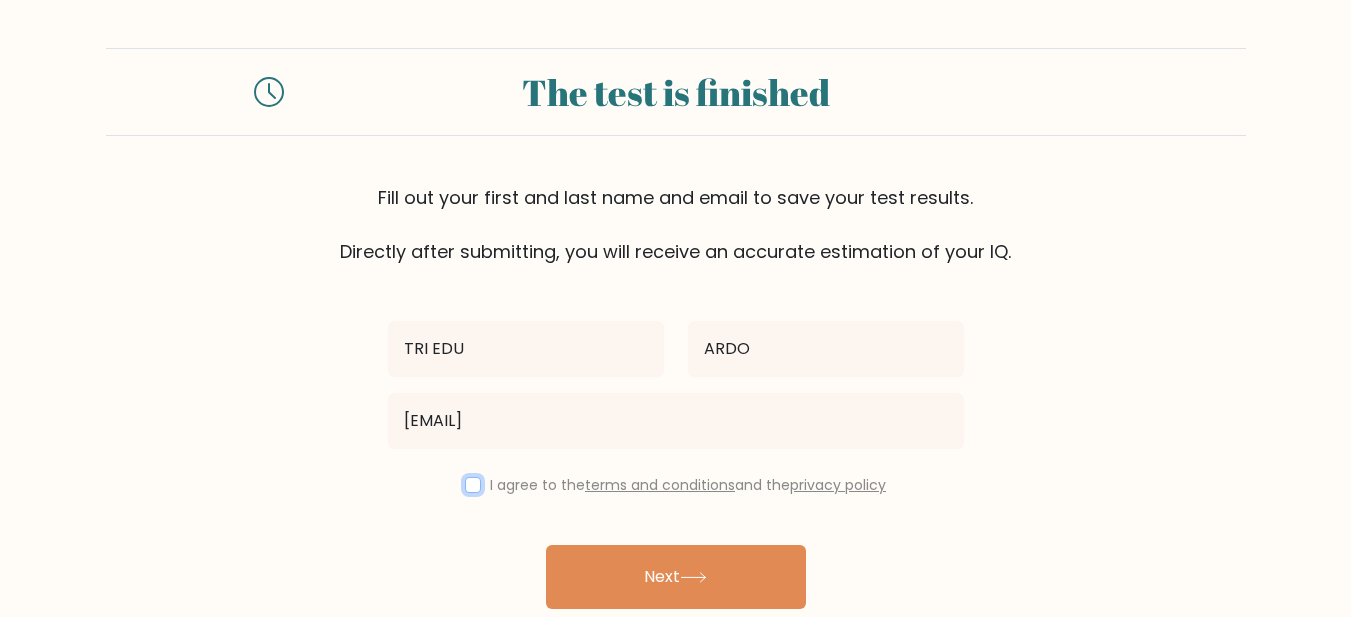 click at bounding box center (473, 485) 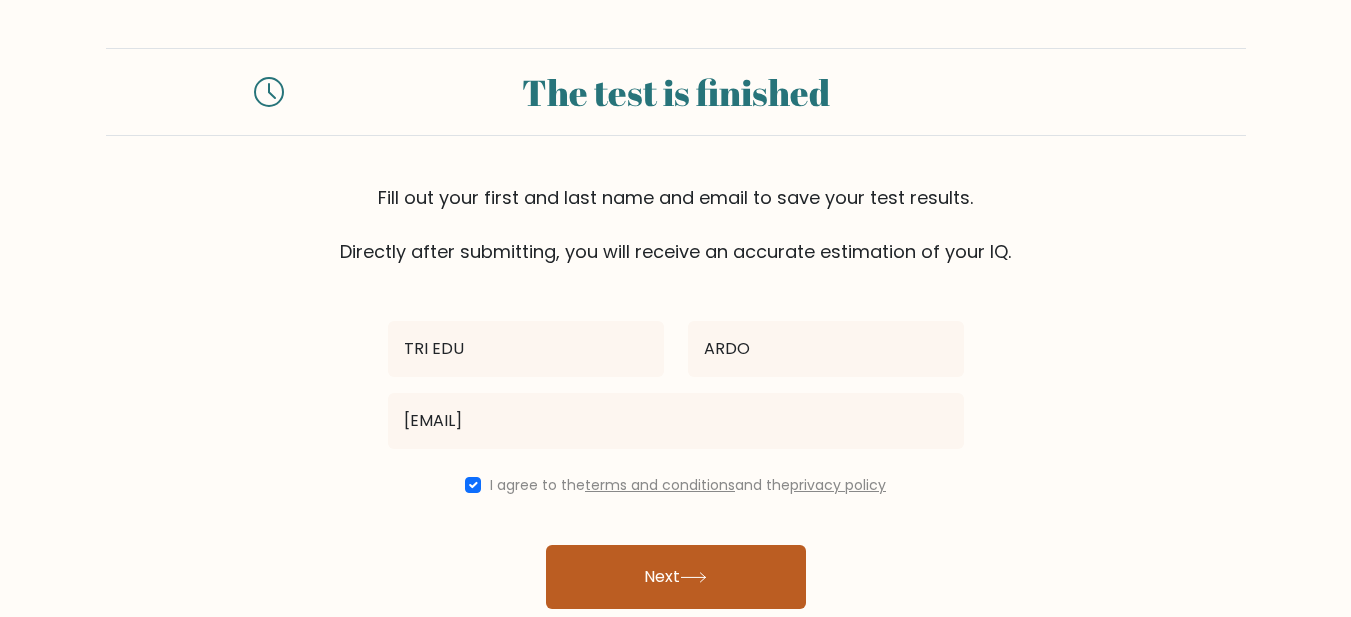 click on "Next" at bounding box center [676, 577] 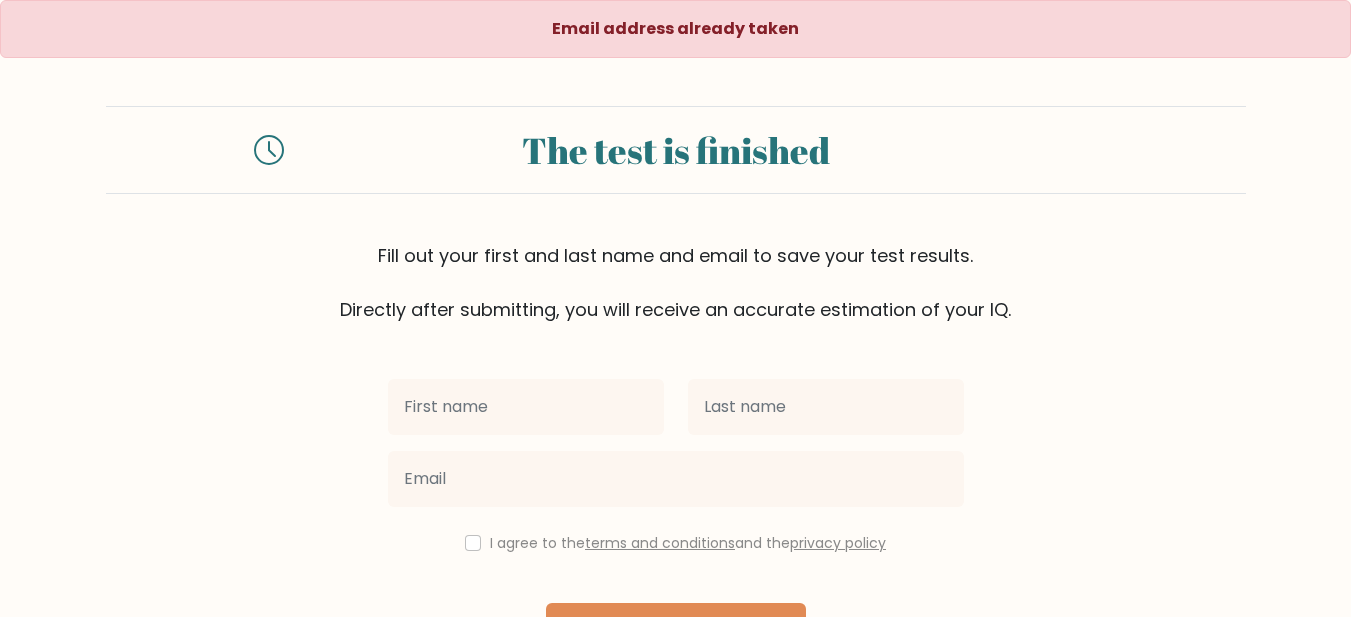 scroll, scrollTop: 0, scrollLeft: 0, axis: both 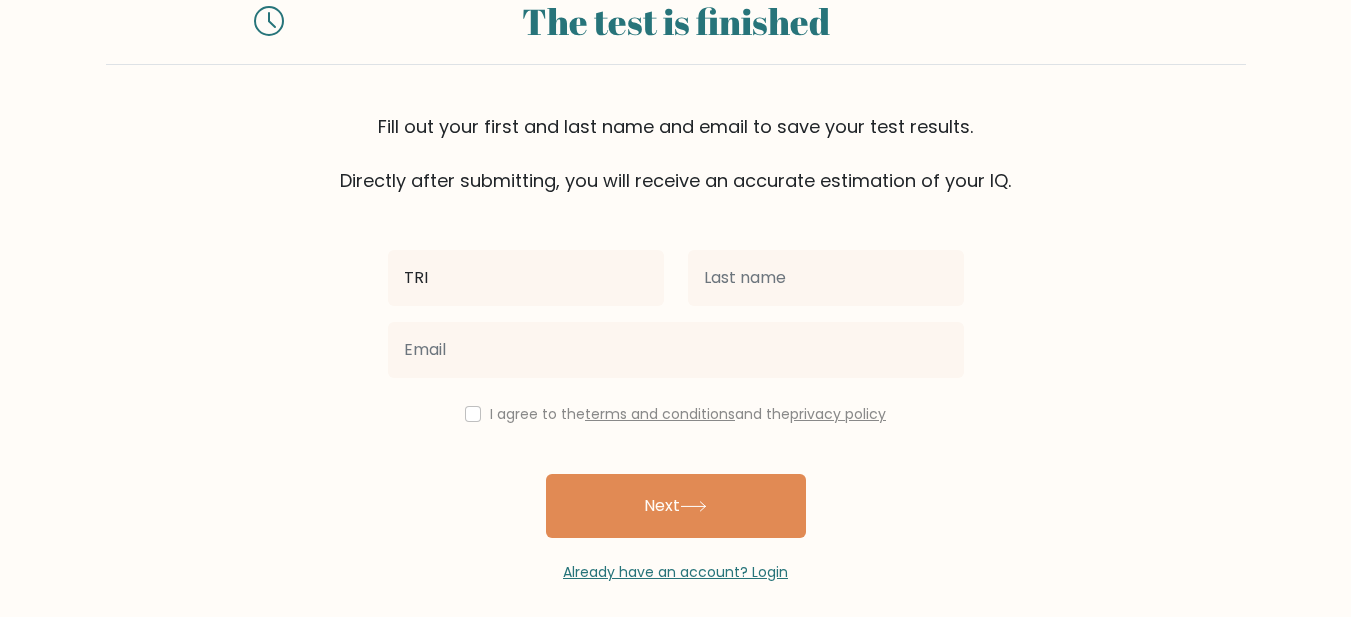 type on "TRI EDU" 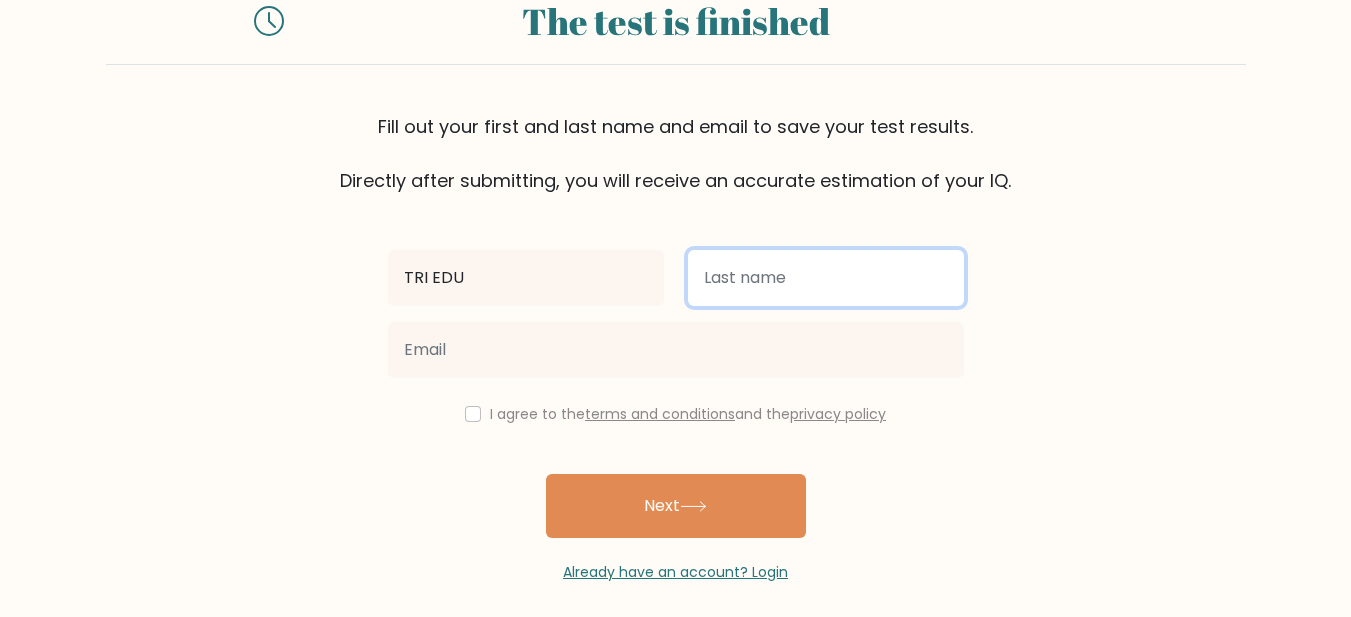 click at bounding box center (826, 278) 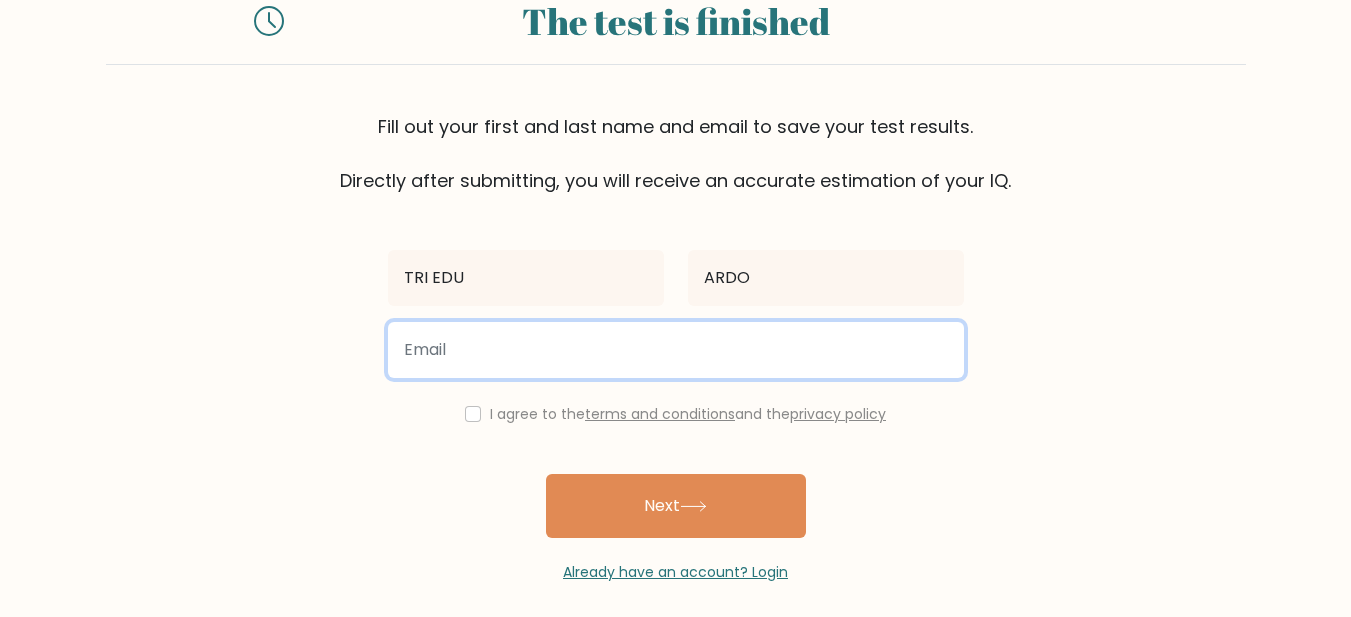click at bounding box center (676, 350) 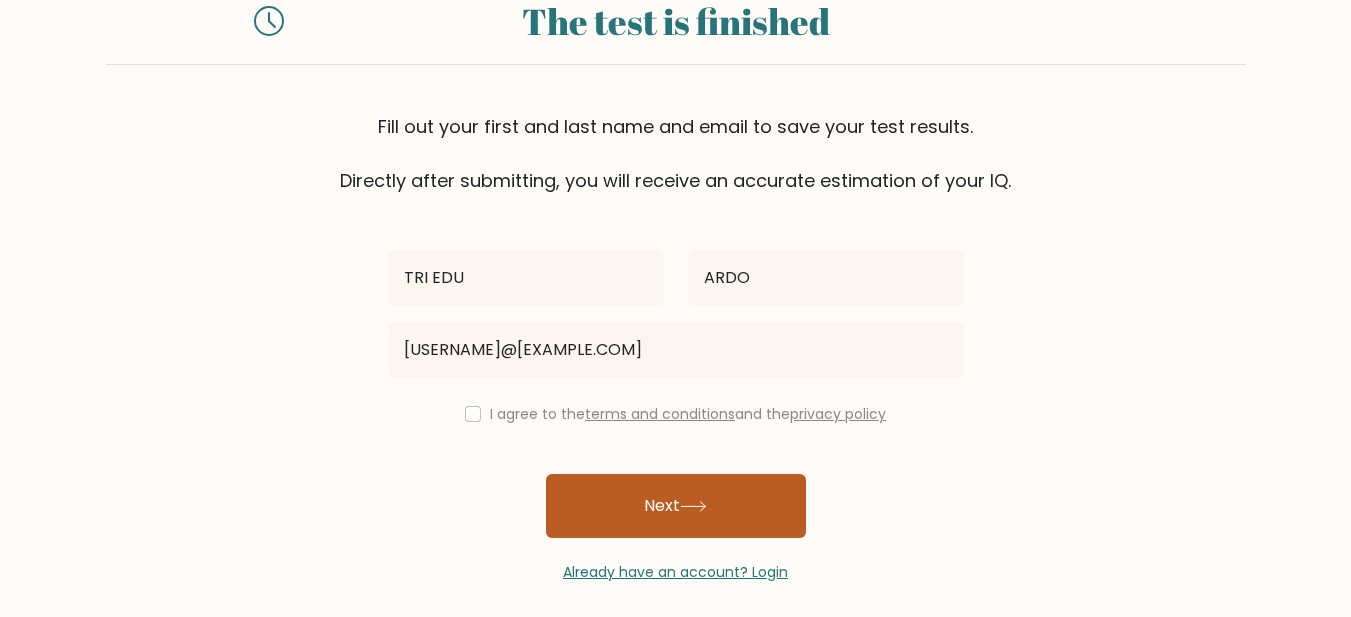 click on "Next" at bounding box center (676, 506) 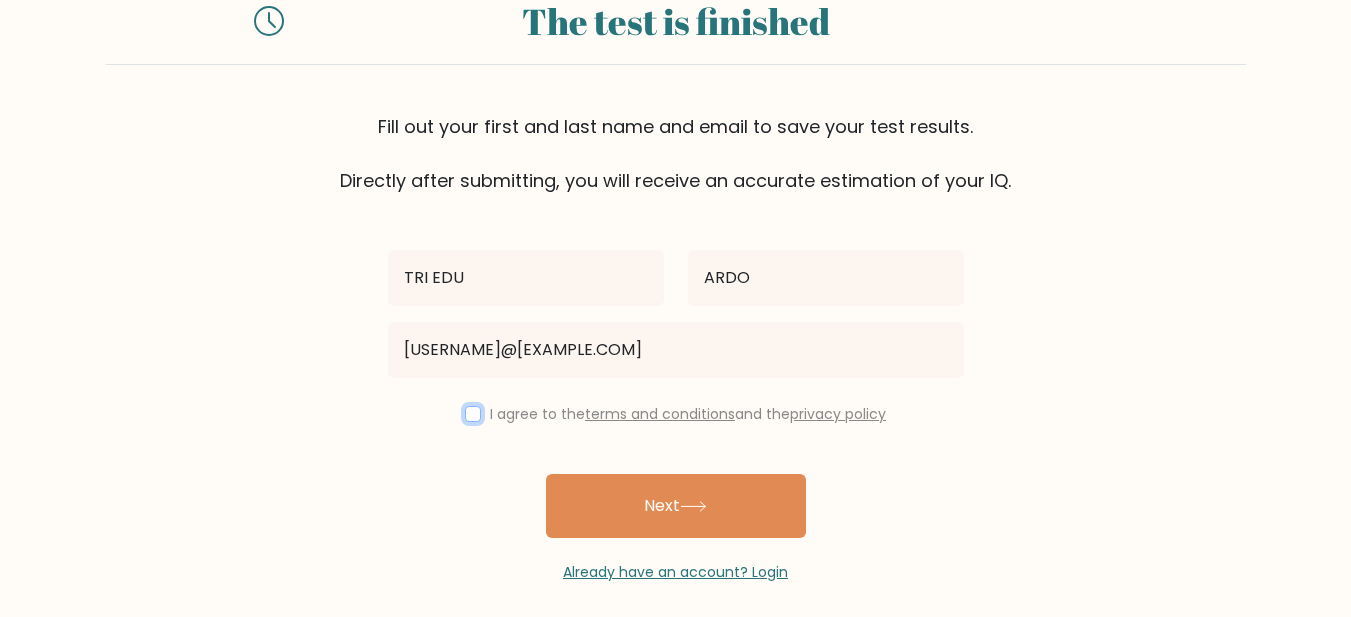 click at bounding box center (473, 414) 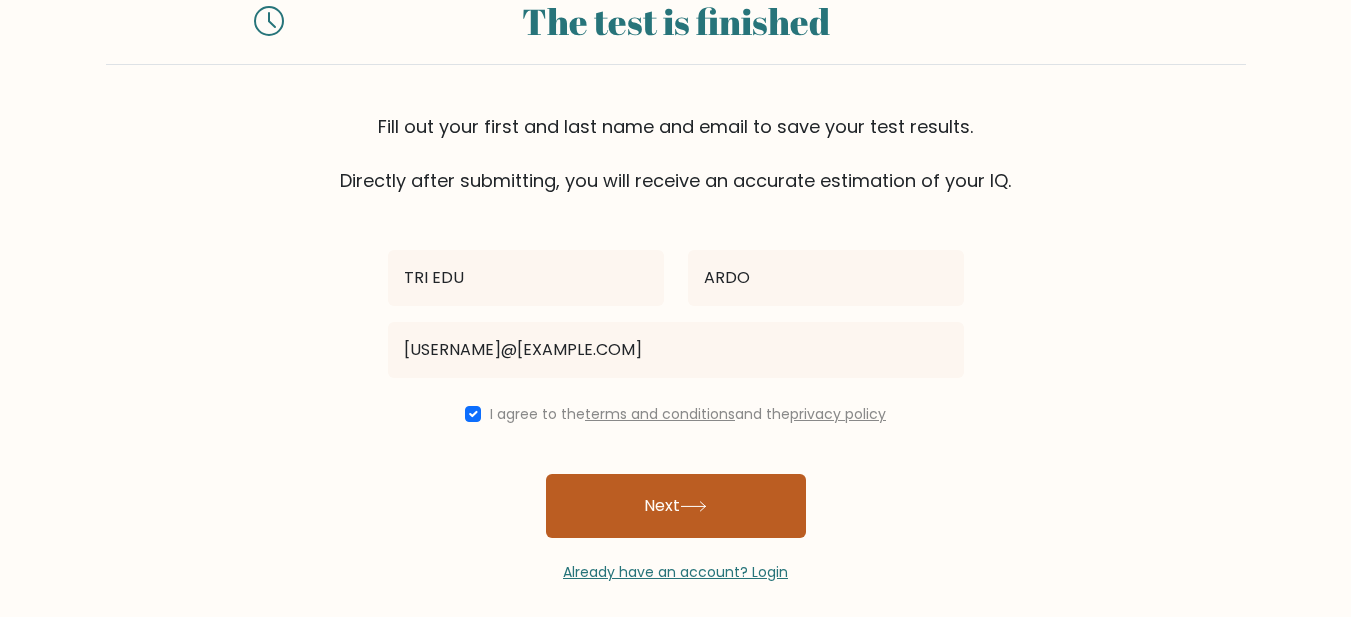 click on "Next" at bounding box center [676, 506] 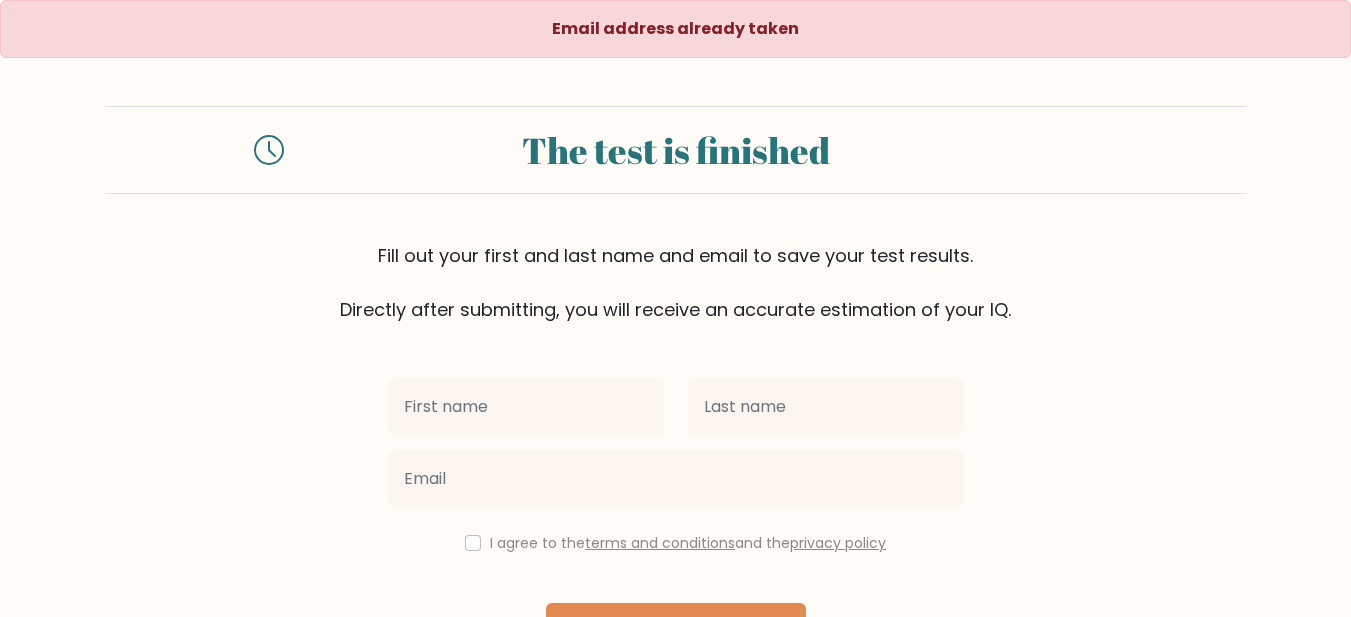 scroll, scrollTop: 0, scrollLeft: 0, axis: both 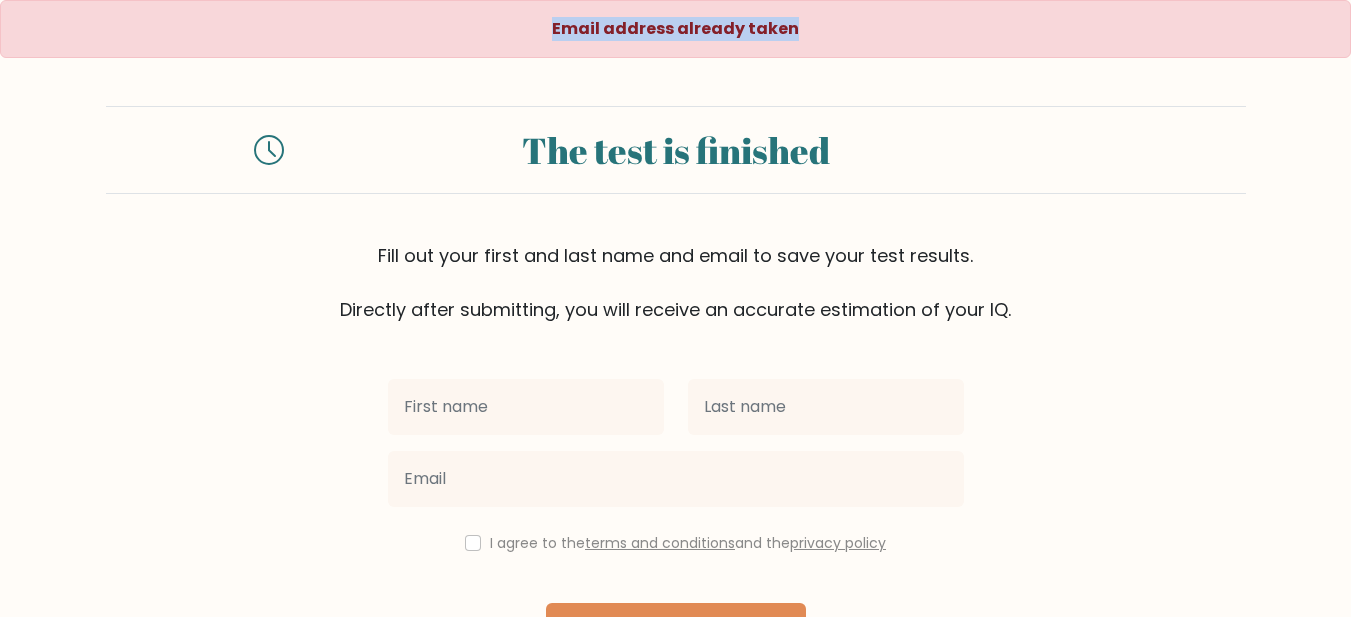 drag, startPoint x: 560, startPoint y: 26, endPoint x: 823, endPoint y: 39, distance: 263.3211 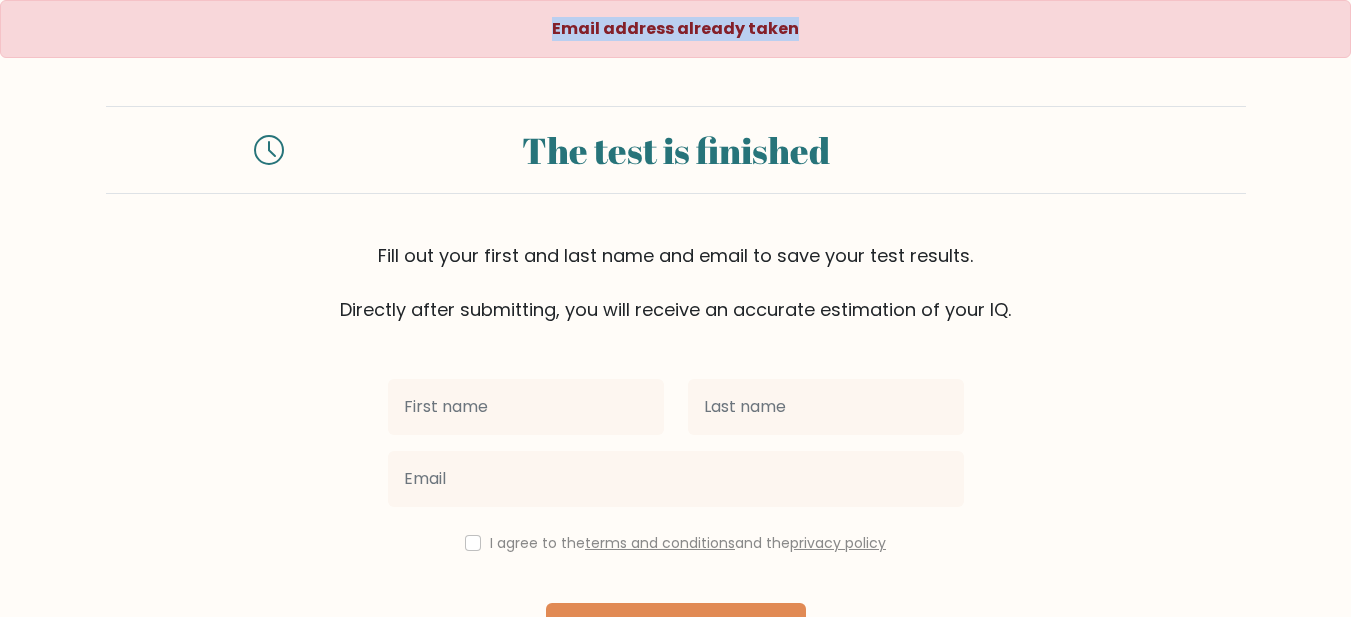 scroll, scrollTop: 143, scrollLeft: 0, axis: vertical 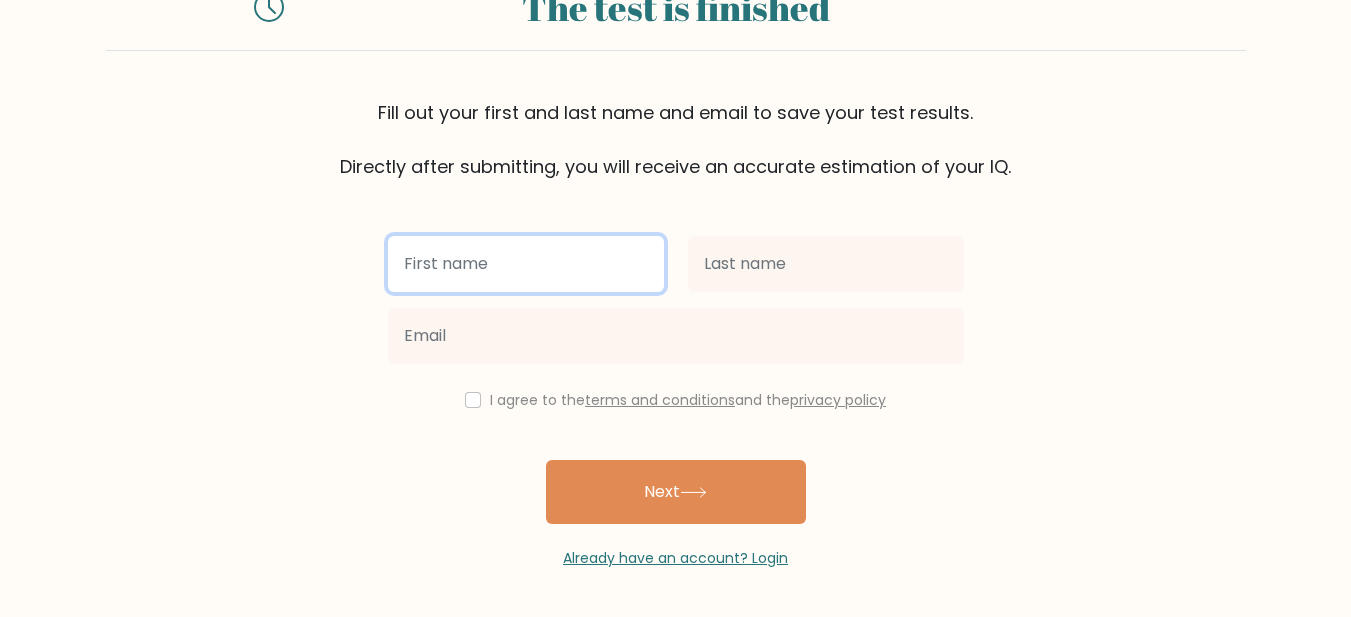click at bounding box center (526, 264) 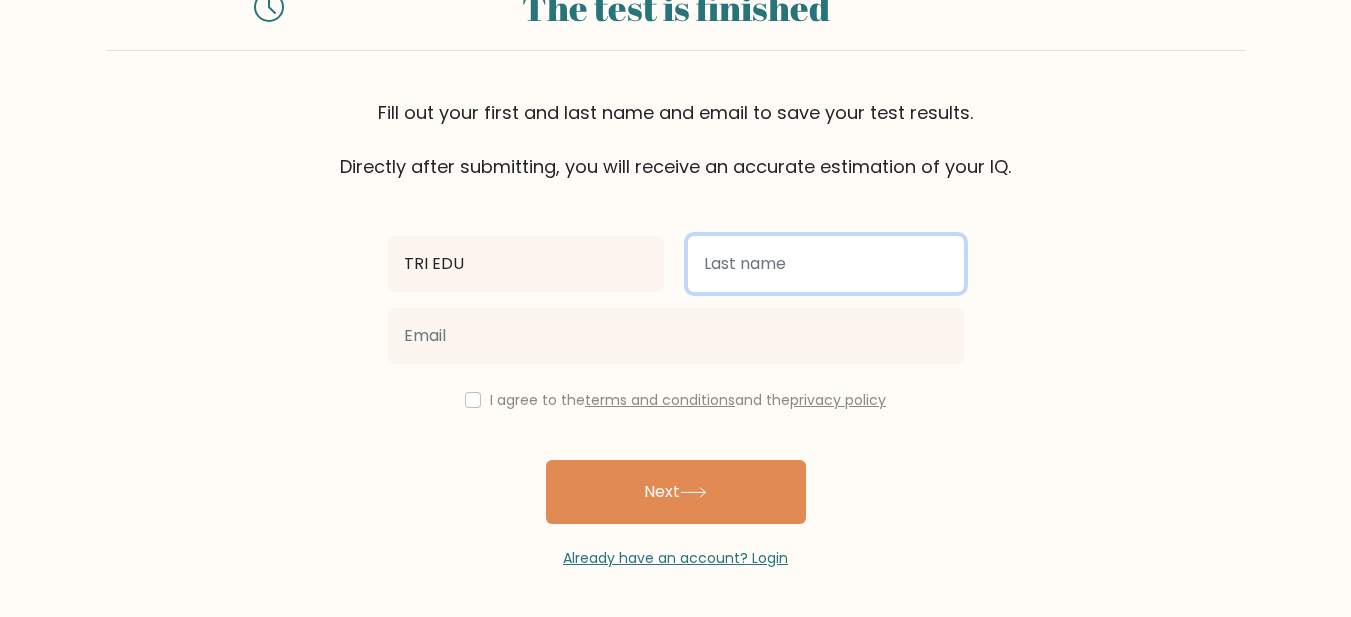 click at bounding box center [826, 264] 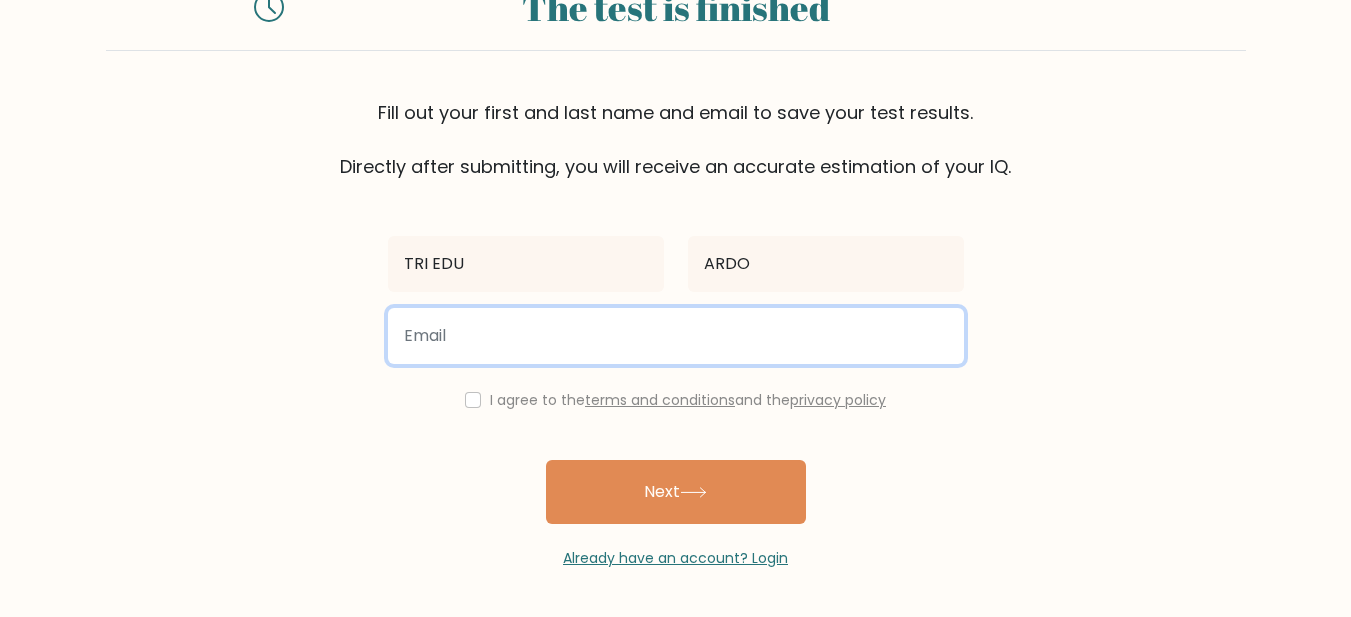 click at bounding box center [676, 336] 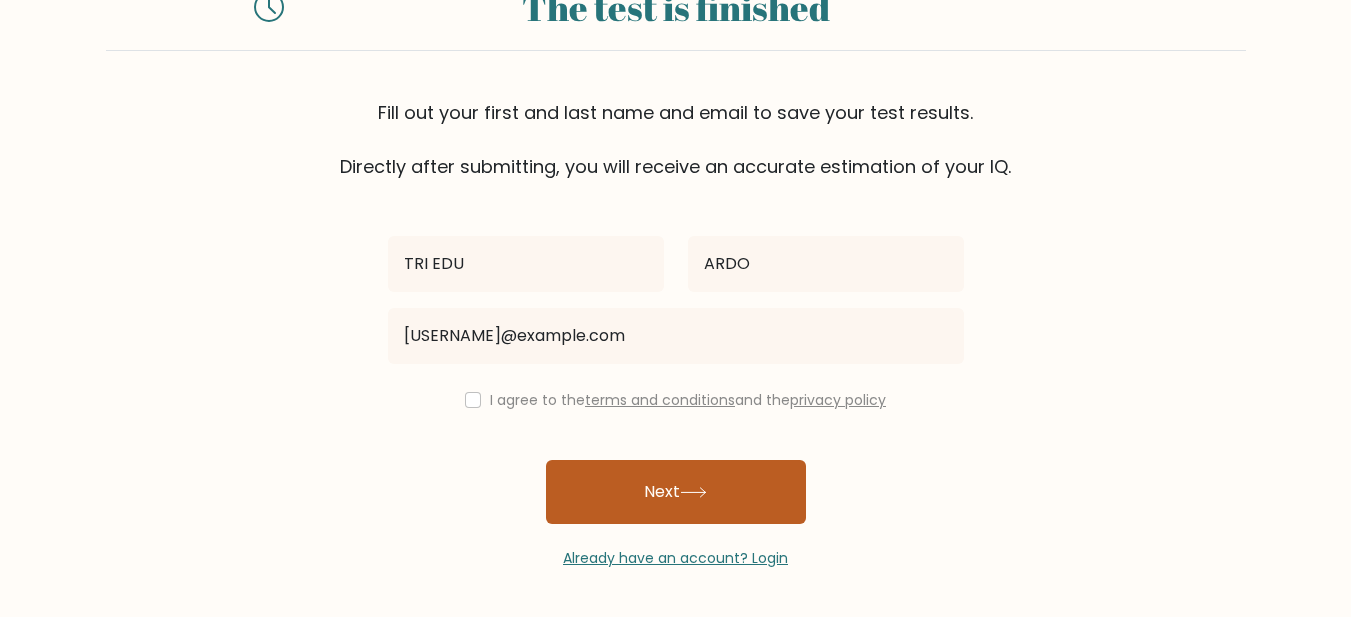 click on "Next" at bounding box center [676, 492] 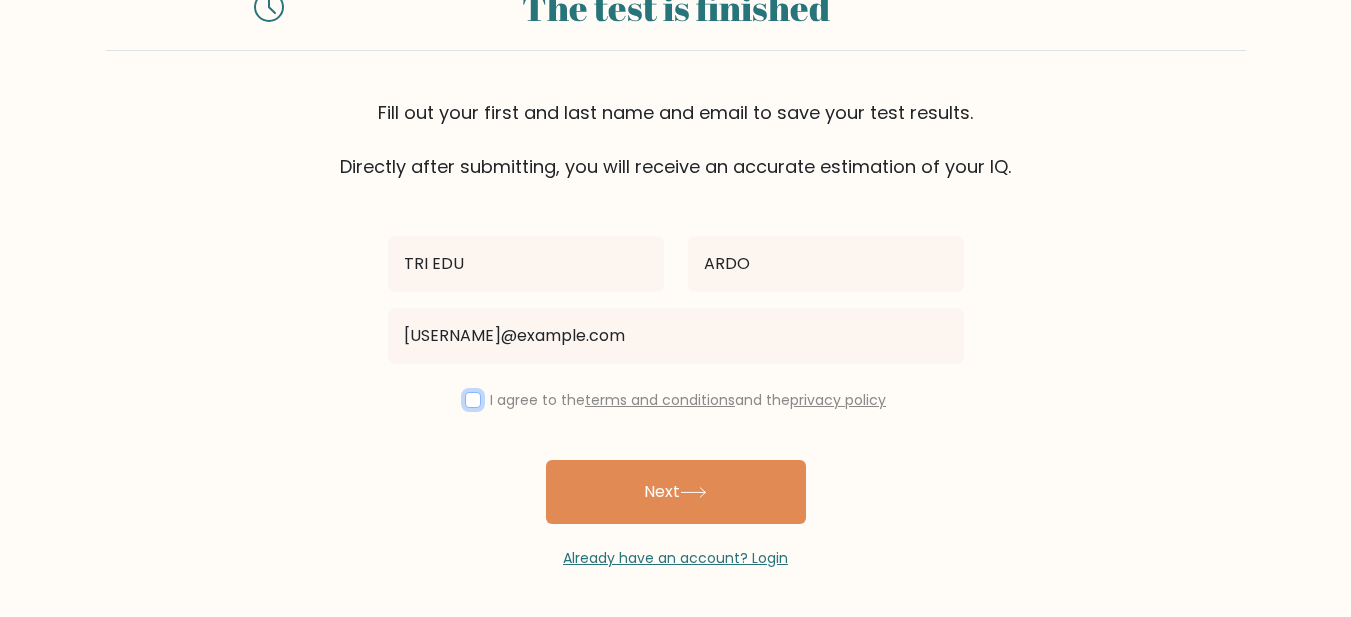 click at bounding box center (473, 400) 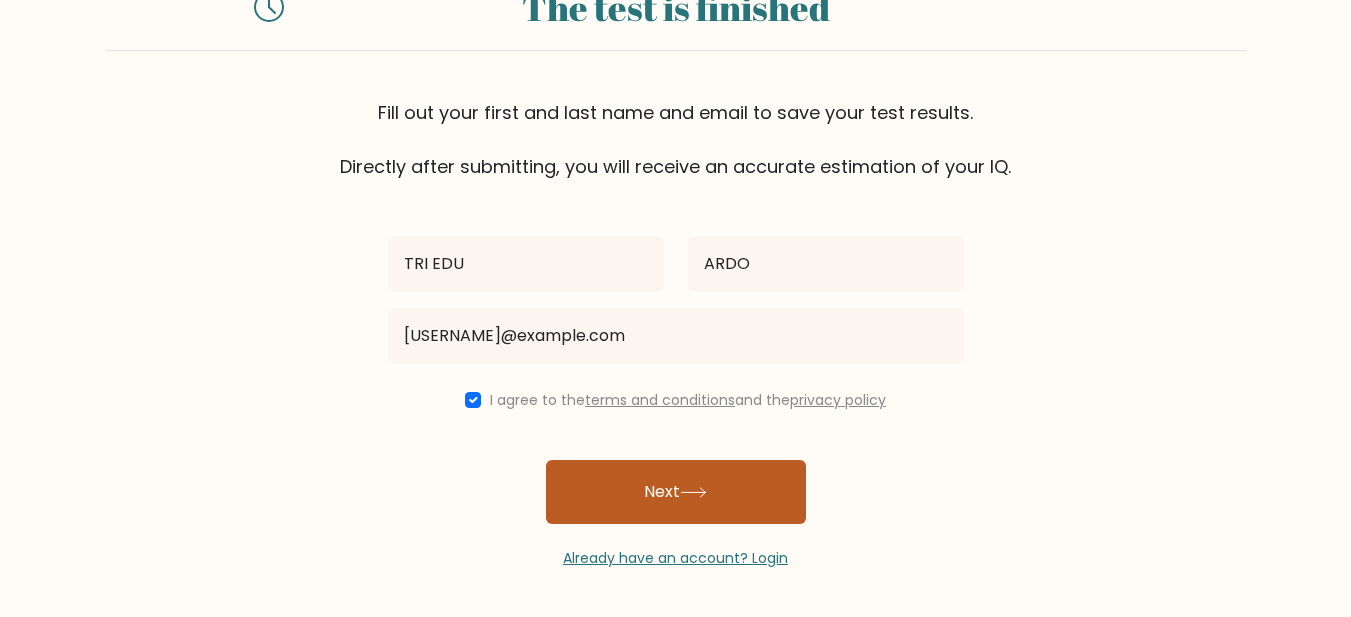 click on "Next" at bounding box center [676, 492] 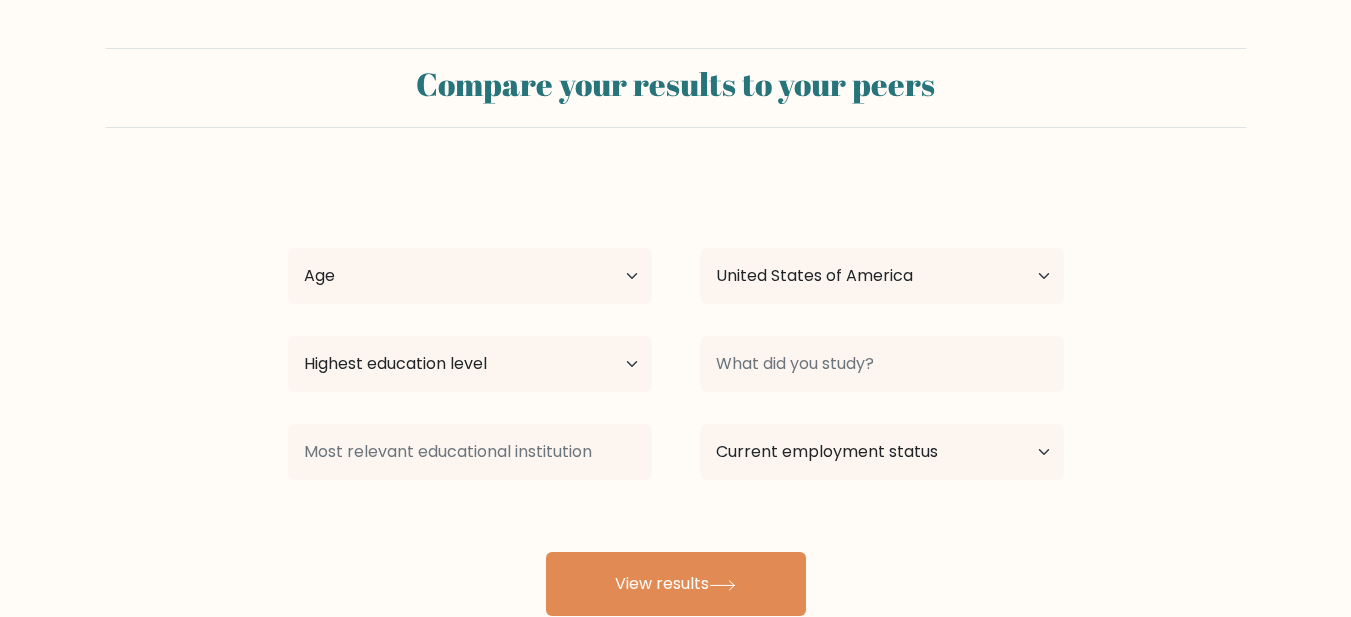 scroll, scrollTop: 0, scrollLeft: 0, axis: both 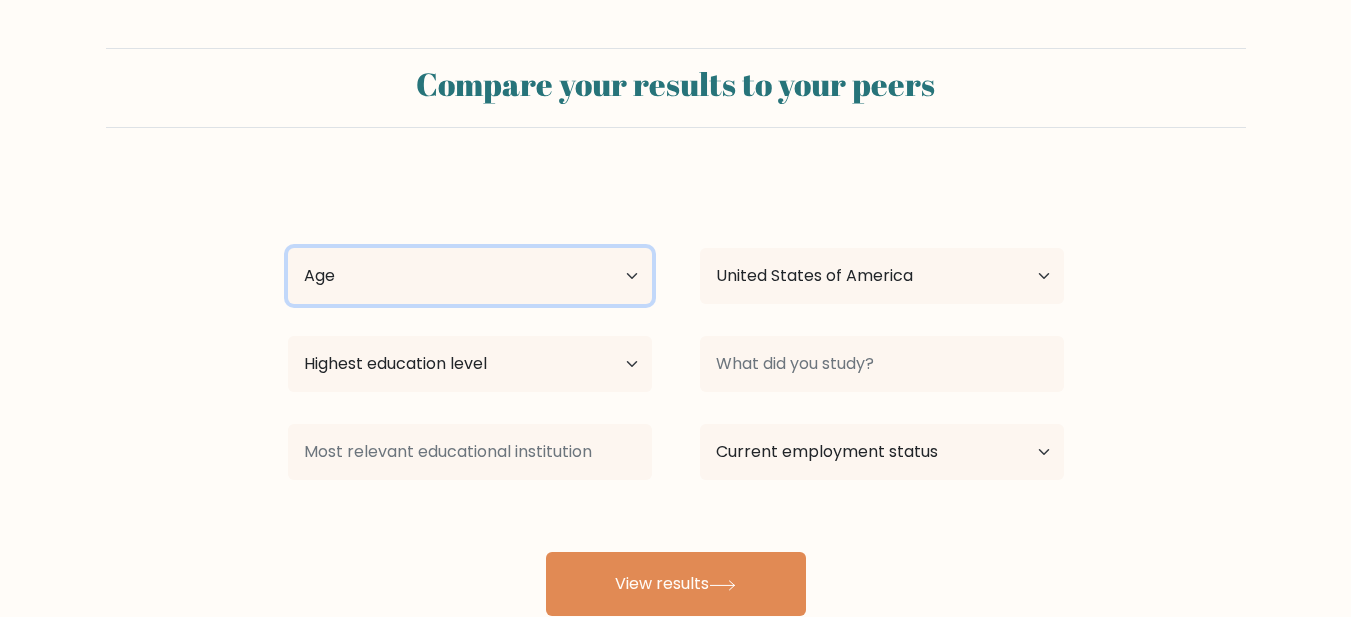 click on "Age
Under 18 years old
18-24 years old
25-34 years old
35-44 years old
45-54 years old
55-64 years old
65 years old and above" at bounding box center (470, 276) 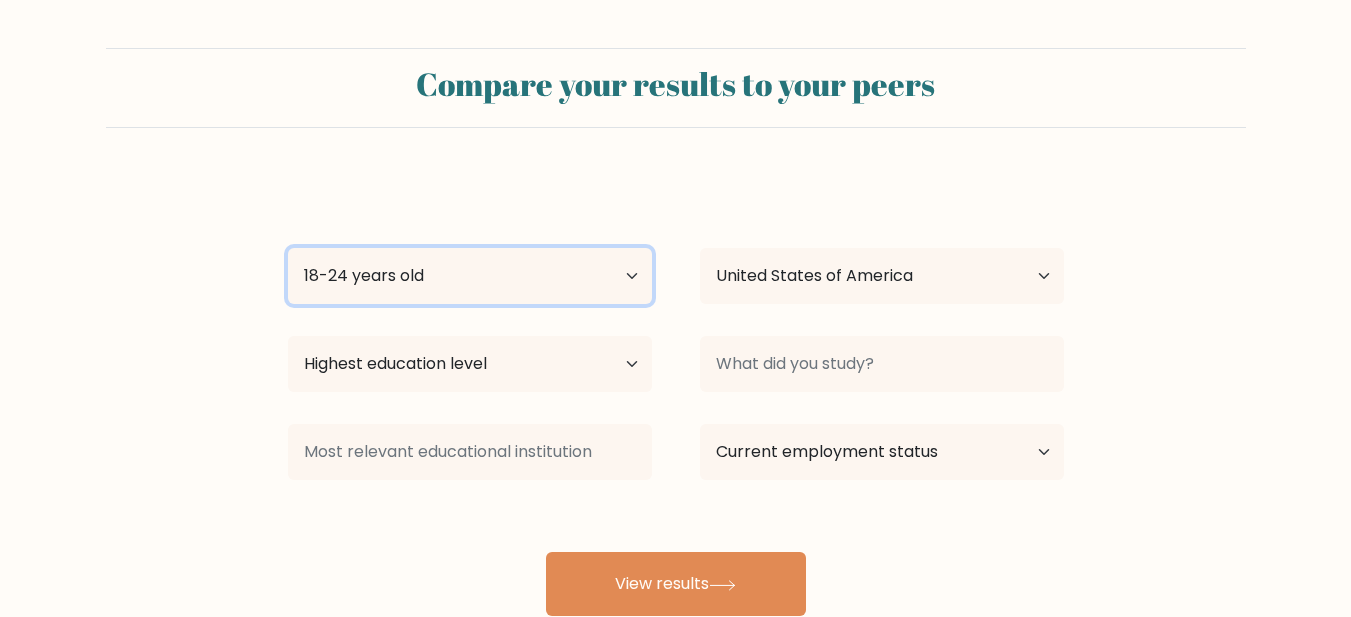 click on "Age
Under 18 years old
18-24 years old
25-34 years old
35-44 years old
45-54 years old
55-64 years old
65 years old and above" at bounding box center (470, 276) 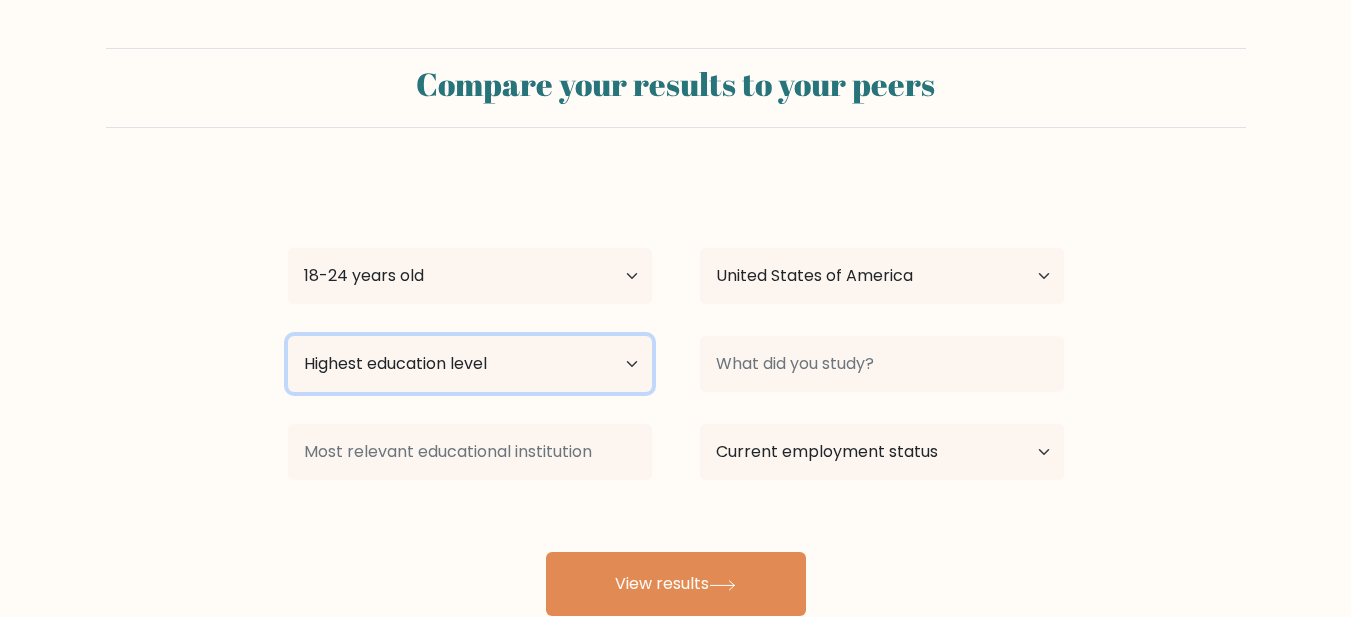 click on "Highest education level
No schooling
Primary
Lower Secondary
Upper Secondary
Occupation Specific
Bachelor's degree
Master's degree
Doctoral degree" at bounding box center [470, 364] 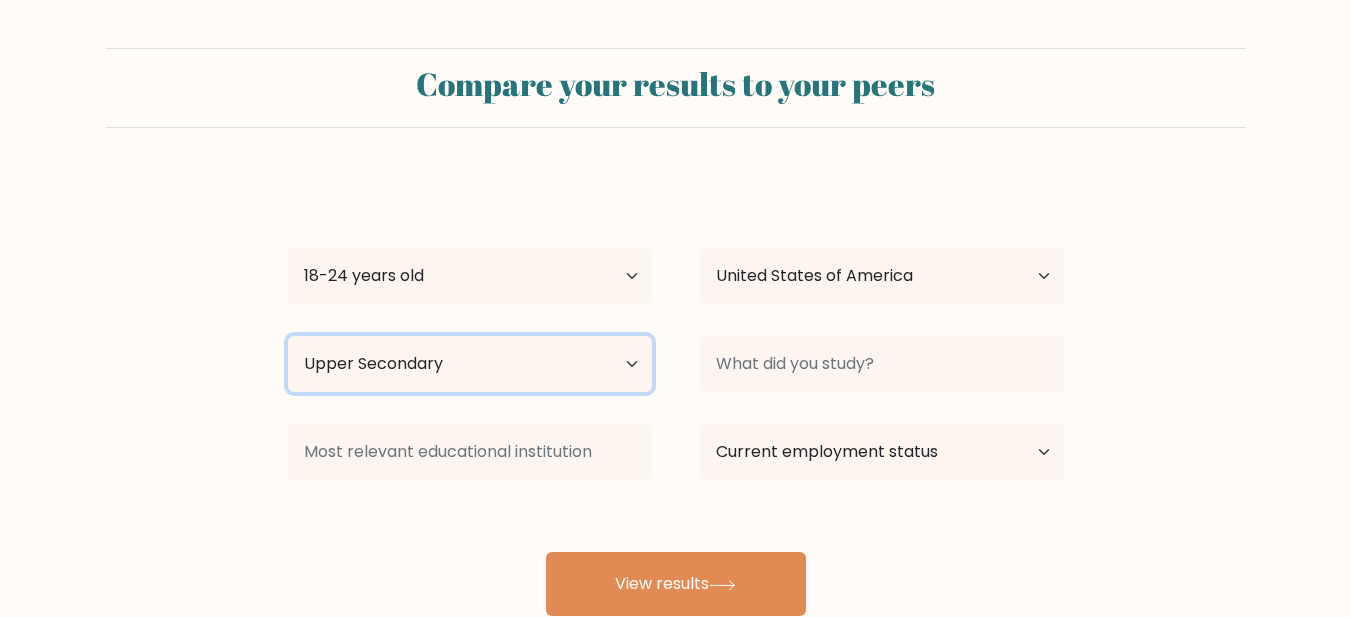click on "Highest education level
No schooling
Primary
Lower Secondary
Upper Secondary
Occupation Specific
Bachelor's degree
Master's degree
Doctoral degree" at bounding box center (470, 364) 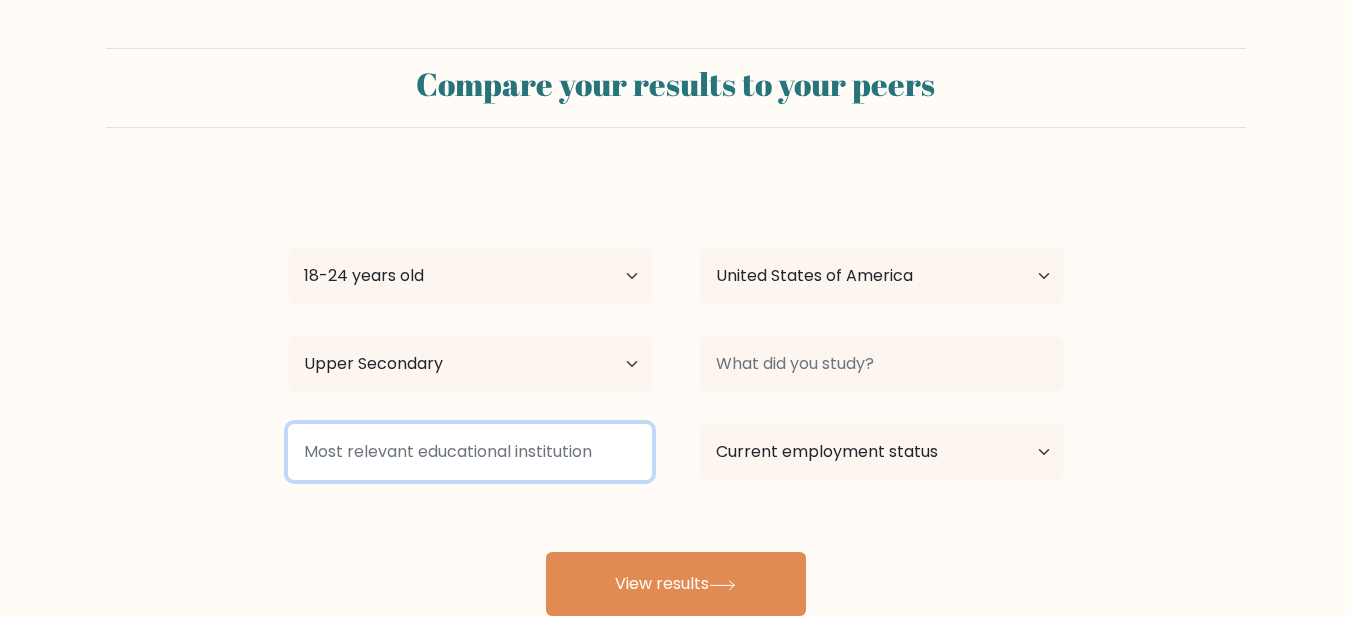 click at bounding box center (470, 452) 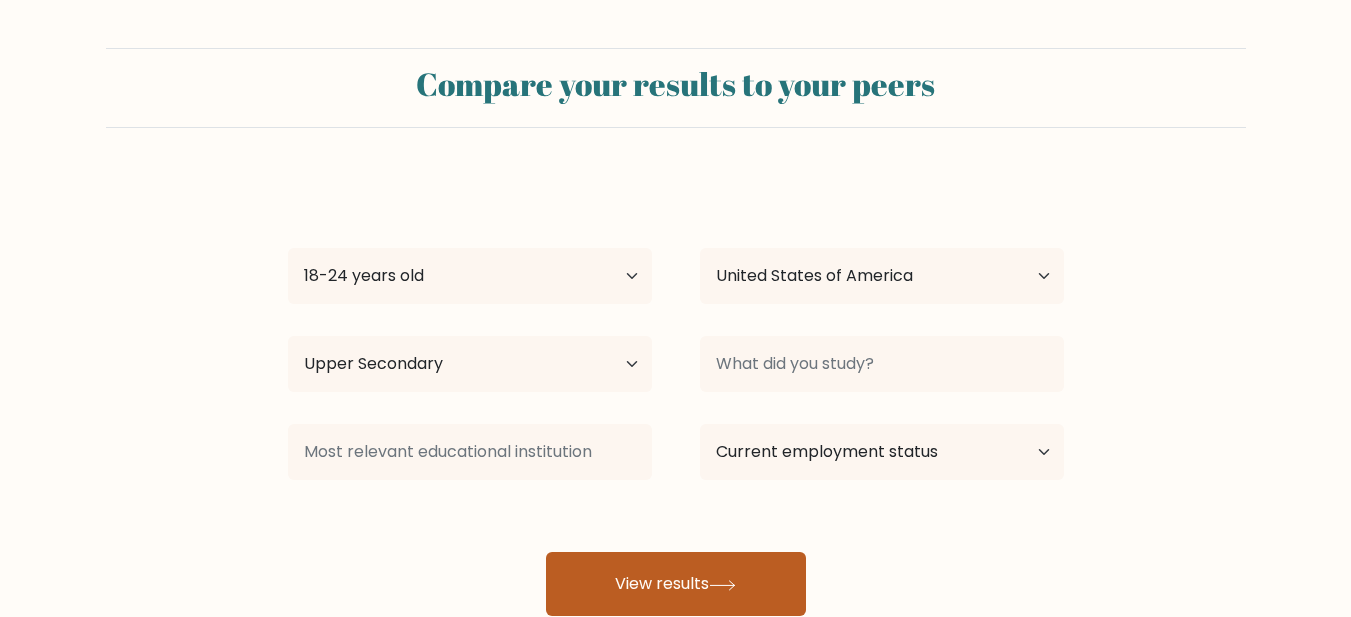 click on "View results" at bounding box center (676, 584) 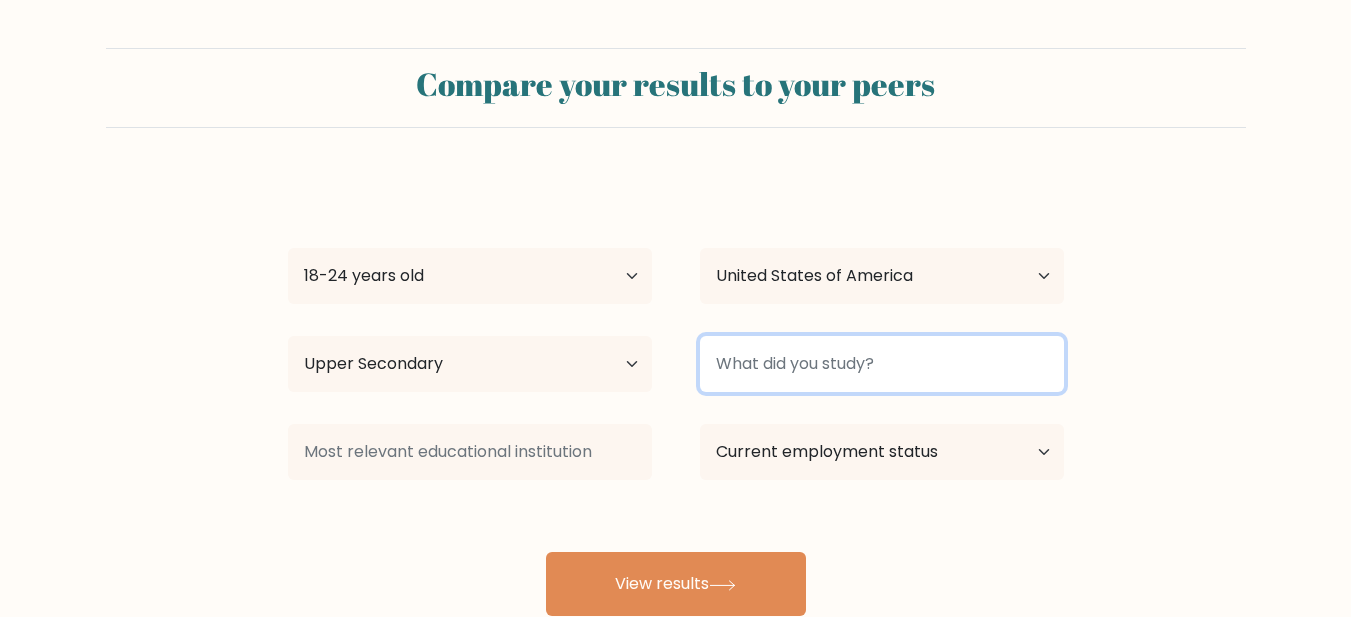 click at bounding box center [882, 364] 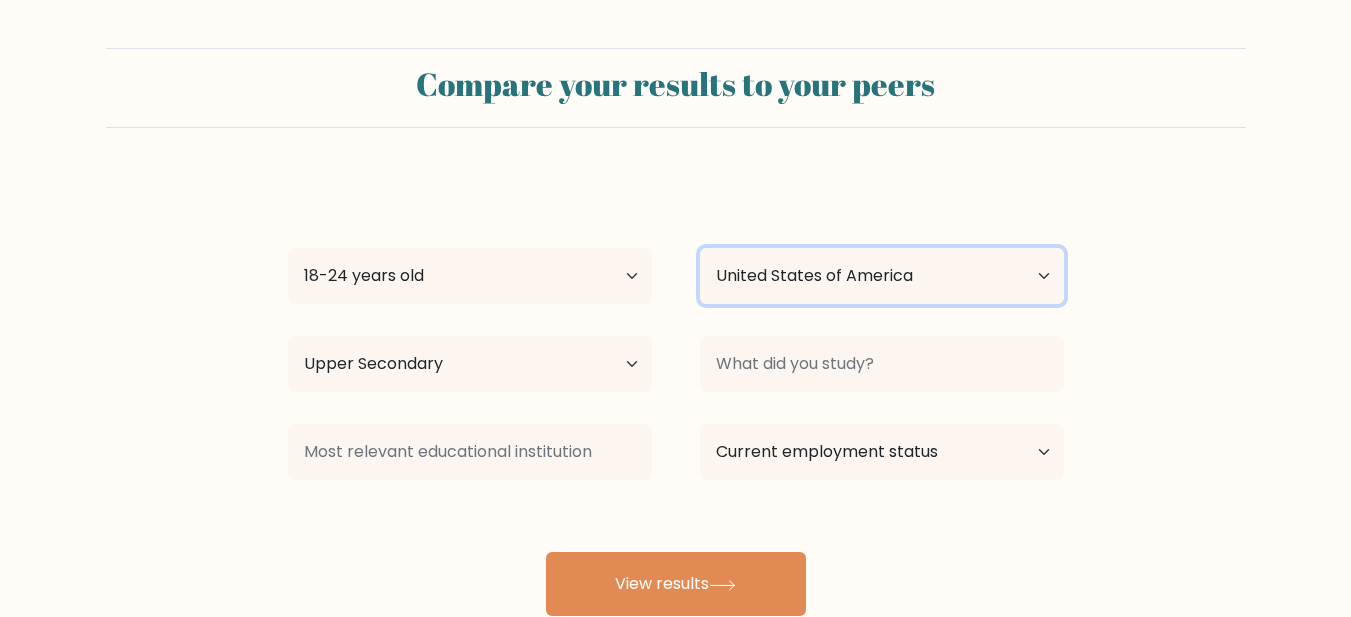 click on "Country
Afghanistan
Albania
Algeria
American Samoa
Andorra
Angola
Anguilla
Antarctica
Antigua and Barbuda
Argentina
Armenia
Aruba
Australia
Austria
Azerbaijan
Bahamas
Bahrain
Bangladesh
Barbados
Belarus
Belgium
Belize
Benin
Bermuda
Bhutan
Bolivia
Bonaire, Sint Eustatius and Saba
Bosnia and Herzegovina
Botswana
Bouvet Island
Brazil
British Indian Ocean Territory
Brunei
Bulgaria
Burkina Faso
Burundi
Cabo Verde
Cambodia
Cameroon
Canada
Cayman Islands
Central African Republic
Chad
Chile
China
Christmas Island
Cocos (Keeling) Islands
Colombia
Comoros
Congo
Congo (the Democratic Republic of the)
Cook Islands
Costa Rica
Côte d'Ivoire
Croatia
Cuba" at bounding box center [882, 276] 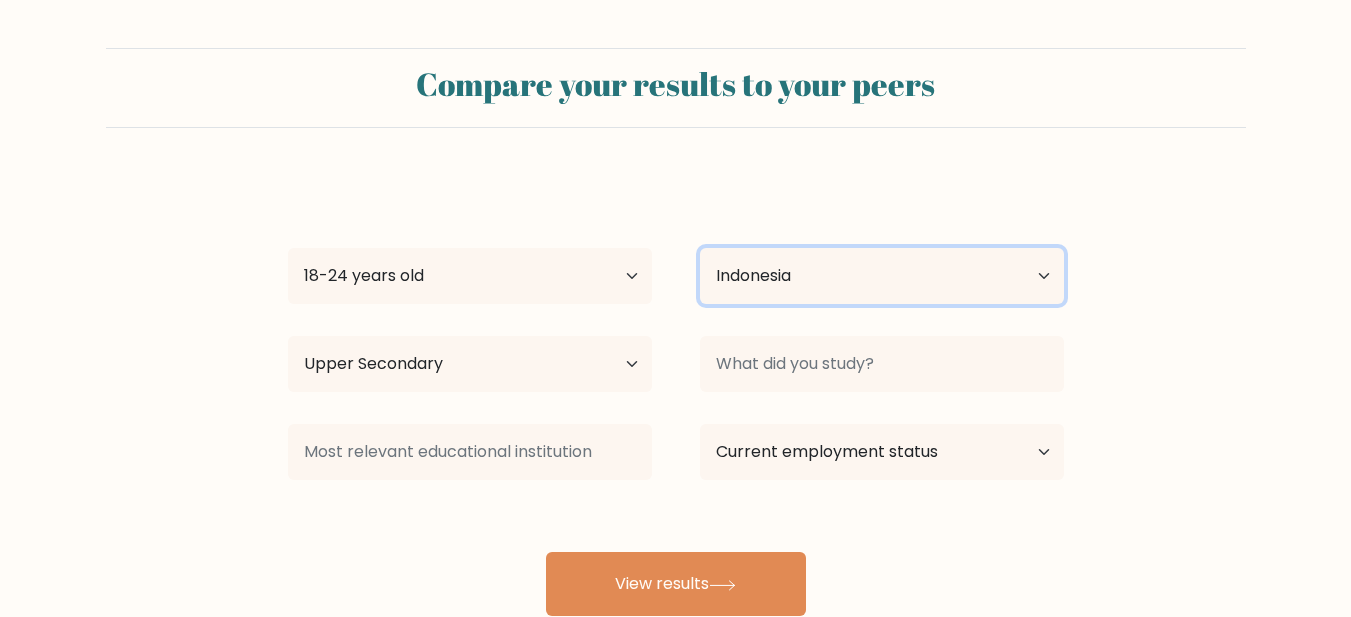 click on "Country
Afghanistan
Albania
Algeria
American Samoa
Andorra
Angola
Anguilla
Antarctica
Antigua and Barbuda
Argentina
Armenia
Aruba
Australia
Austria
Azerbaijan
Bahamas
Bahrain
Bangladesh
Barbados
Belarus
Belgium
Belize
Benin
Bermuda
Bhutan
Bolivia
Bonaire, Sint Eustatius and Saba
Bosnia and Herzegovina
Botswana
Bouvet Island
Brazil
British Indian Ocean Territory
Brunei
Bulgaria
Burkina Faso
Burundi
Cabo Verde
Cambodia
Cameroon
Canada
Cayman Islands
Central African Republic
Chad
Chile
China
Christmas Island
Cocos (Keeling) Islands
Colombia
Comoros
Congo
Congo (the Democratic Republic of the)
Cook Islands
Costa Rica
Côte d'Ivoire
Croatia
Cuba" at bounding box center [882, 276] 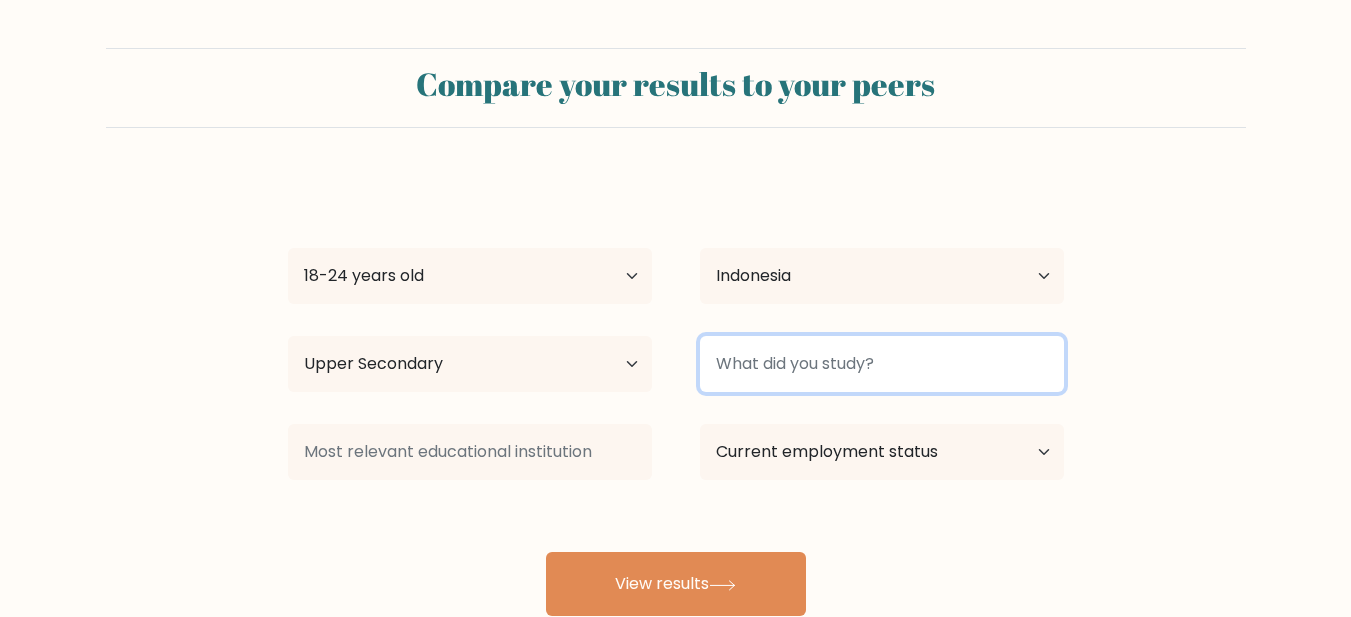 click at bounding box center (882, 364) 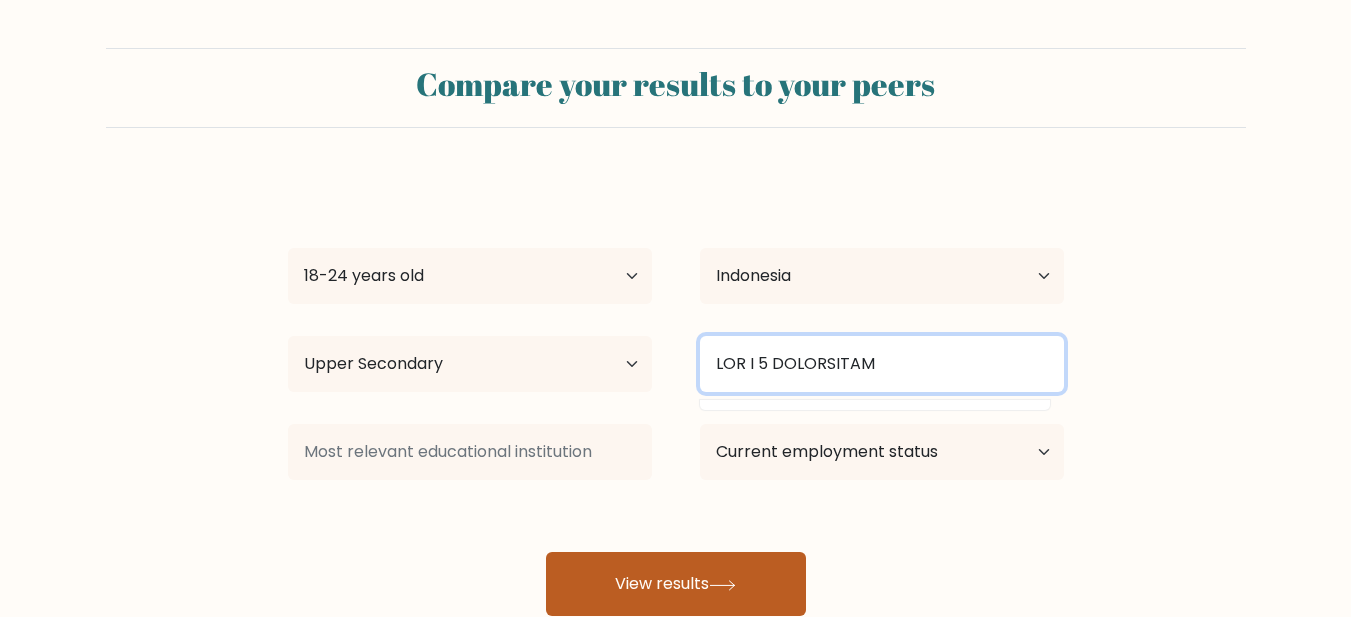type on "LOR I 5 DOLORSITAM" 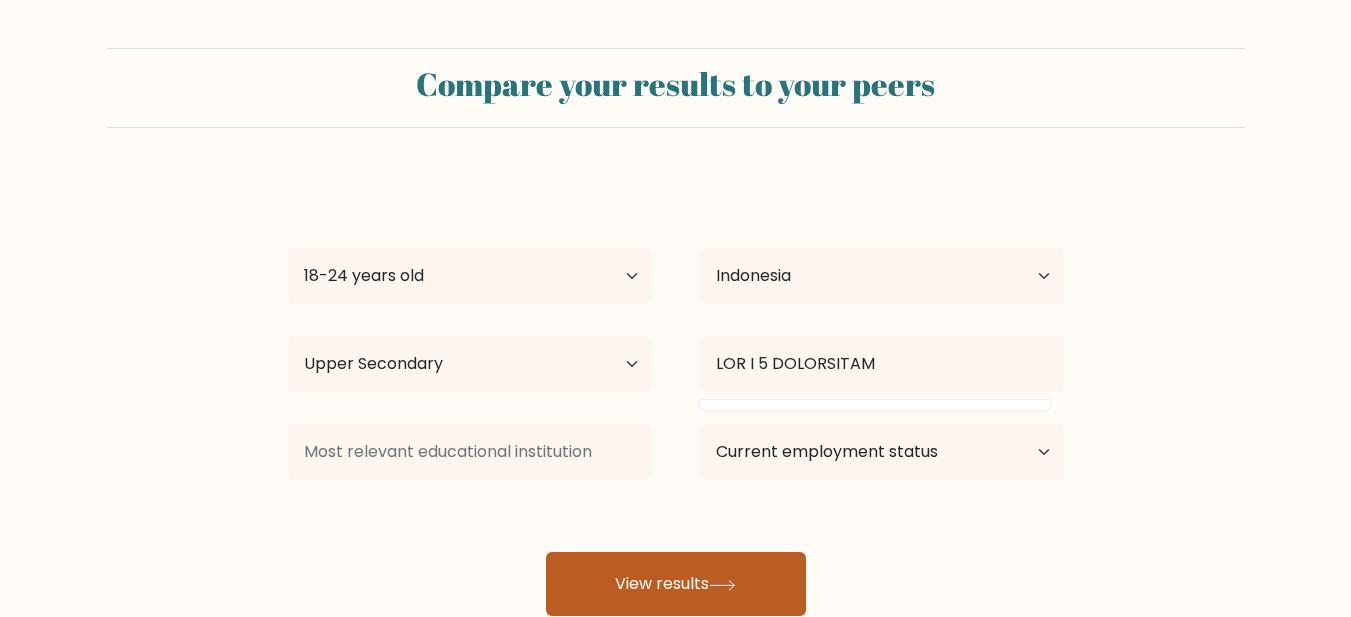 click on "View results" at bounding box center (676, 584) 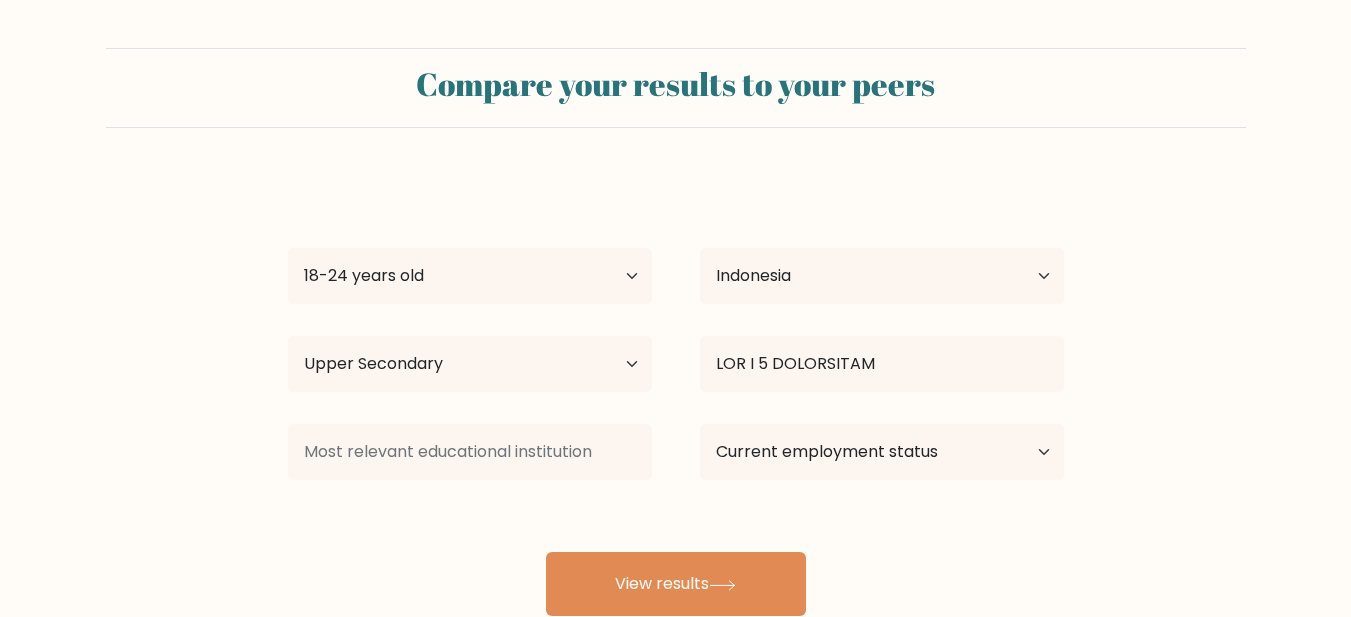 drag, startPoint x: 621, startPoint y: 487, endPoint x: 629, endPoint y: 473, distance: 16.124516 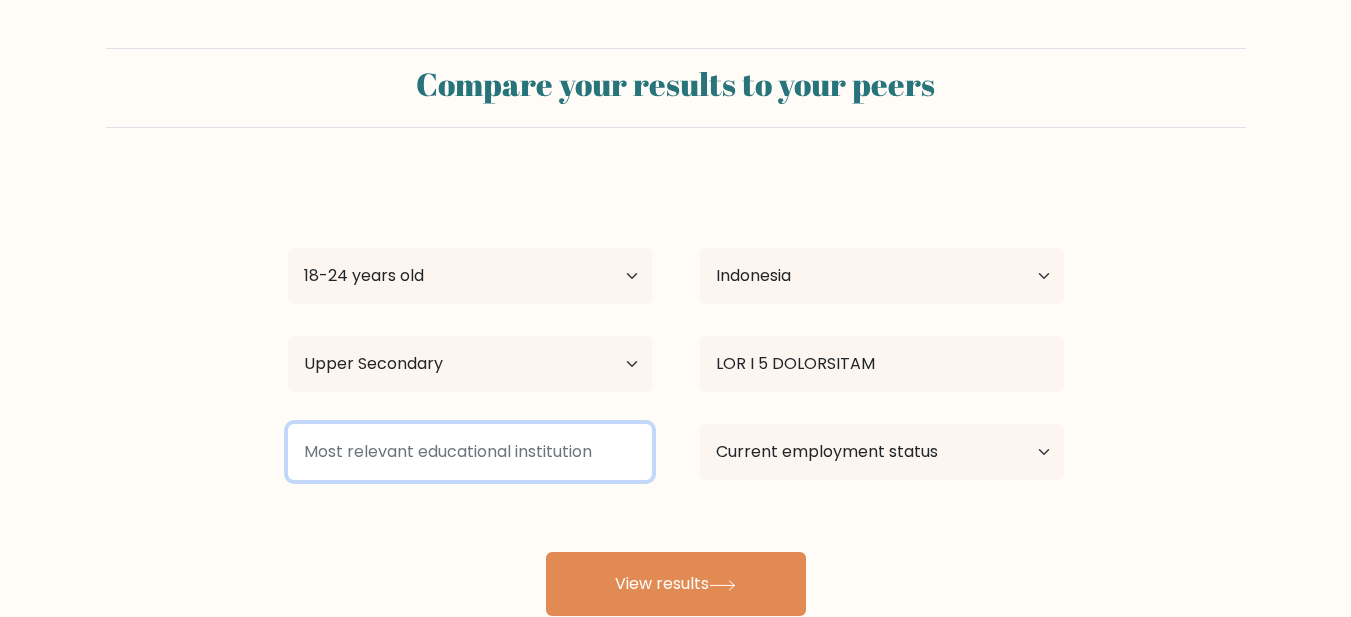 click at bounding box center [470, 452] 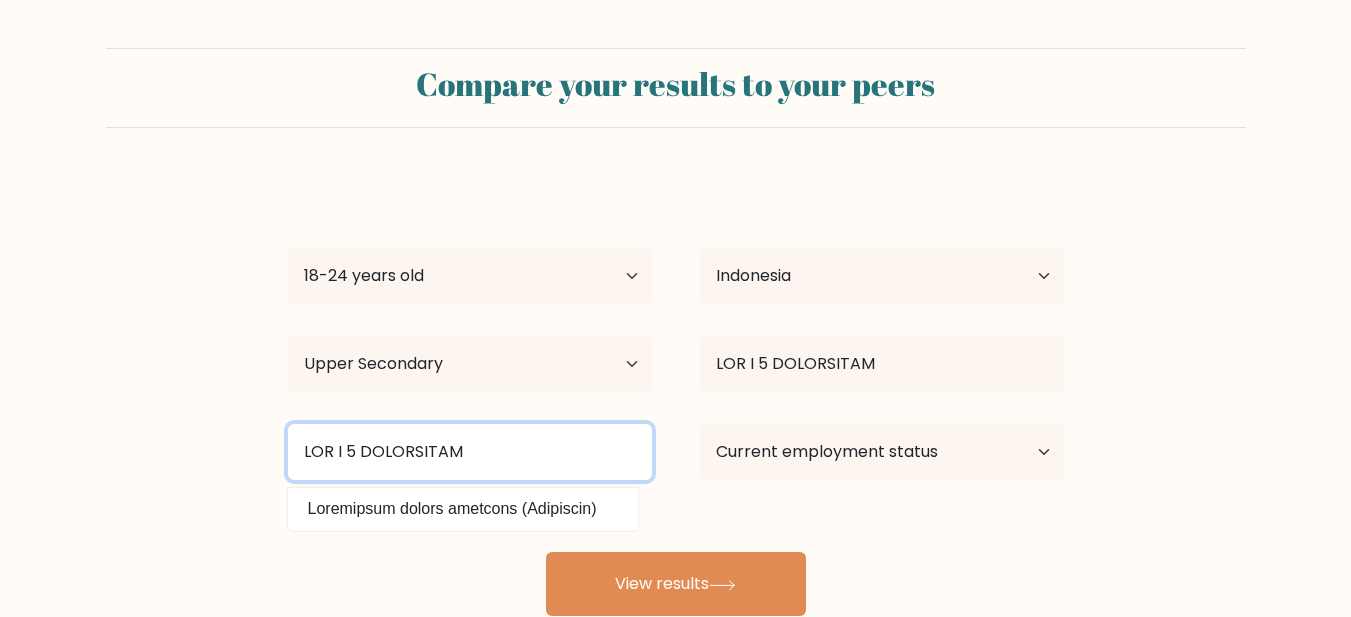 type on "LOR I 5 DOLORSITAM" 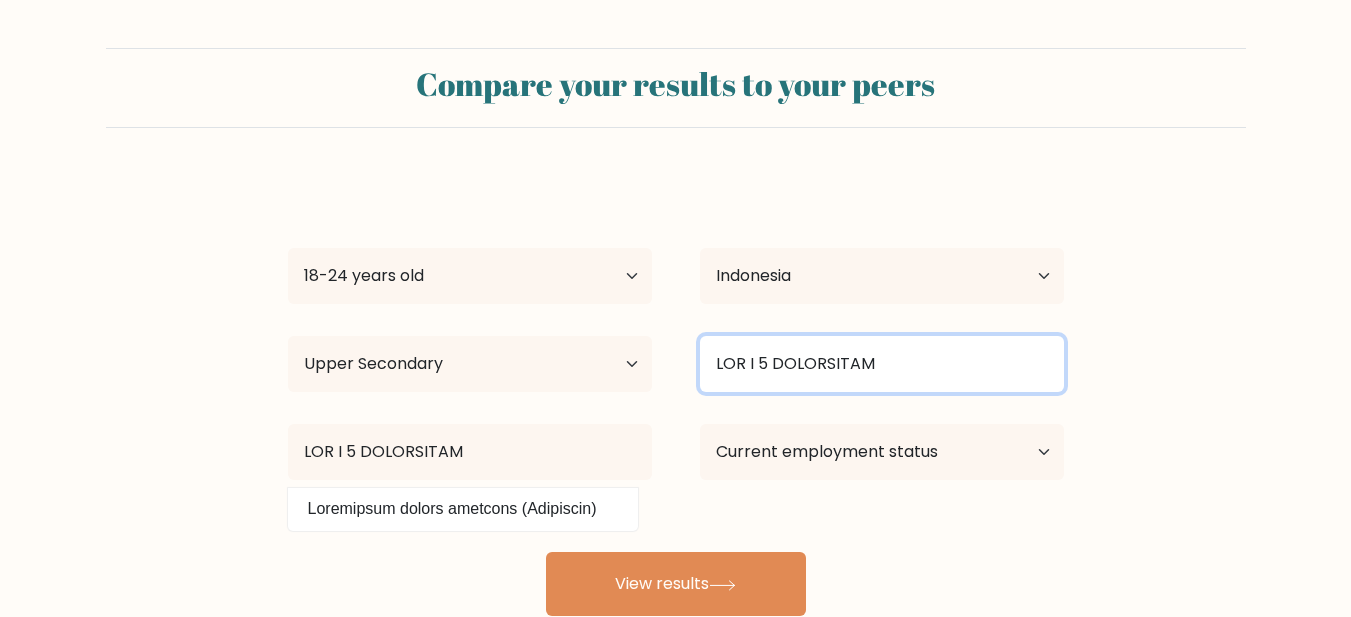 click on "LOR I 5 DOLORSITAM" at bounding box center (882, 364) 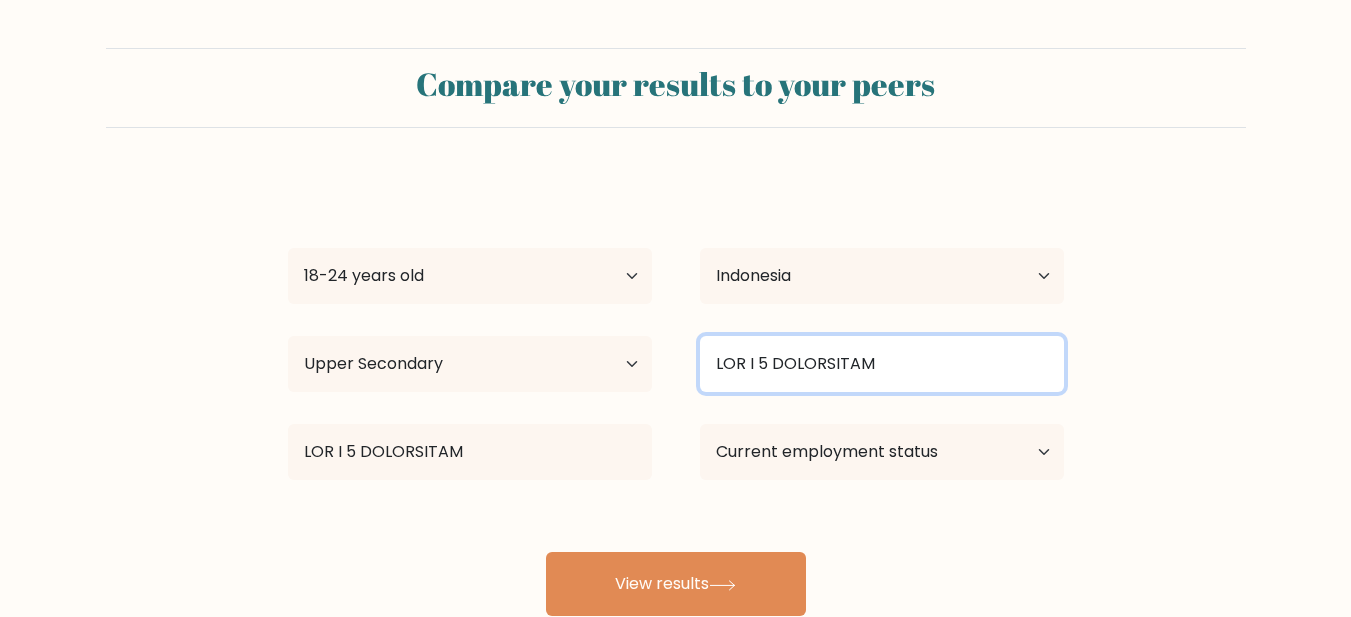 drag, startPoint x: 900, startPoint y: 362, endPoint x: 646, endPoint y: 401, distance: 256.97665 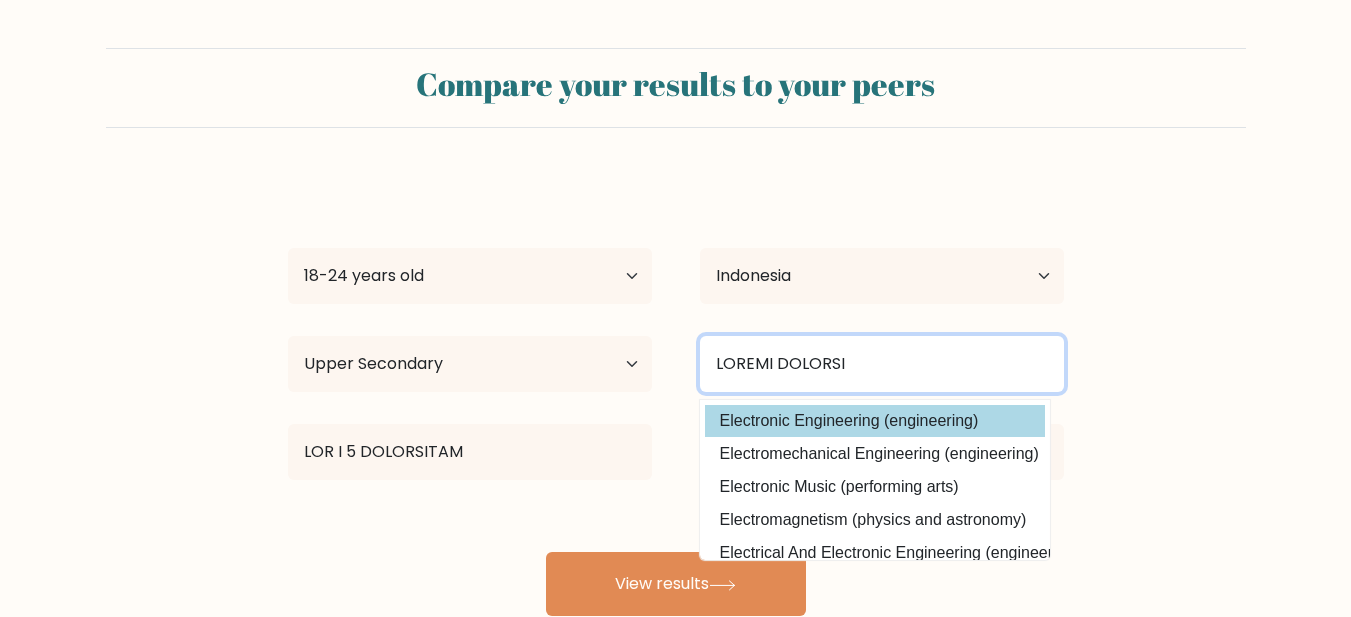 type on "LOREMI DOLORSI" 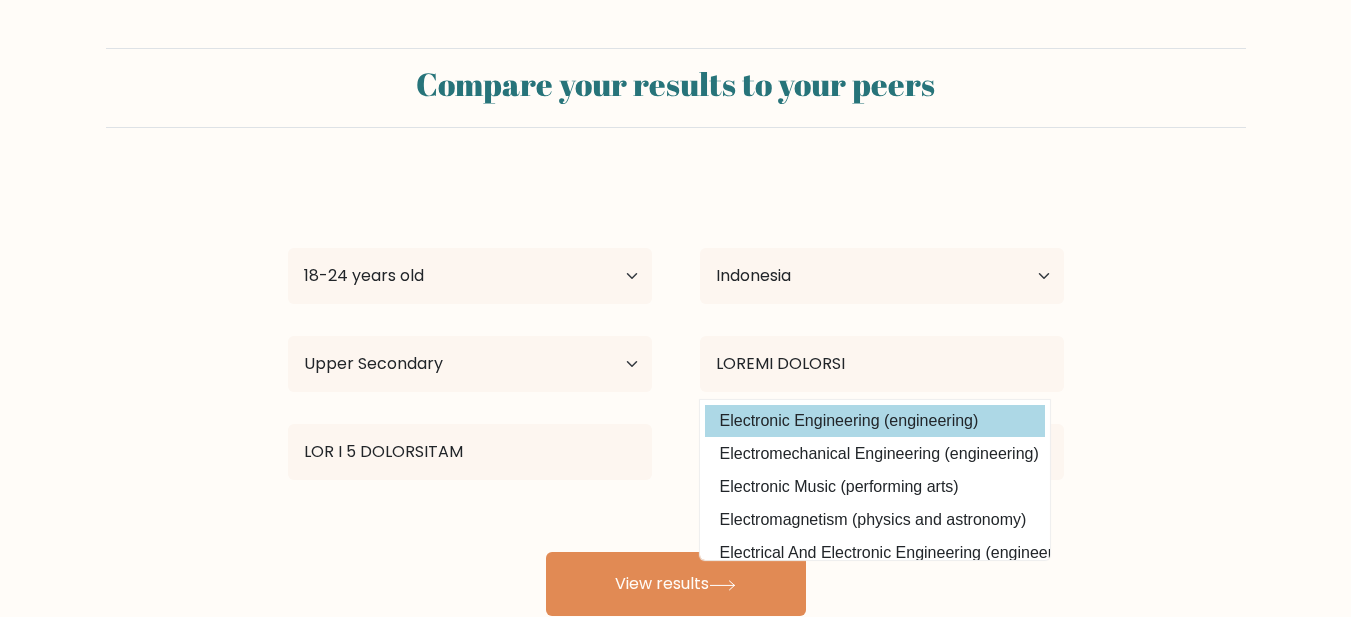 click on "LOR IPS
DOLO
Sit
Ametc 53 adipi eli
22-28 seddo eiu
55-89 tempo inc
33-31 utlab etd
03-71 magna ali
45-89 enima min
28 venia qui nos exerc
Ullamco
Laborisnisi
Aliquip
Exeacom
Consequa Duisa
Irurein
Repreh
Voluptat
Velitessec
Fugiatn par Excepte
Sintoccae
Cupidat
Nonpr
Suntculpa
Quioffi
Deseruntmo
Animide
Laborum
Perspiciat
Undeomni
Istenat
Errorvo
Accusa
Dolor
Laudant
Totamr
Aperiam
Eaqueip, Quae Abilloinv ver Quas
Archit bea Vitaedictae
Nemoenim
Ipsamq Volupt
Aspern
Autodi Fugi" at bounding box center (676, 396) 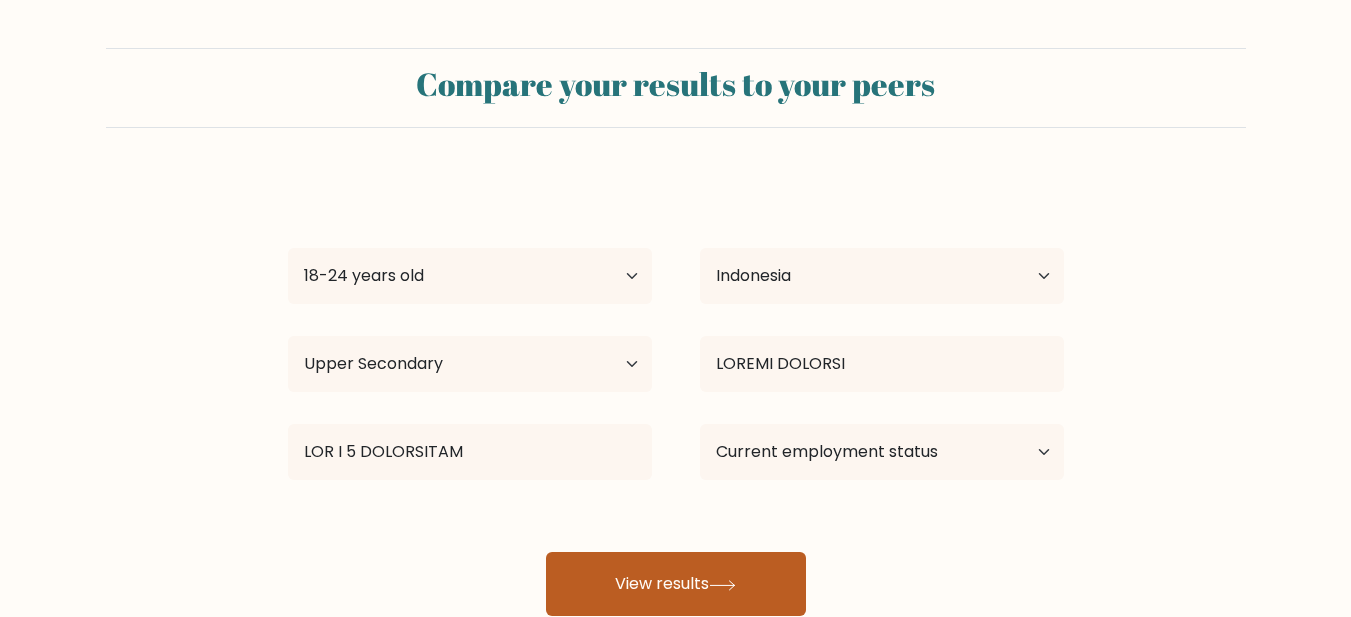 click on "View results" at bounding box center (676, 584) 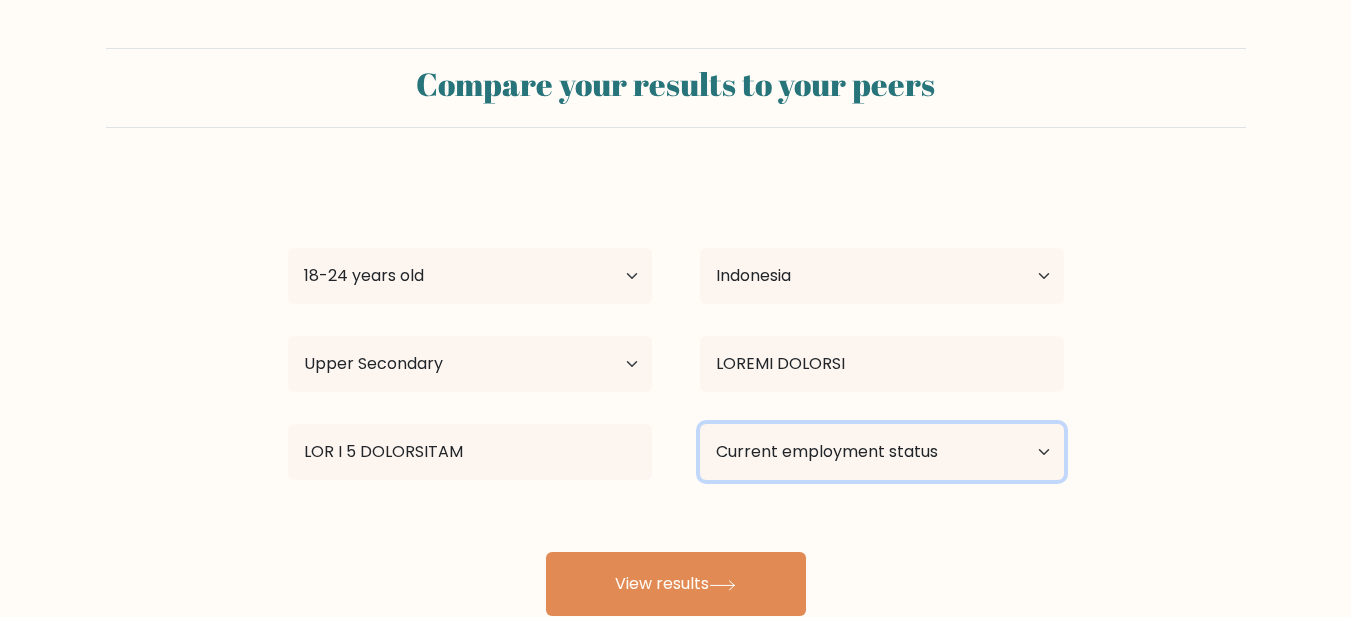 click on "Current employment status
Employed
Student
Retired
Other / prefer not to answer" at bounding box center (882, 452) 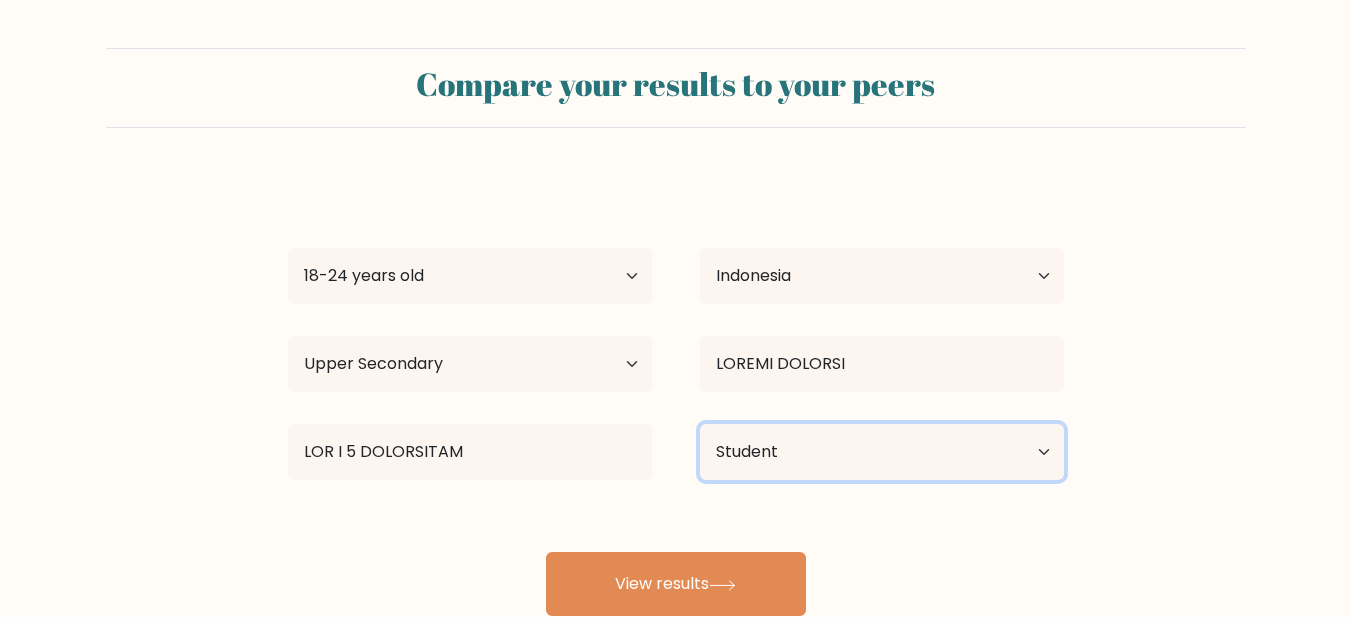 click on "Current employment status
Employed
Student
Retired
Other / prefer not to answer" at bounding box center (882, 452) 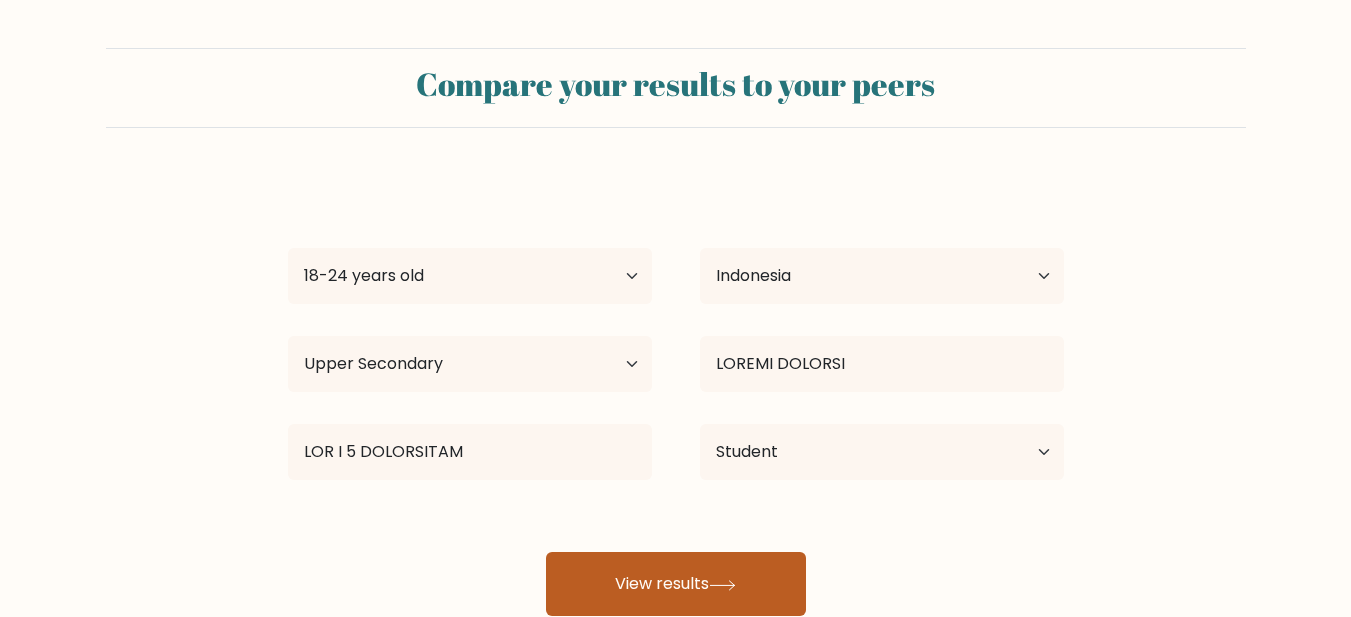 click on "View results" at bounding box center [676, 584] 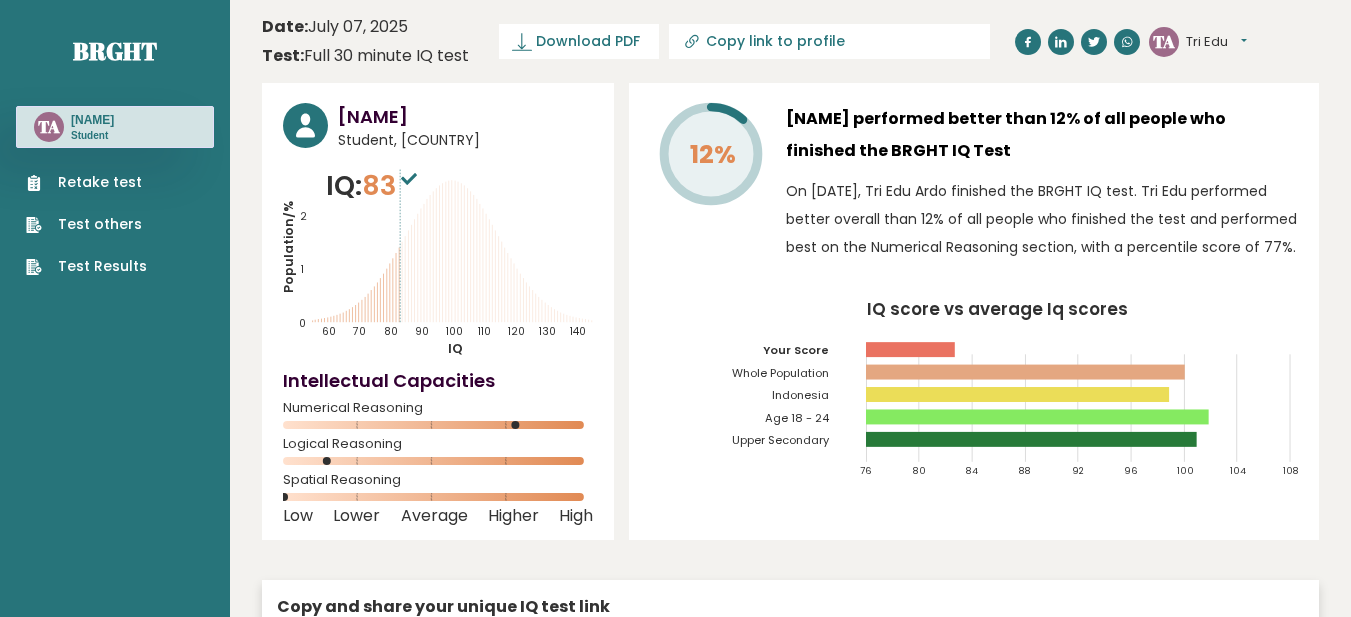 scroll, scrollTop: 0, scrollLeft: 0, axis: both 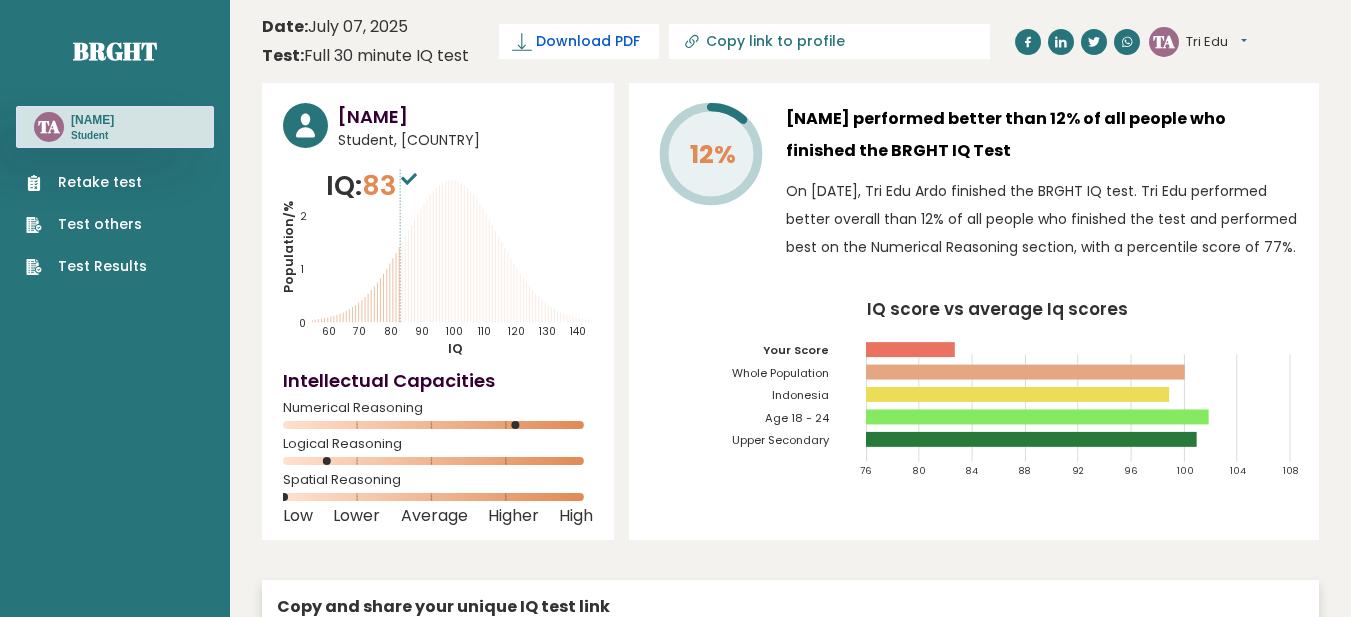 click on "Download PDF" at bounding box center [588, 41] 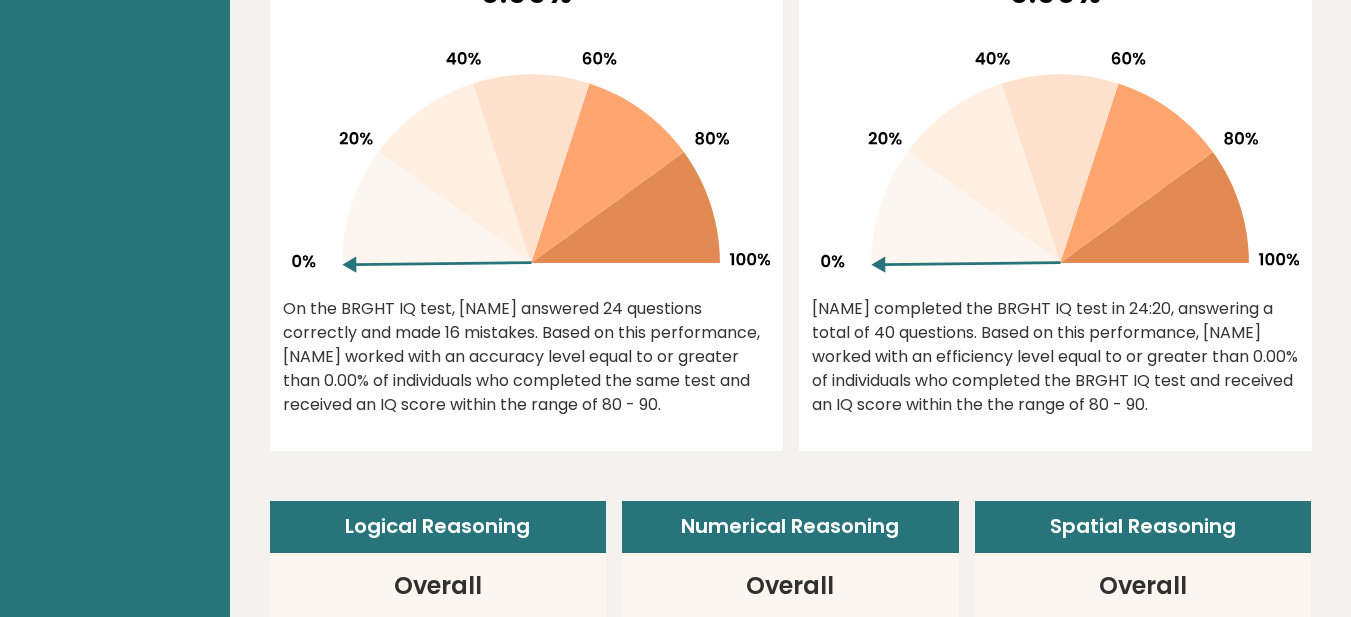scroll, scrollTop: 1081, scrollLeft: 0, axis: vertical 